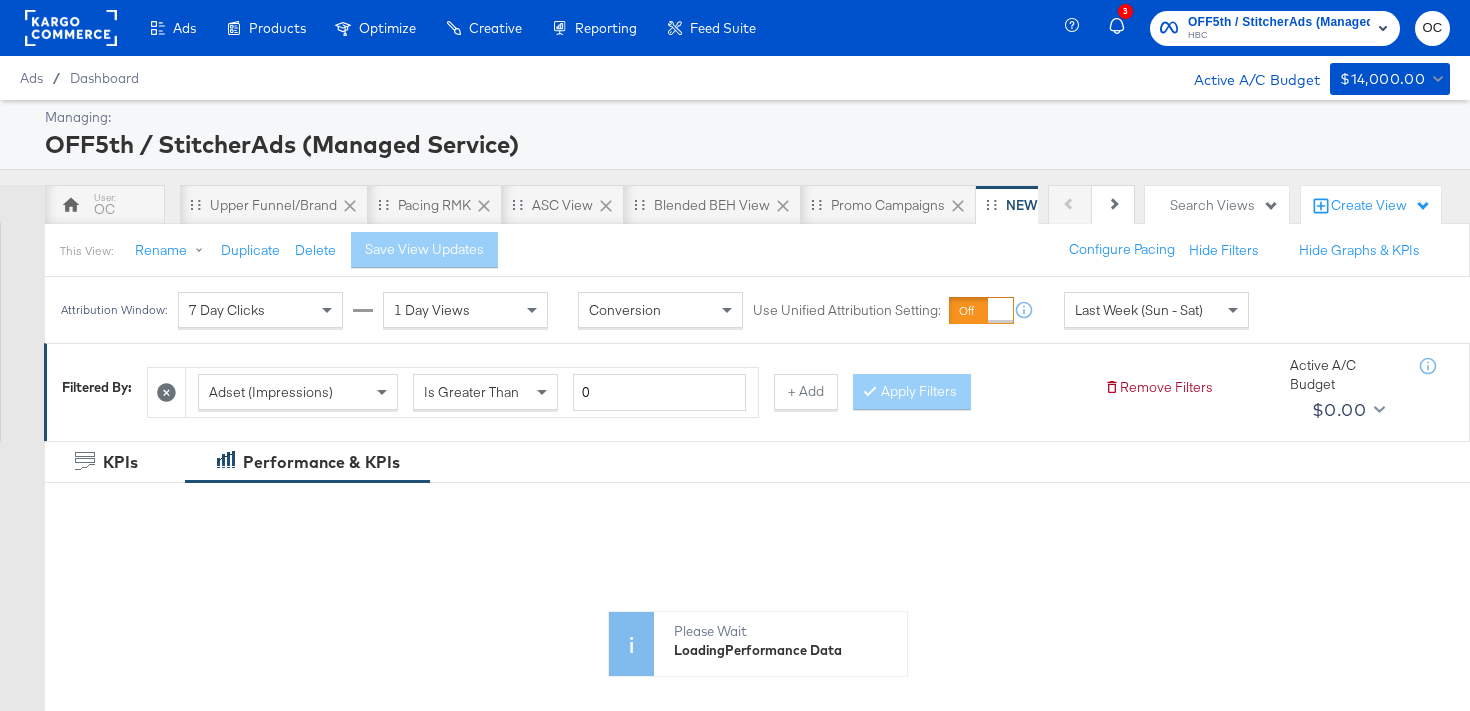 scroll, scrollTop: 0, scrollLeft: 0, axis: both 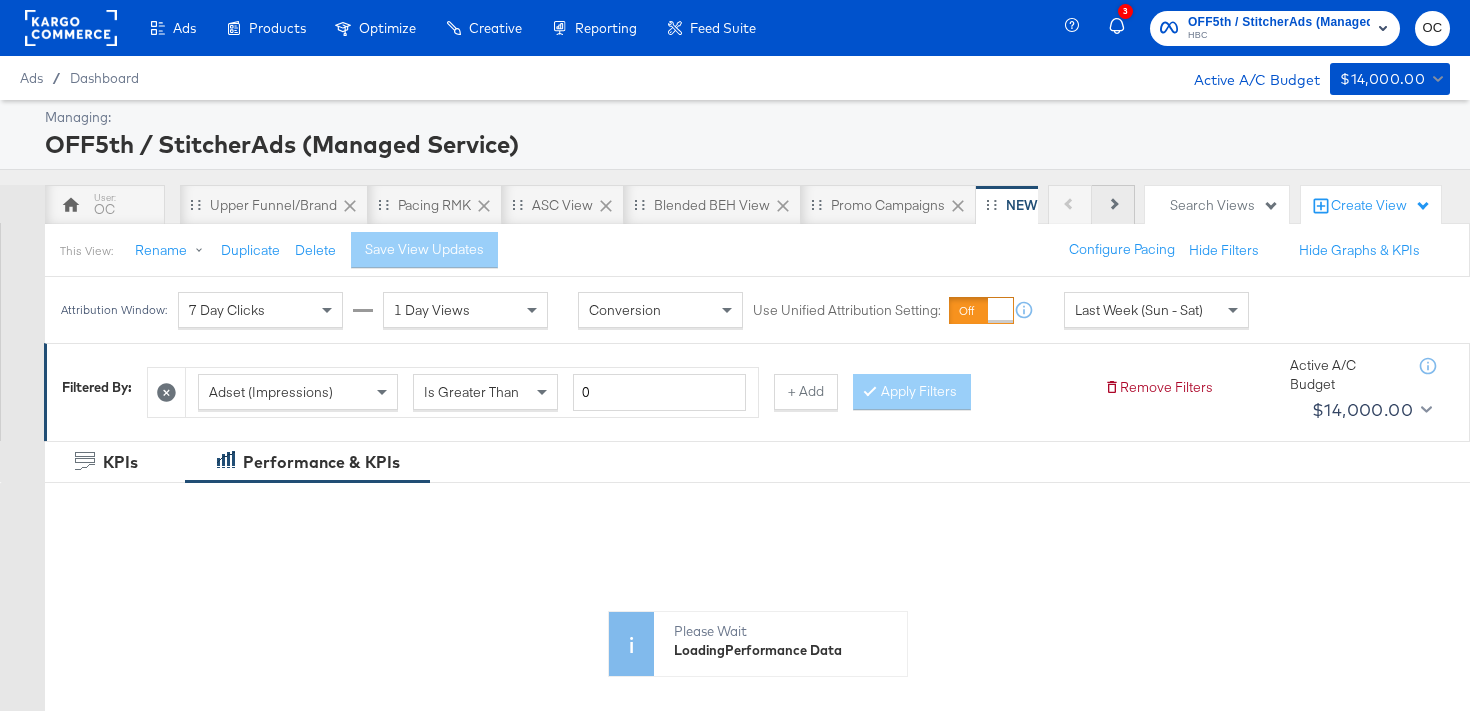 click at bounding box center (1112, 203) 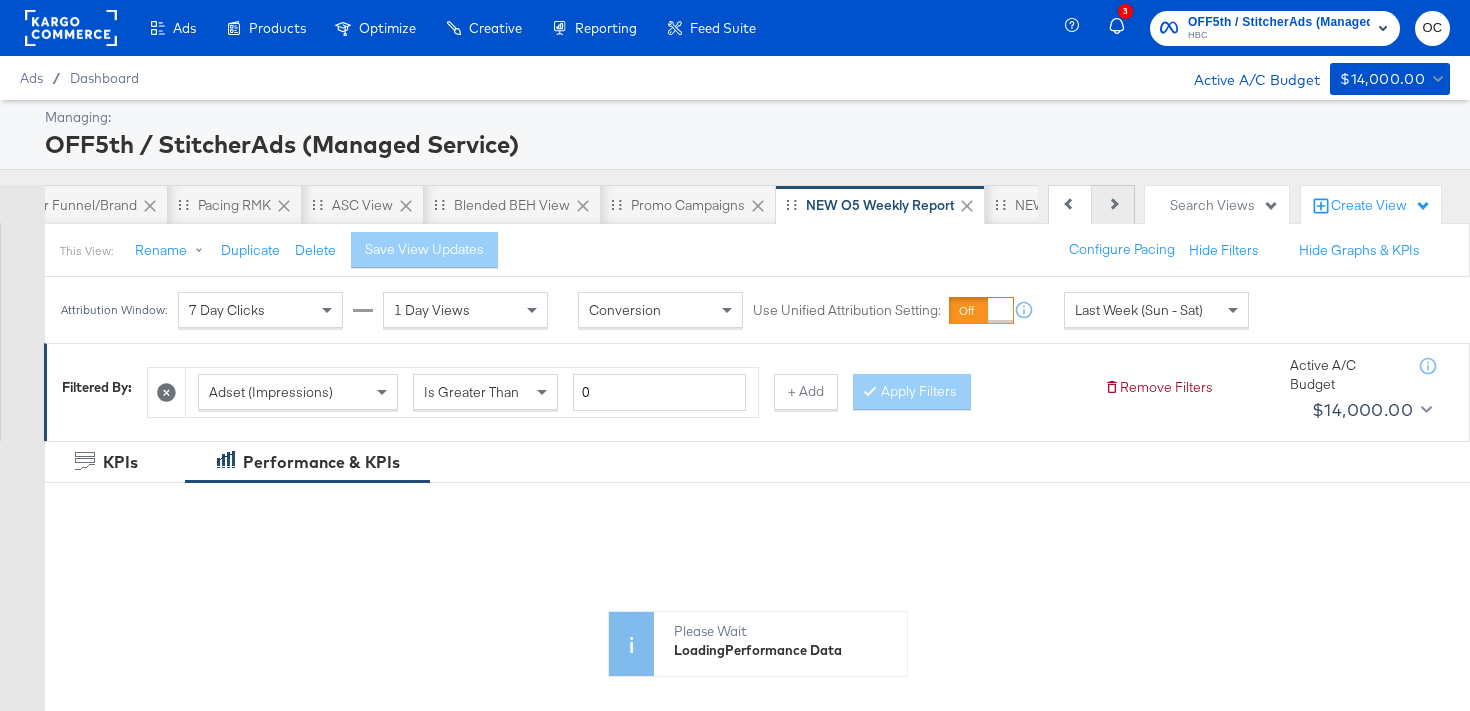 click at bounding box center [1112, 203] 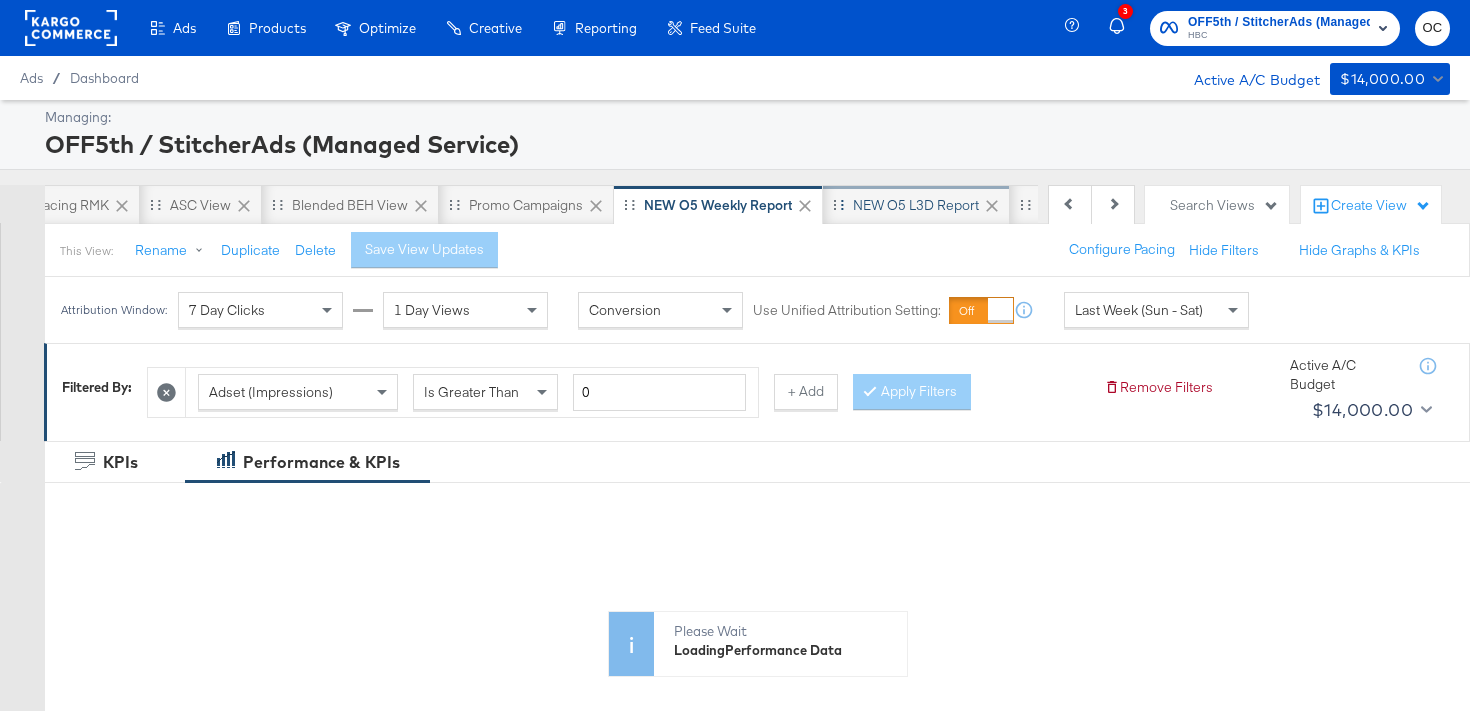 scroll, scrollTop: 0, scrollLeft: 400, axis: horizontal 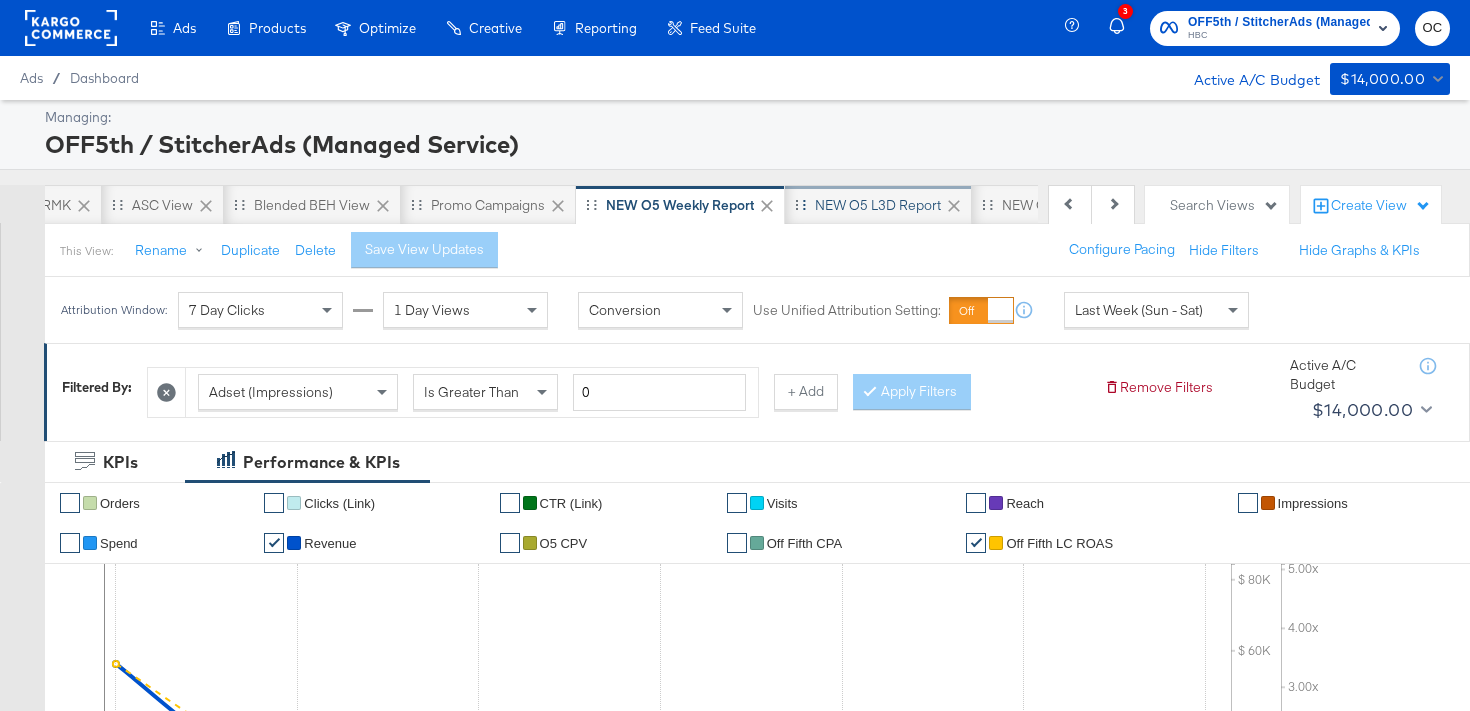click on "NEW O5 L3D Report" at bounding box center [878, 205] 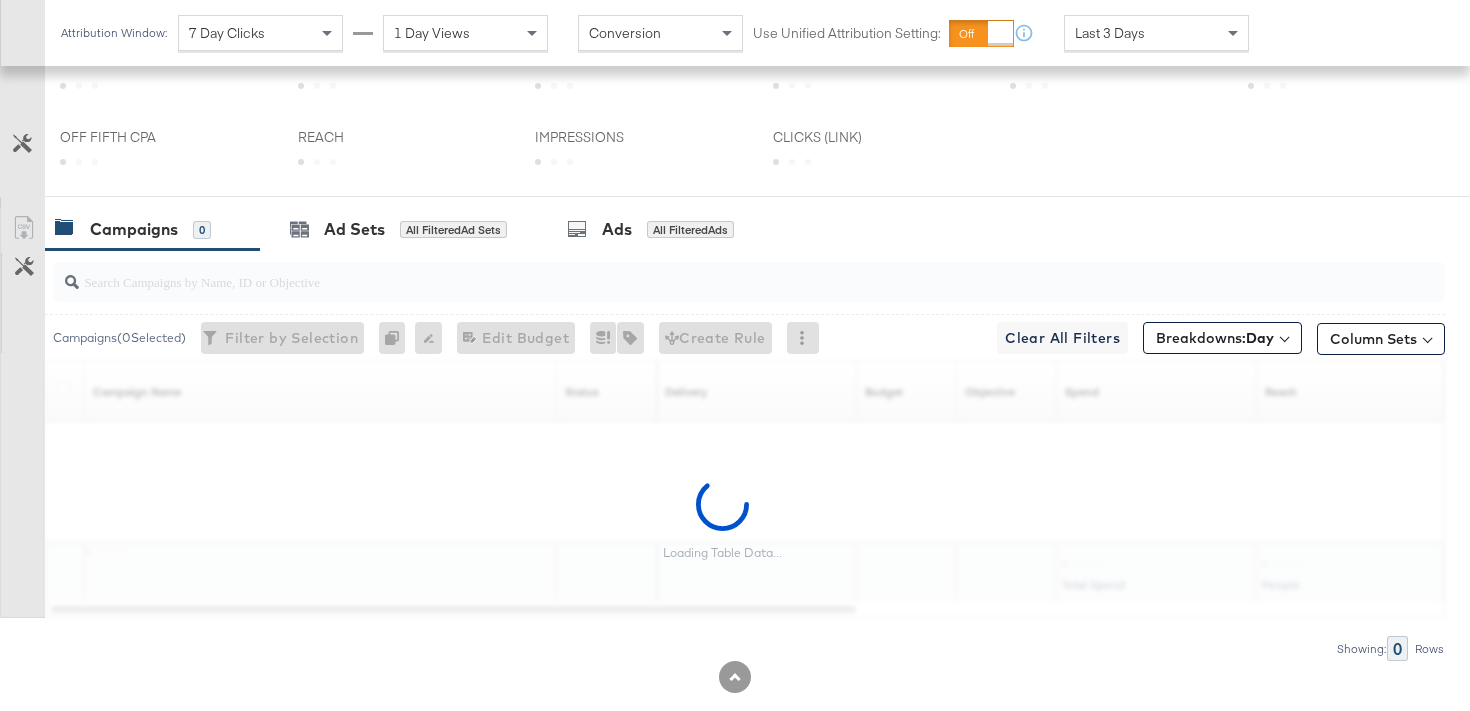 scroll, scrollTop: 713, scrollLeft: 0, axis: vertical 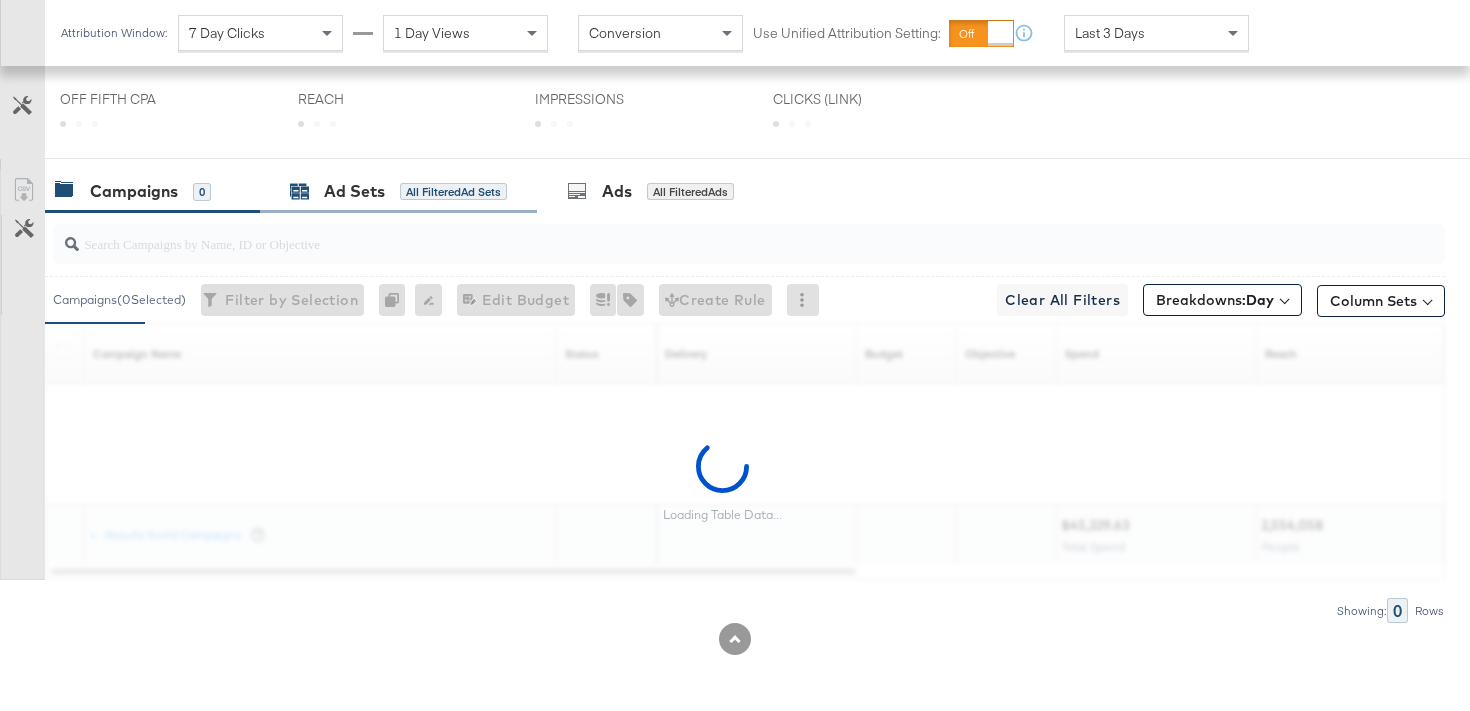 click on "Ad Sets All Filtered  Ad Sets" at bounding box center [398, 191] 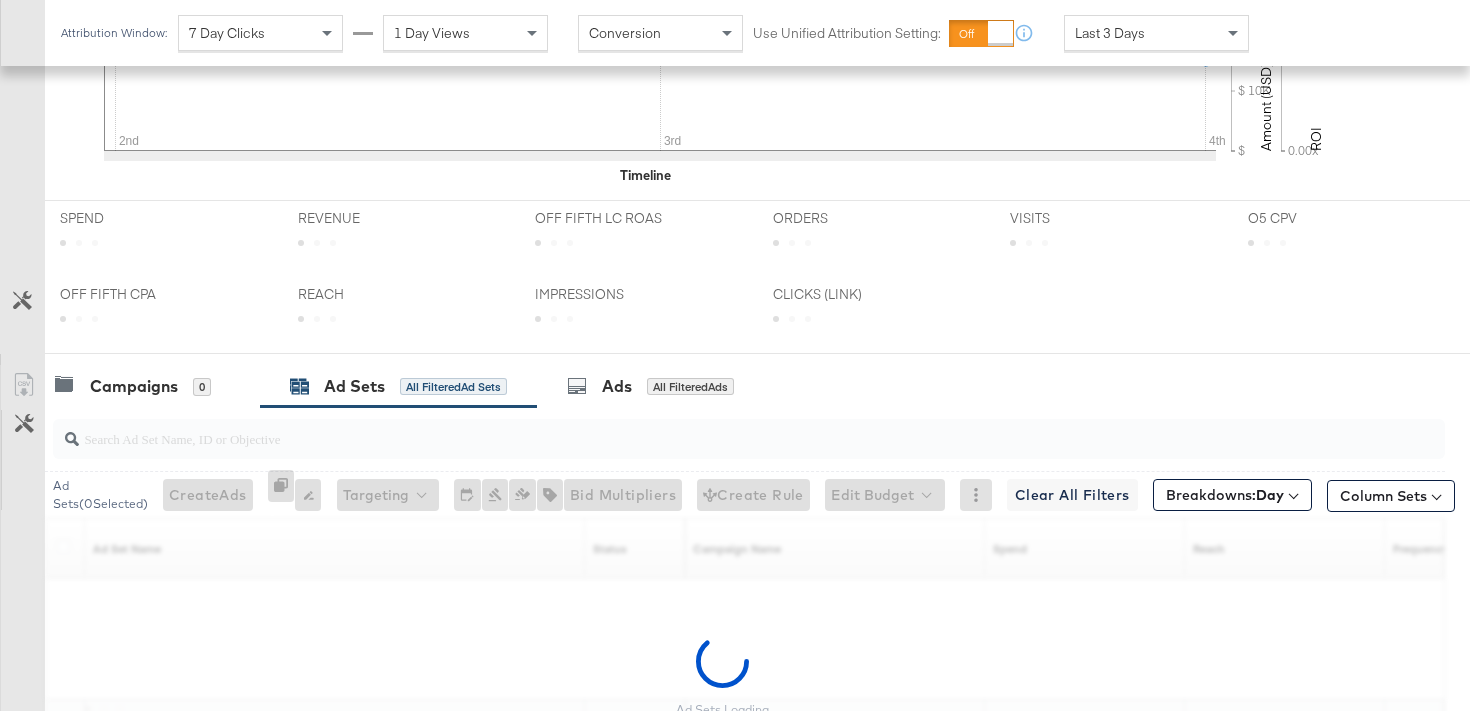 scroll, scrollTop: 908, scrollLeft: 0, axis: vertical 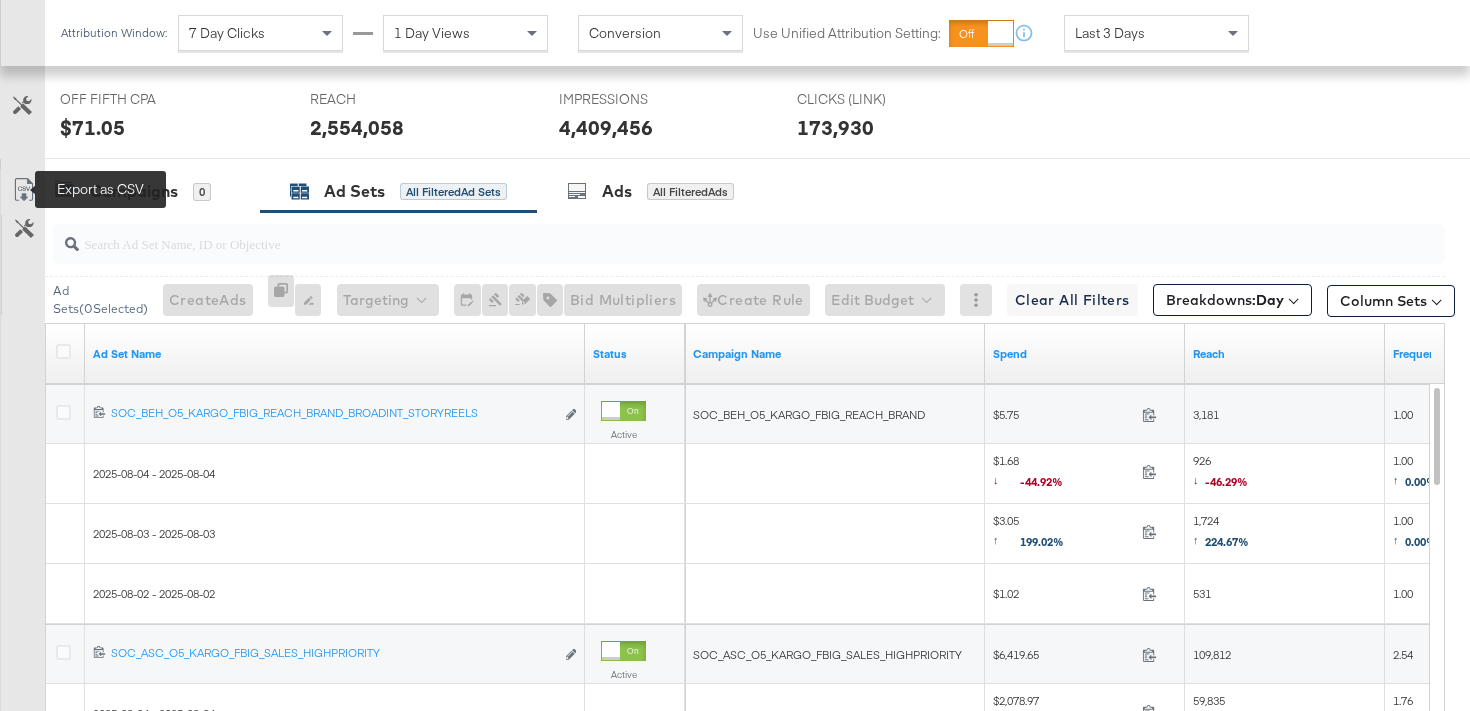 click 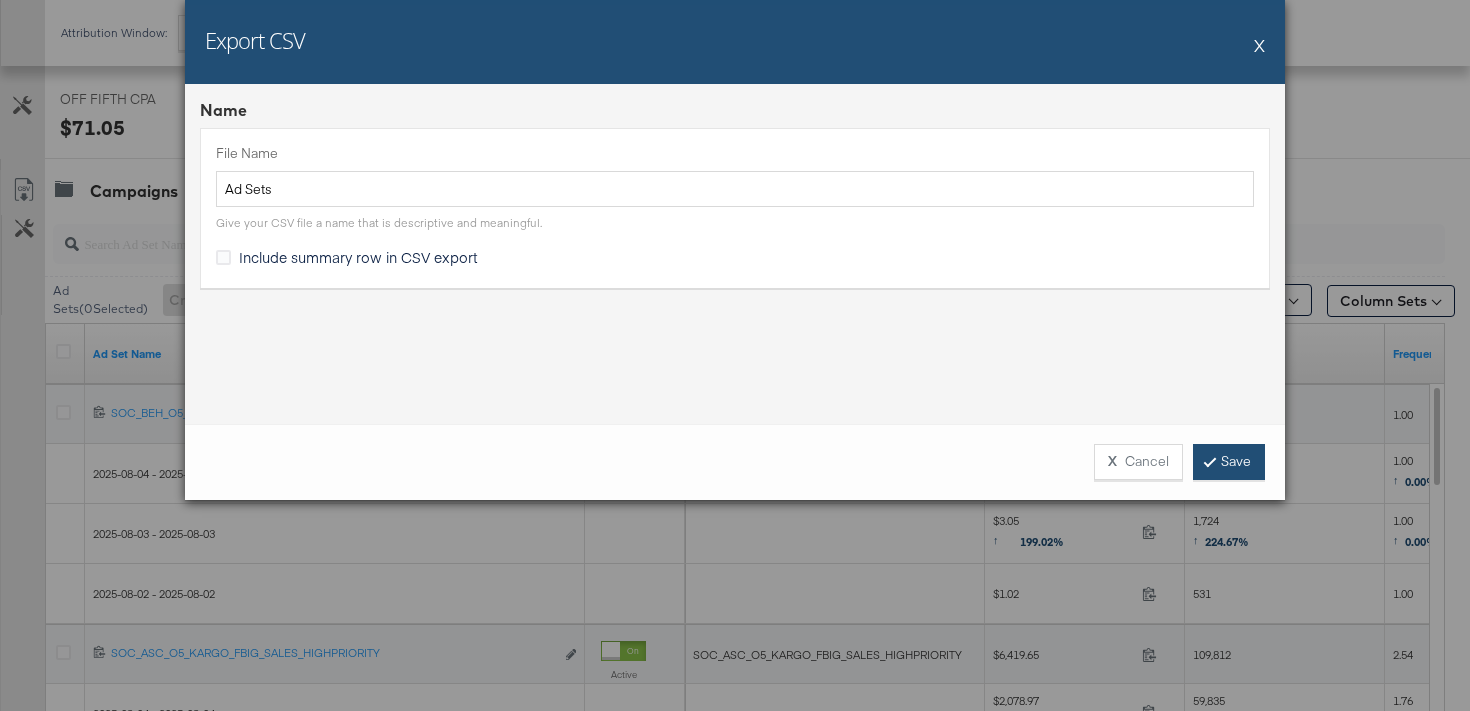 click on "Save" at bounding box center [1229, 462] 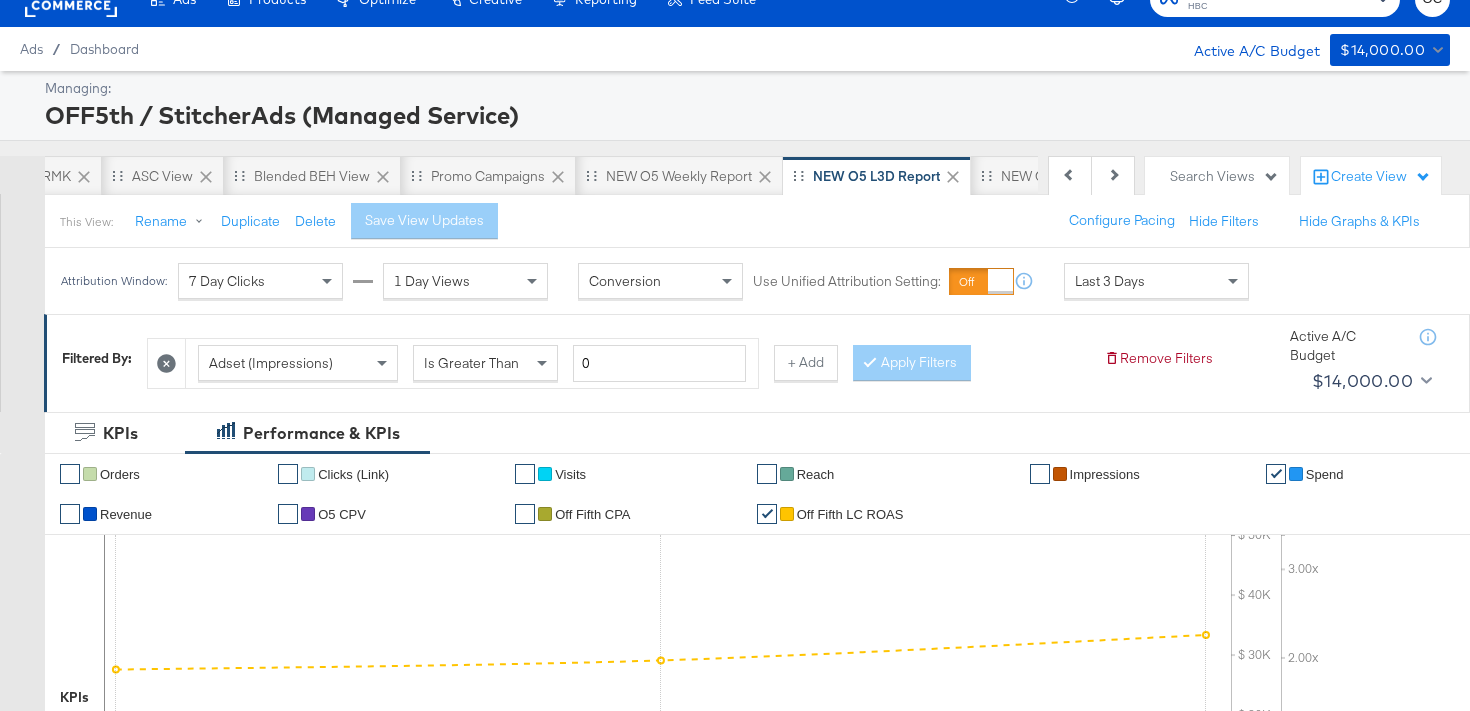 scroll, scrollTop: 0, scrollLeft: 0, axis: both 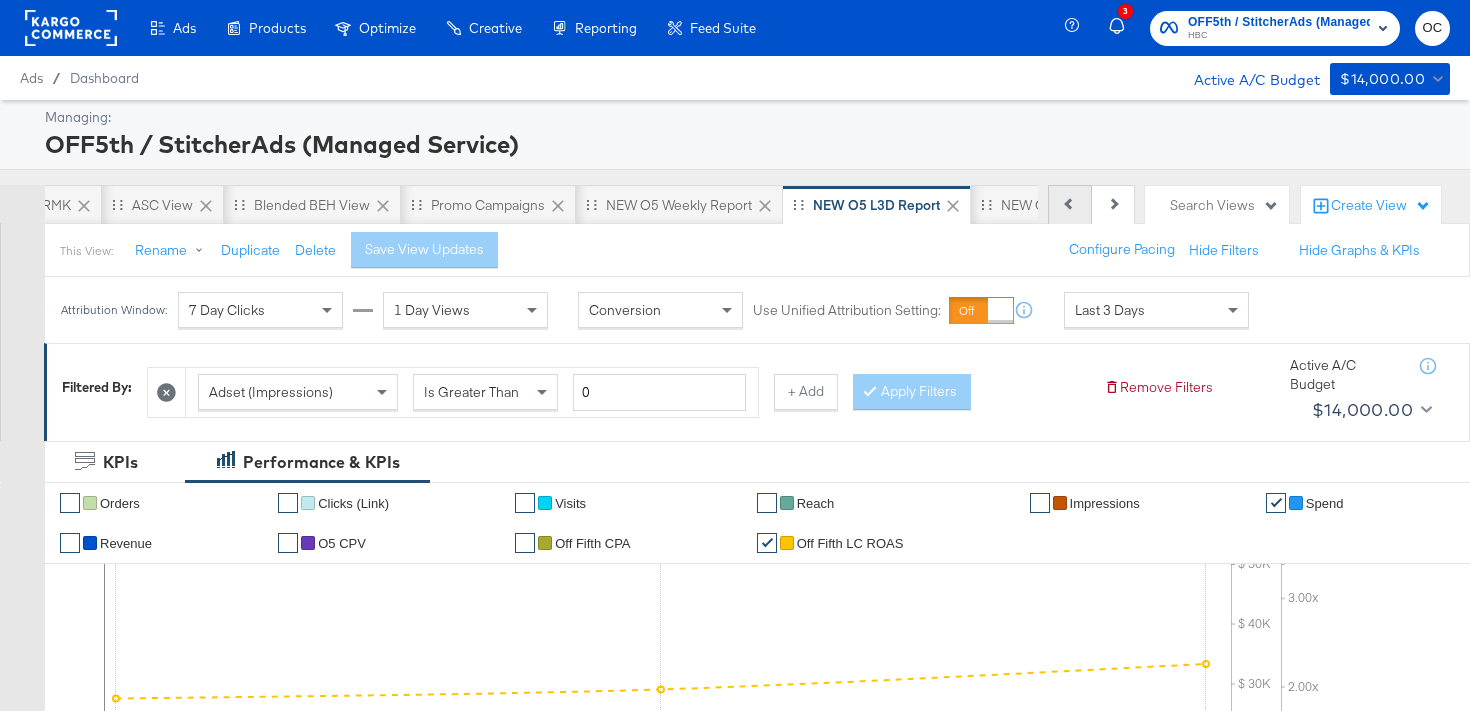 click on "Previous" at bounding box center (1070, 205) 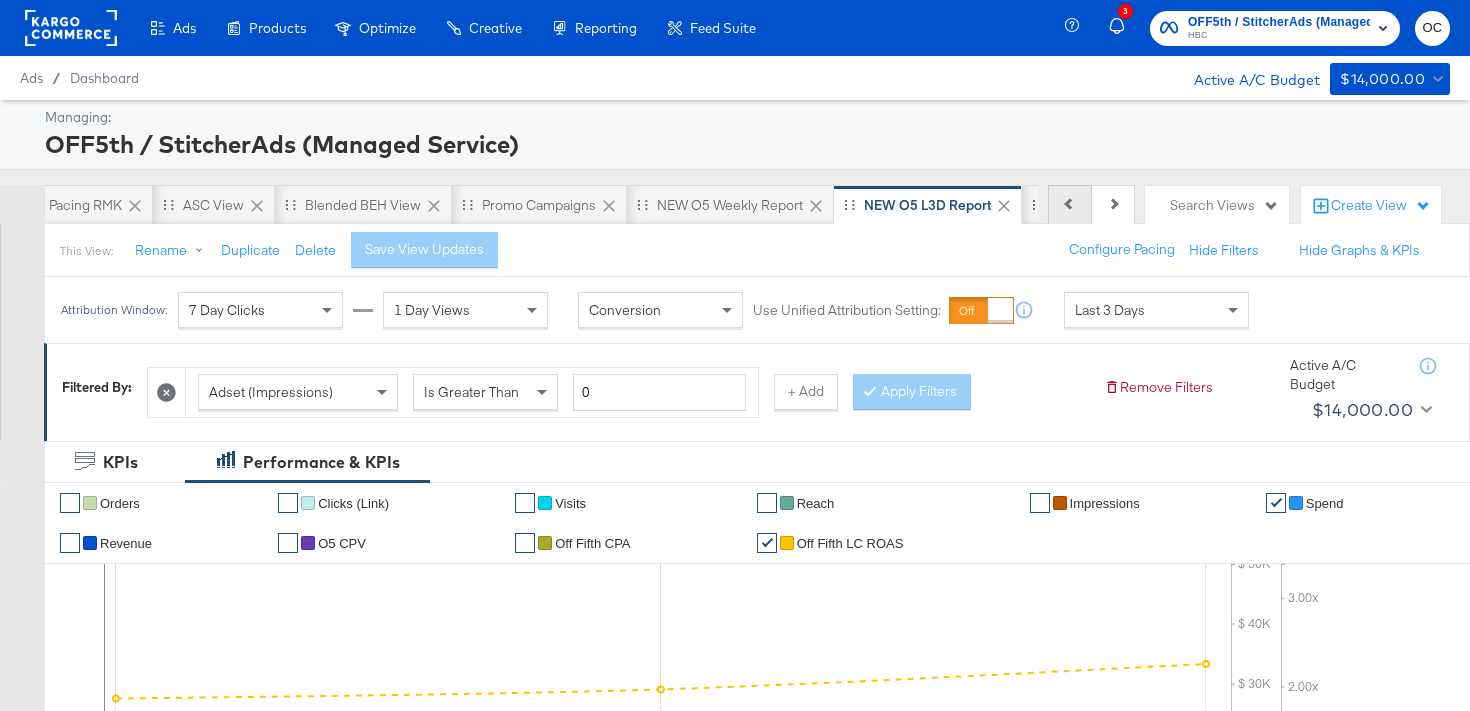 click on "Previous" at bounding box center (1070, 205) 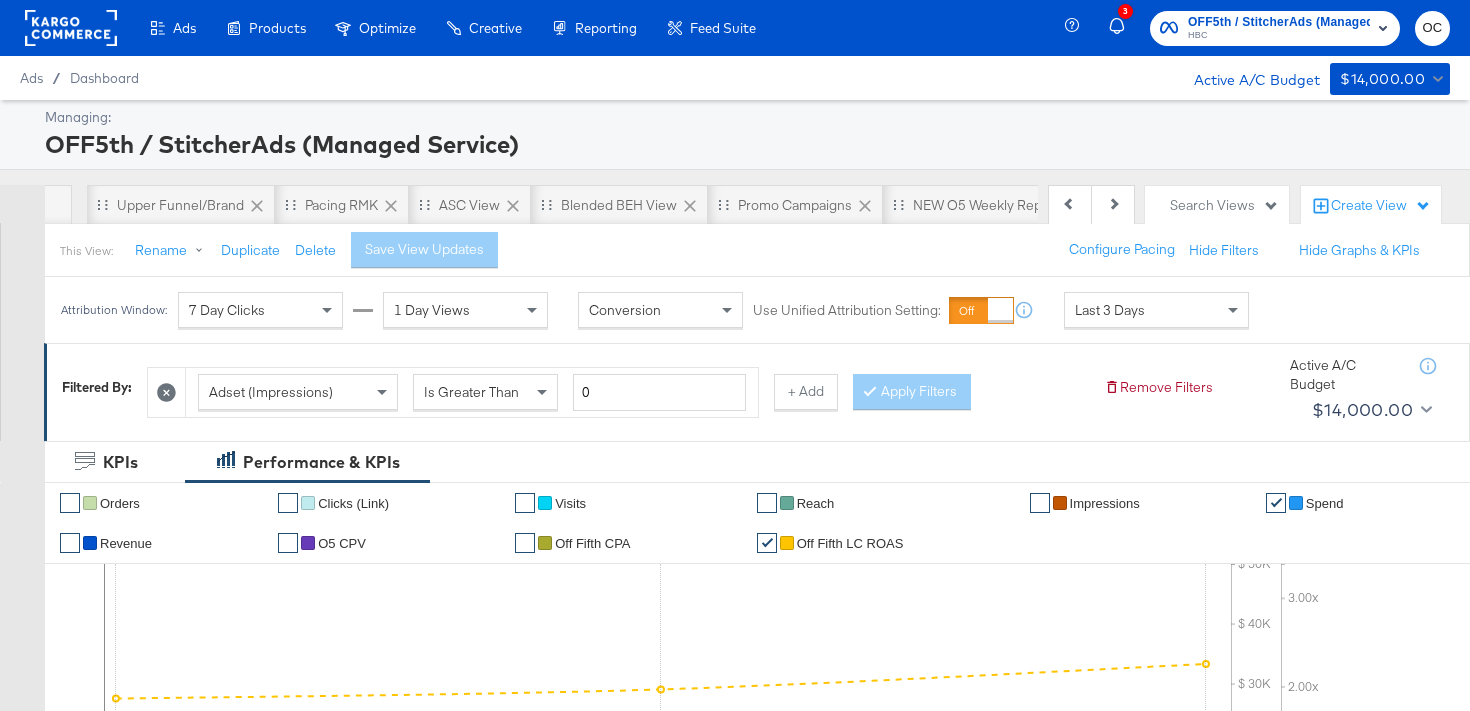 scroll, scrollTop: 0, scrollLeft: 83, axis: horizontal 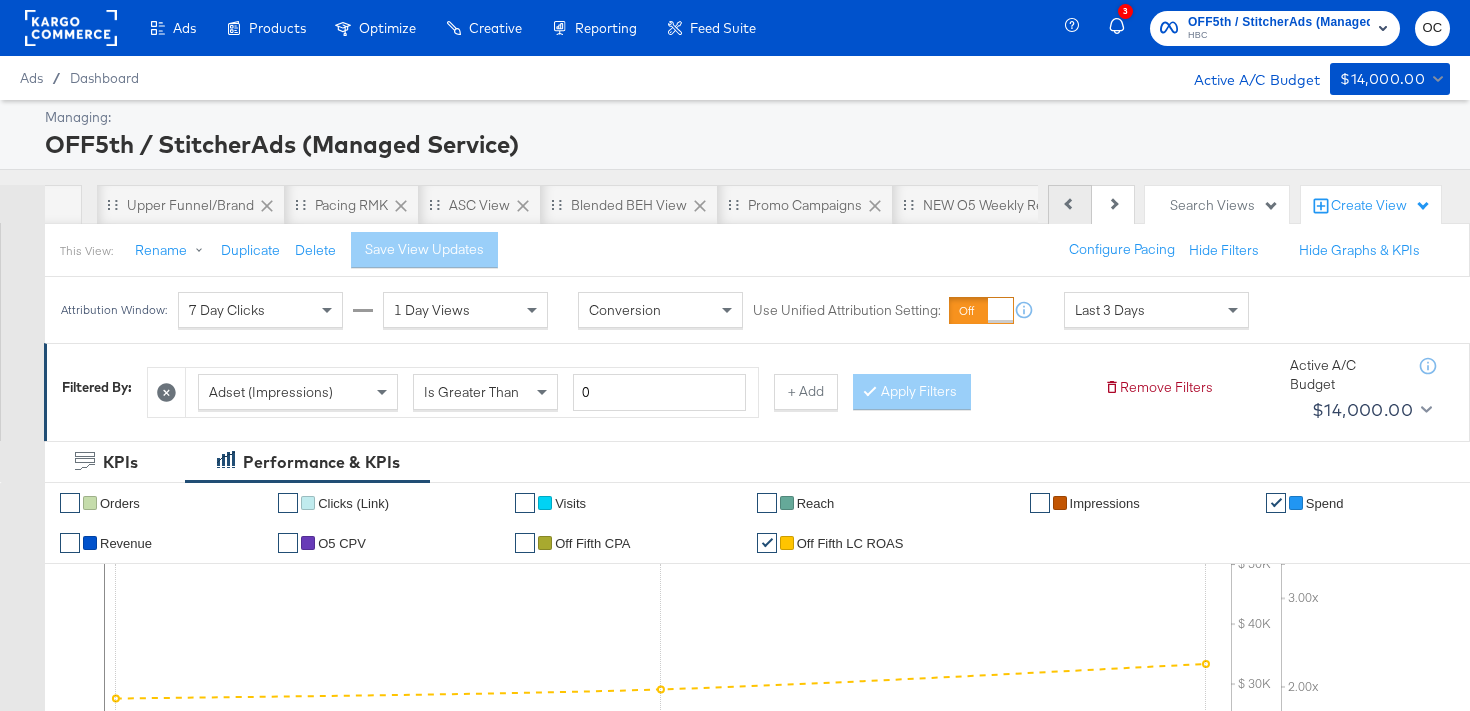 click on "Previous" at bounding box center [1070, 205] 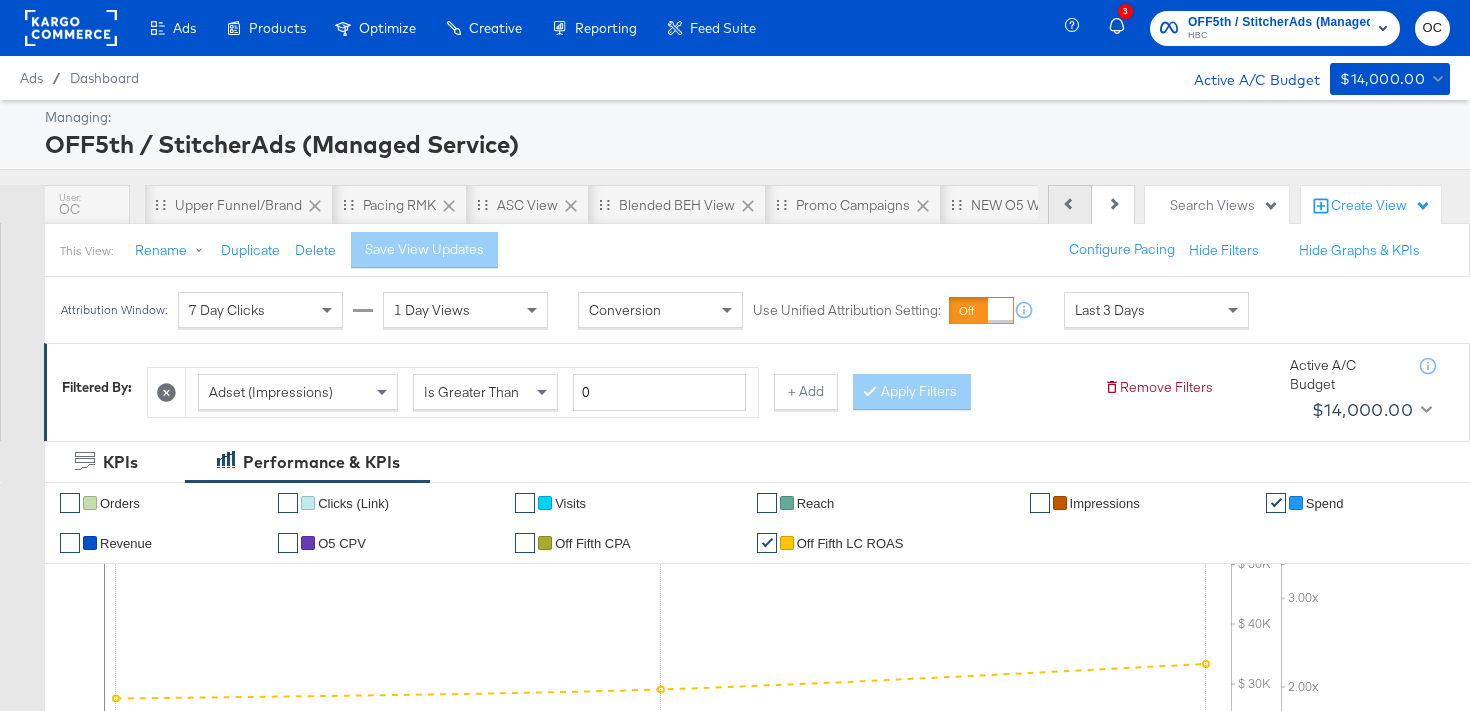 scroll, scrollTop: 0, scrollLeft: 0, axis: both 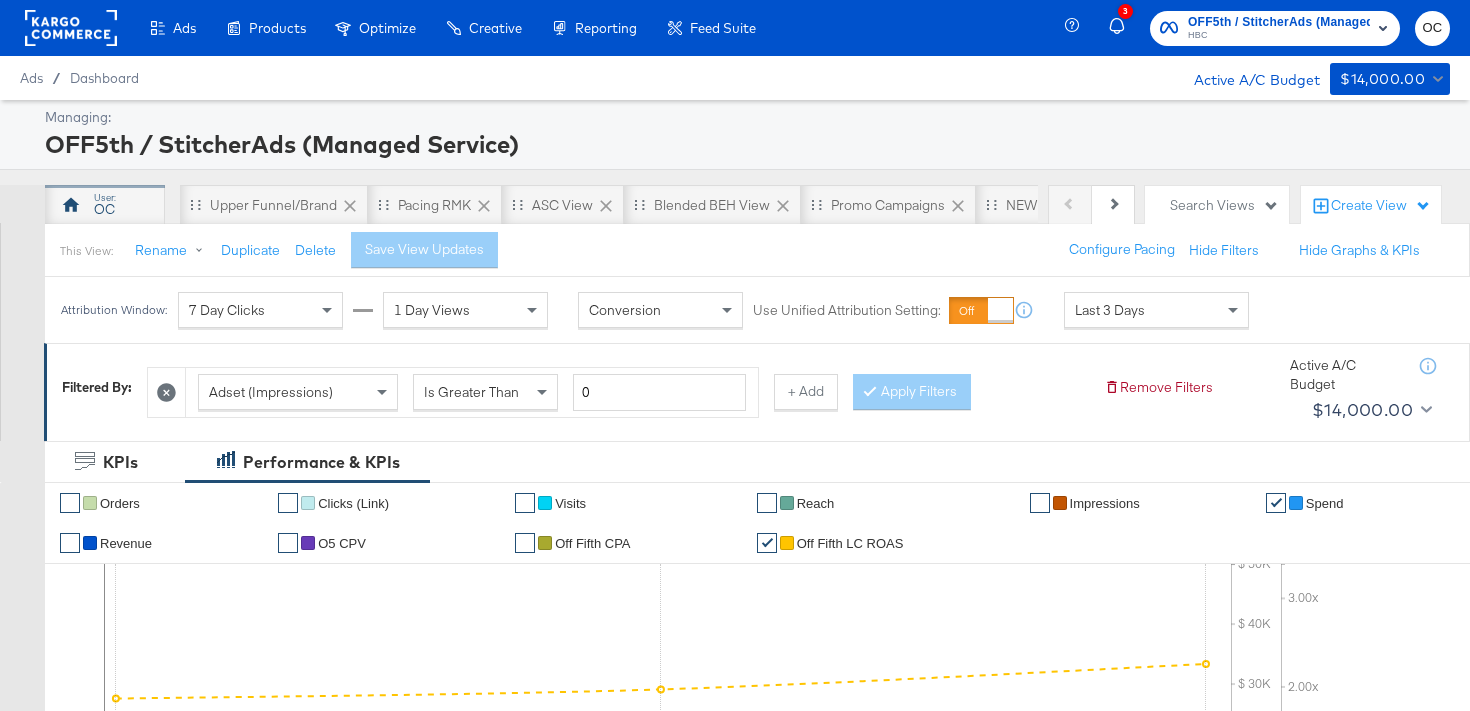 click on "OC" at bounding box center [104, 209] 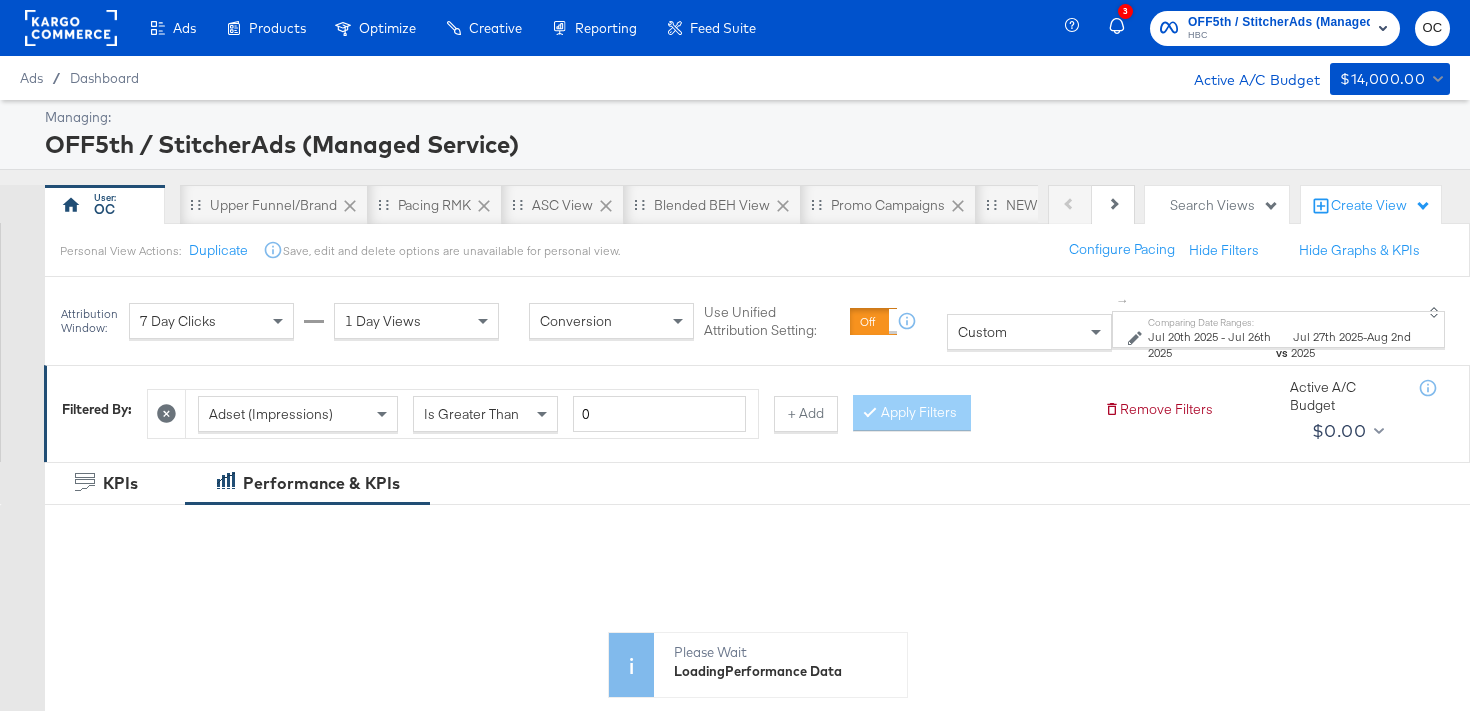 click on "Custom" at bounding box center [1029, 332] 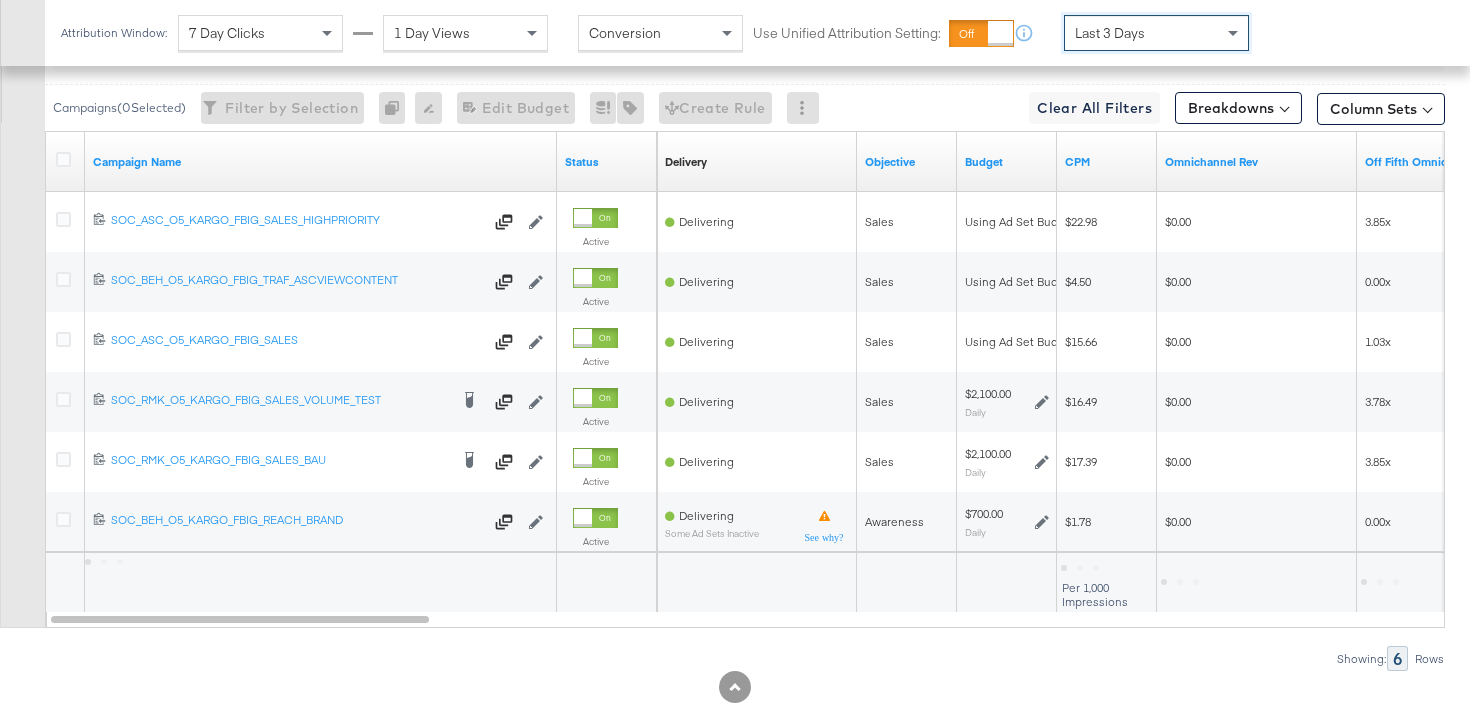 scroll, scrollTop: 1148, scrollLeft: 0, axis: vertical 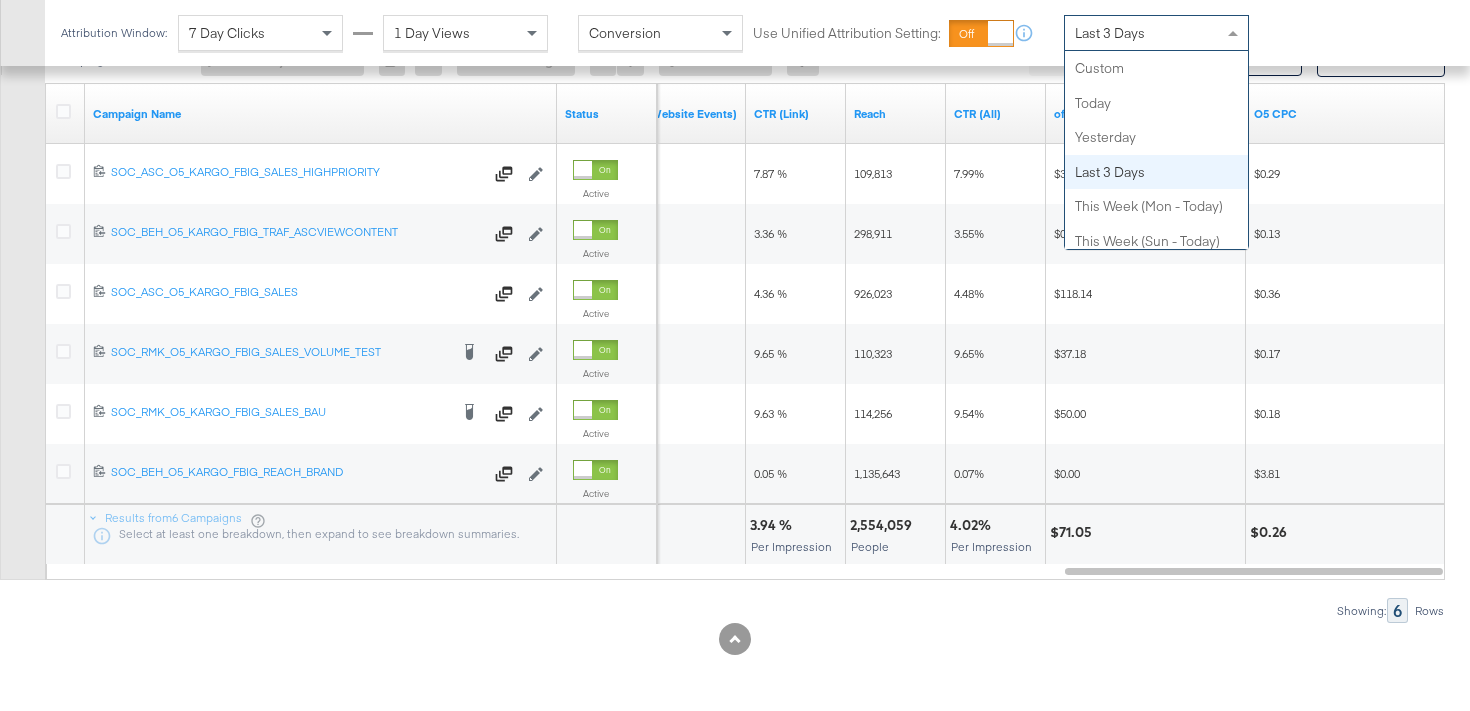 click on "Last 3 Days" at bounding box center (1110, 33) 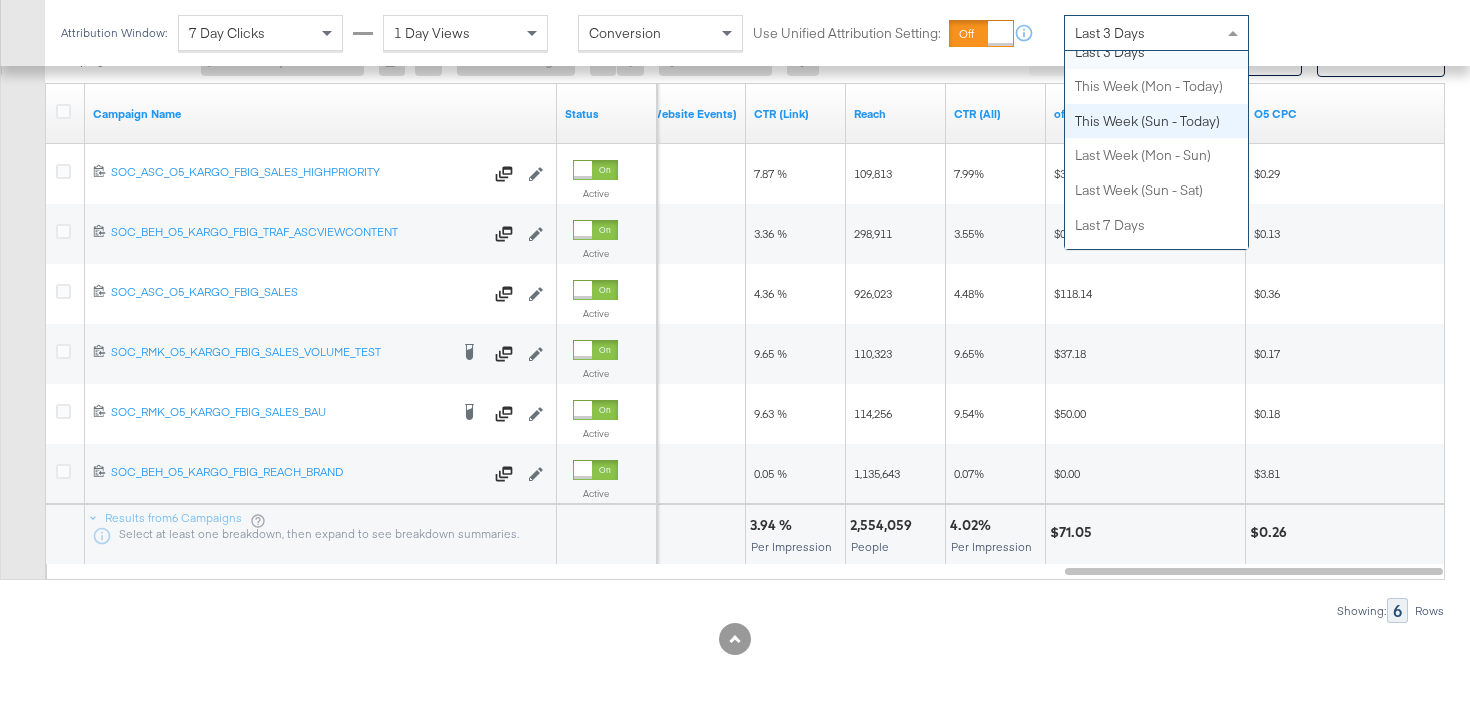 scroll, scrollTop: 121, scrollLeft: 0, axis: vertical 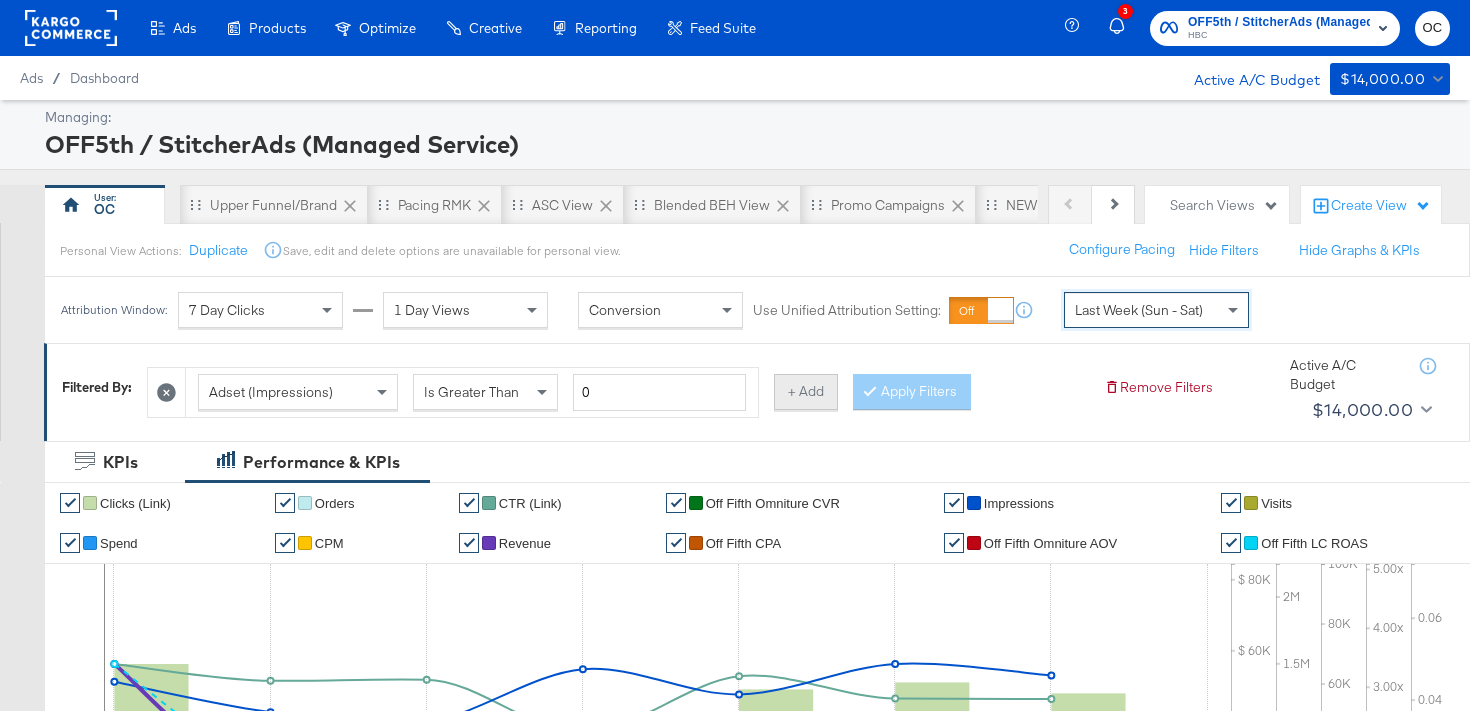 click on "+ Add" at bounding box center [806, 392] 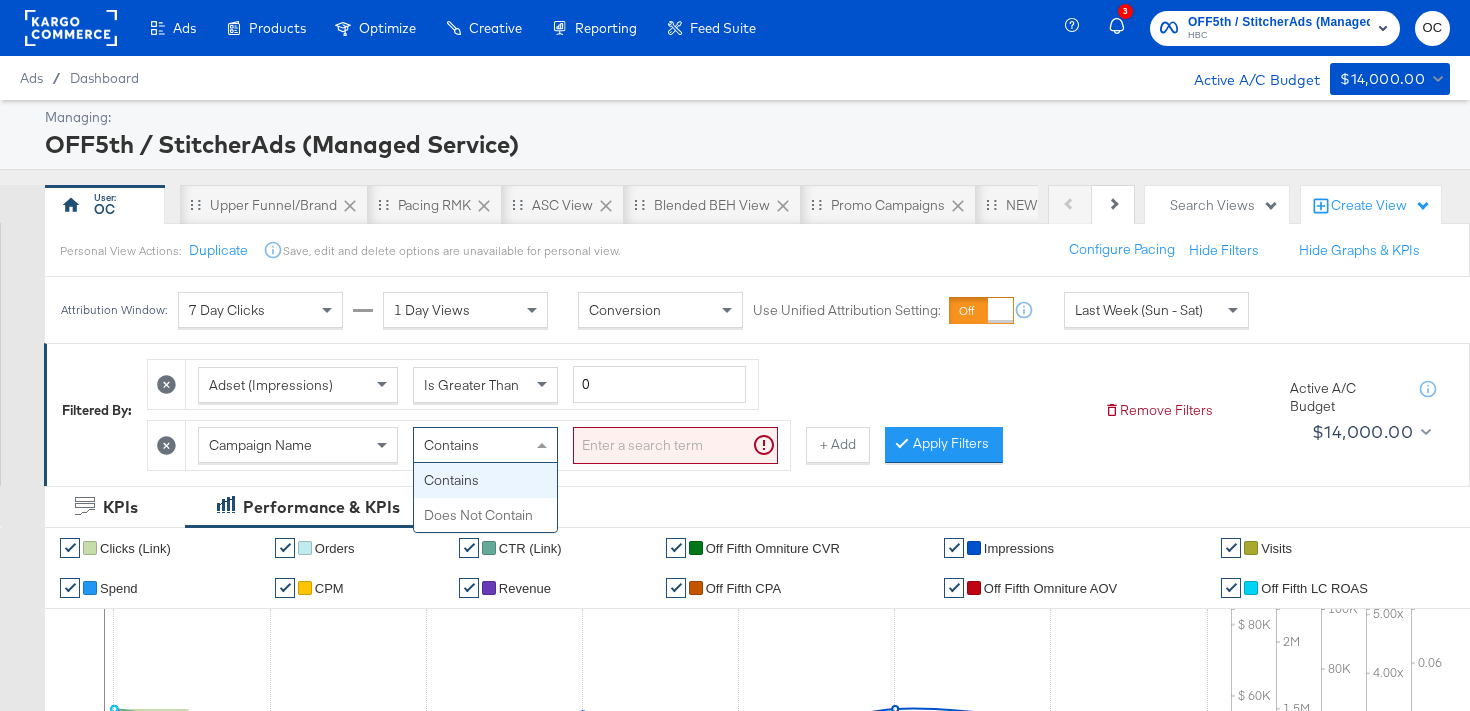 click at bounding box center [544, 445] 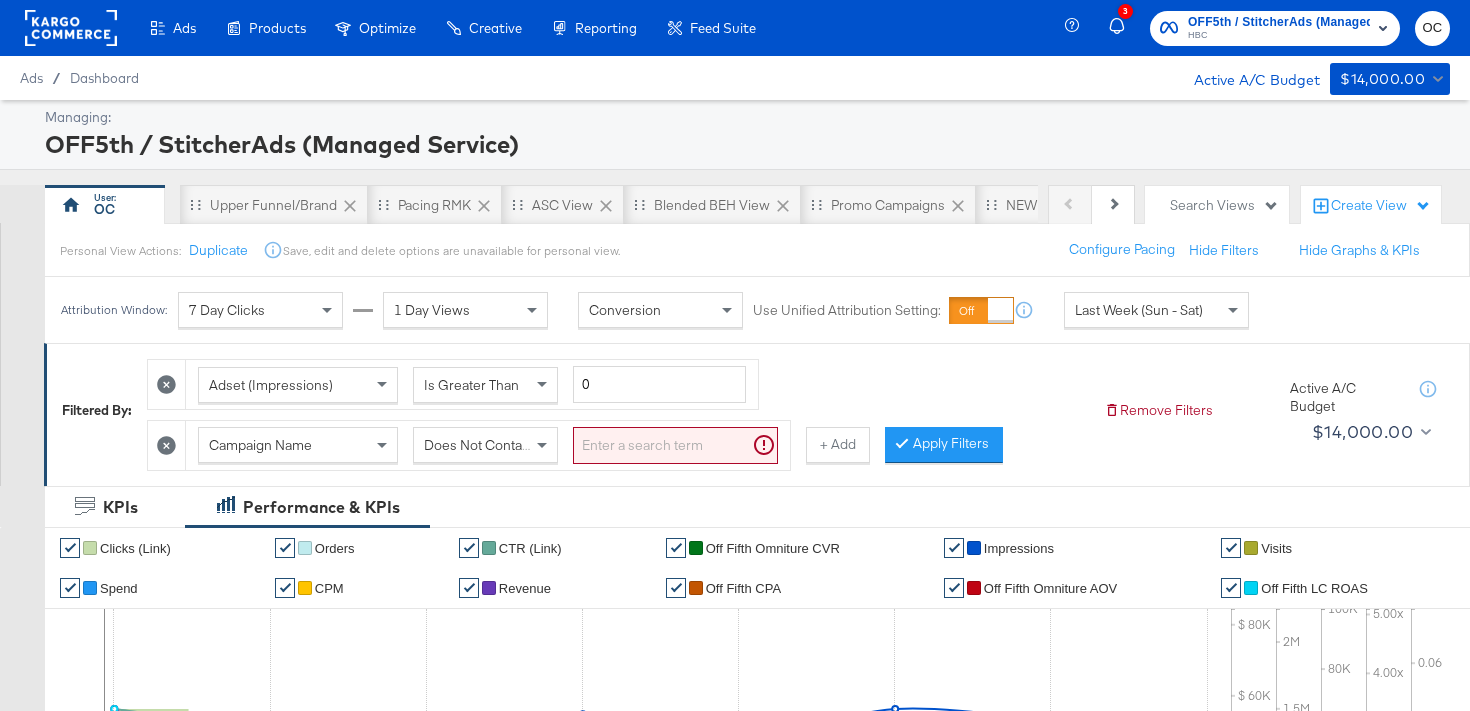 click on "Campaign Name Does Not Contain" at bounding box center (488, 445) 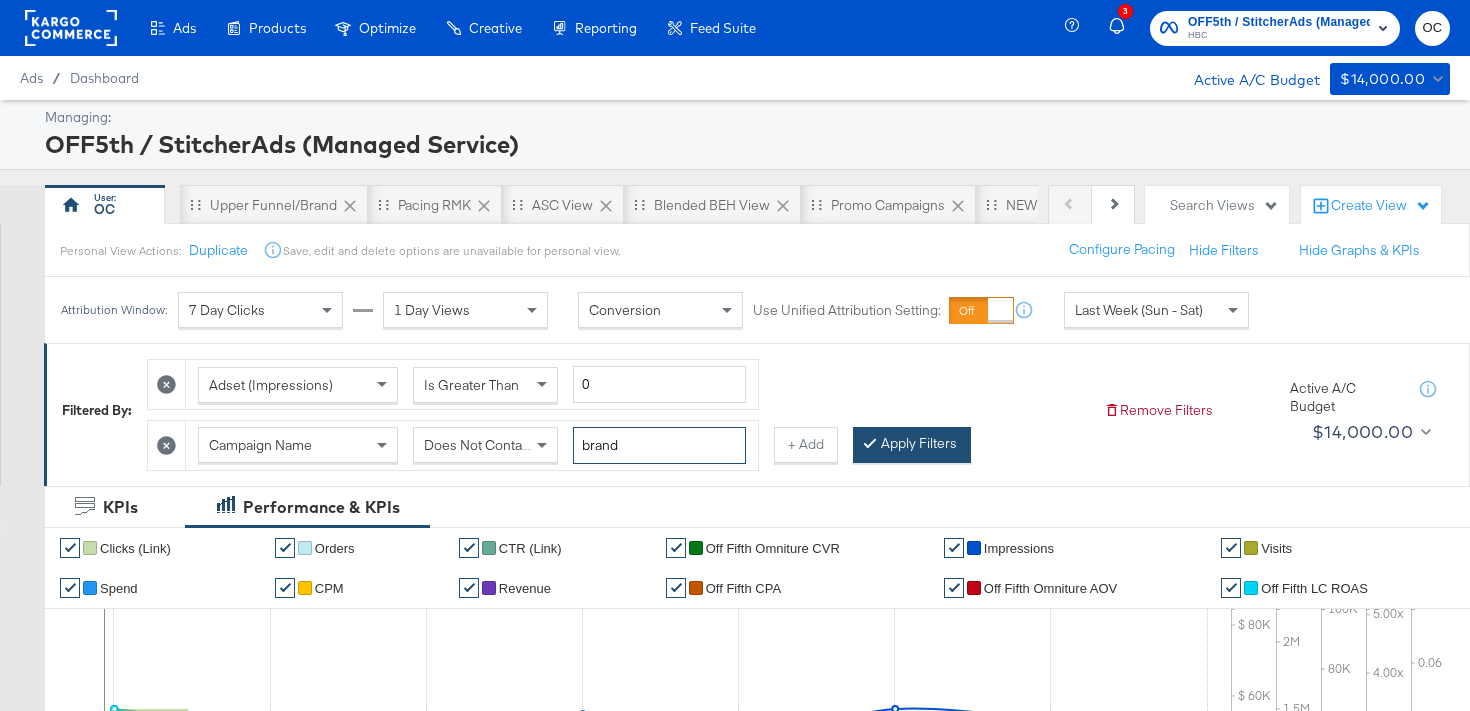 type on "brand" 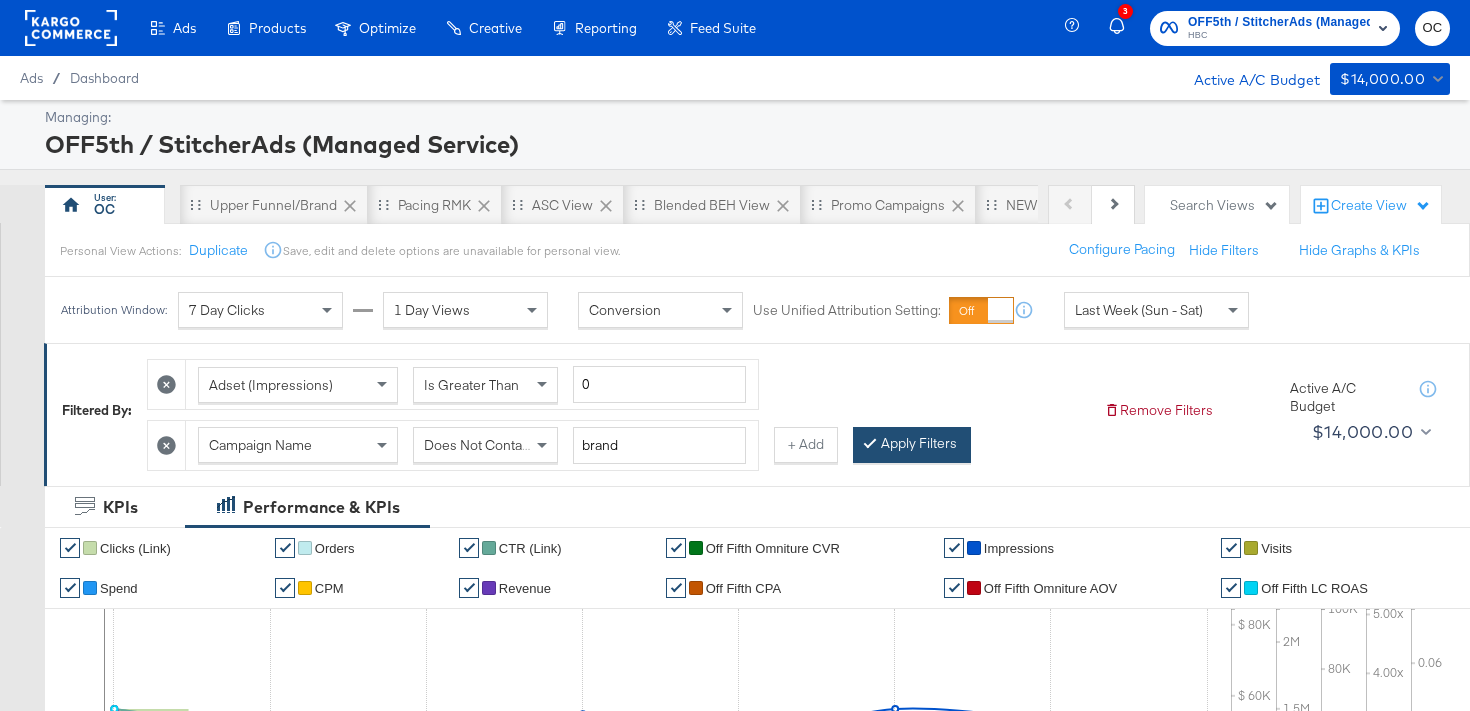 click at bounding box center [874, 443] 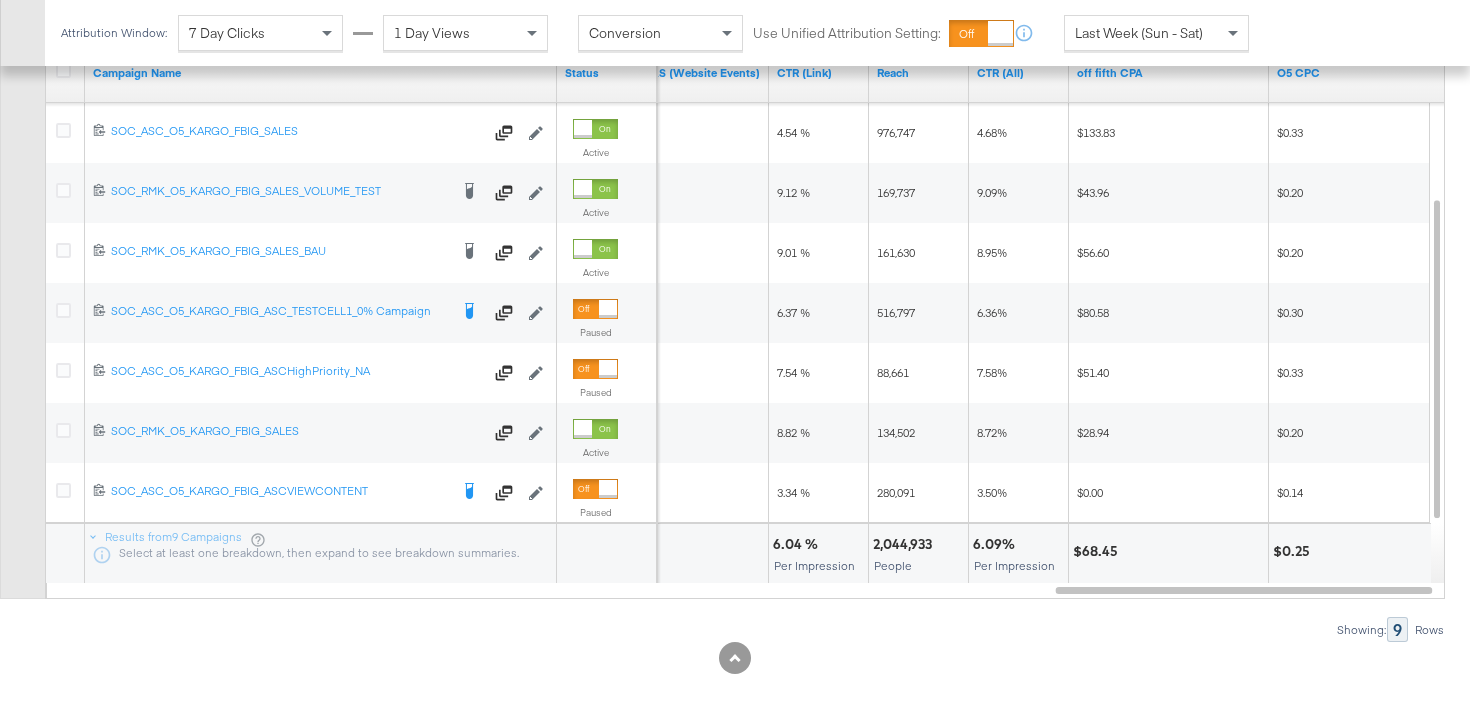 scroll, scrollTop: 1253, scrollLeft: 0, axis: vertical 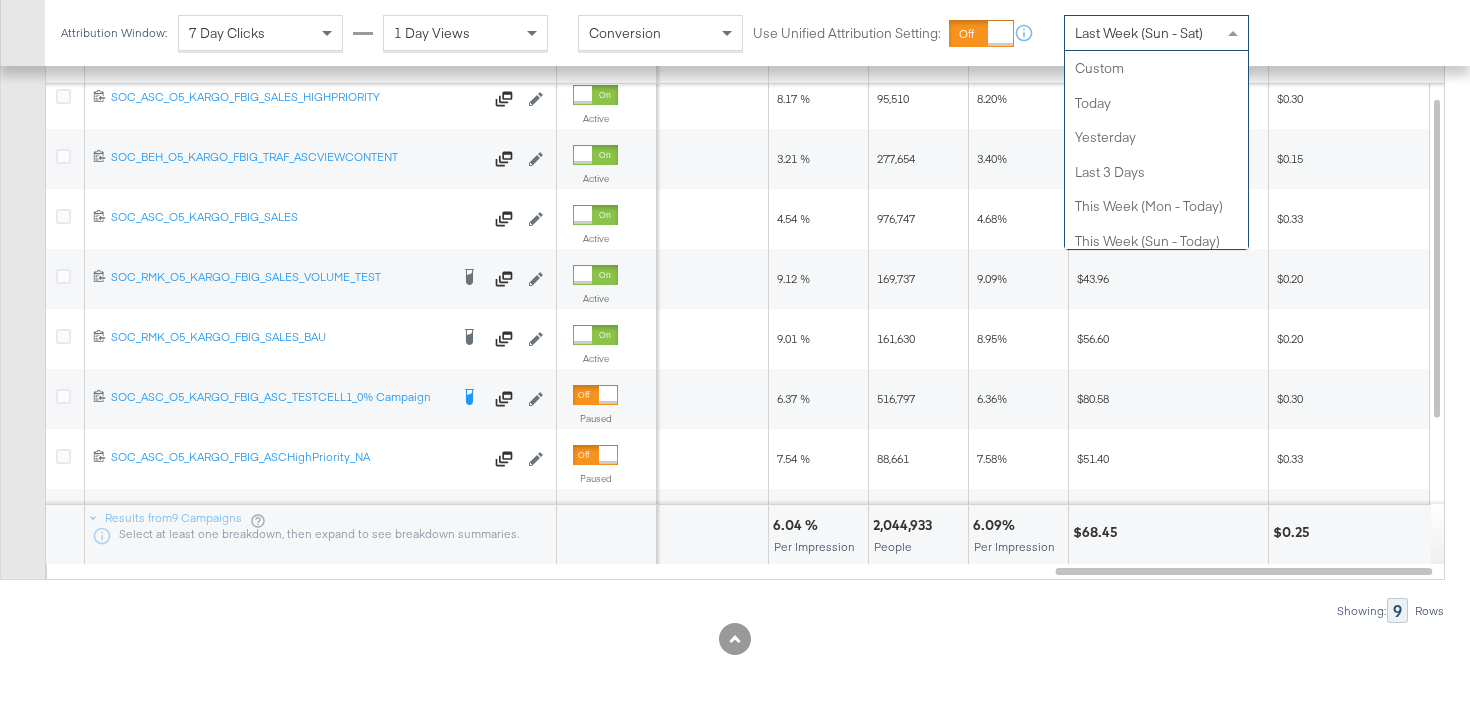 click on "Last Week (Sun - Sat)" at bounding box center (1156, 33) 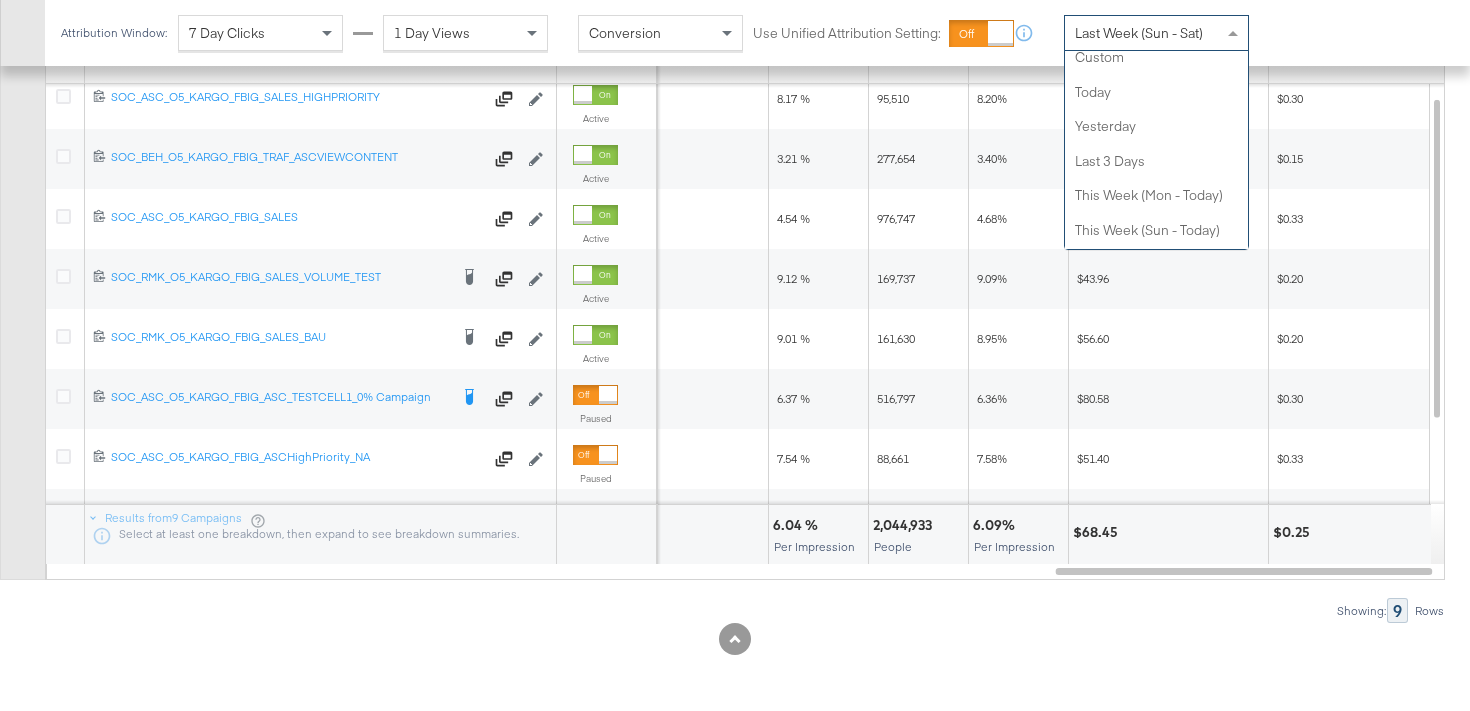 scroll, scrollTop: 0, scrollLeft: 0, axis: both 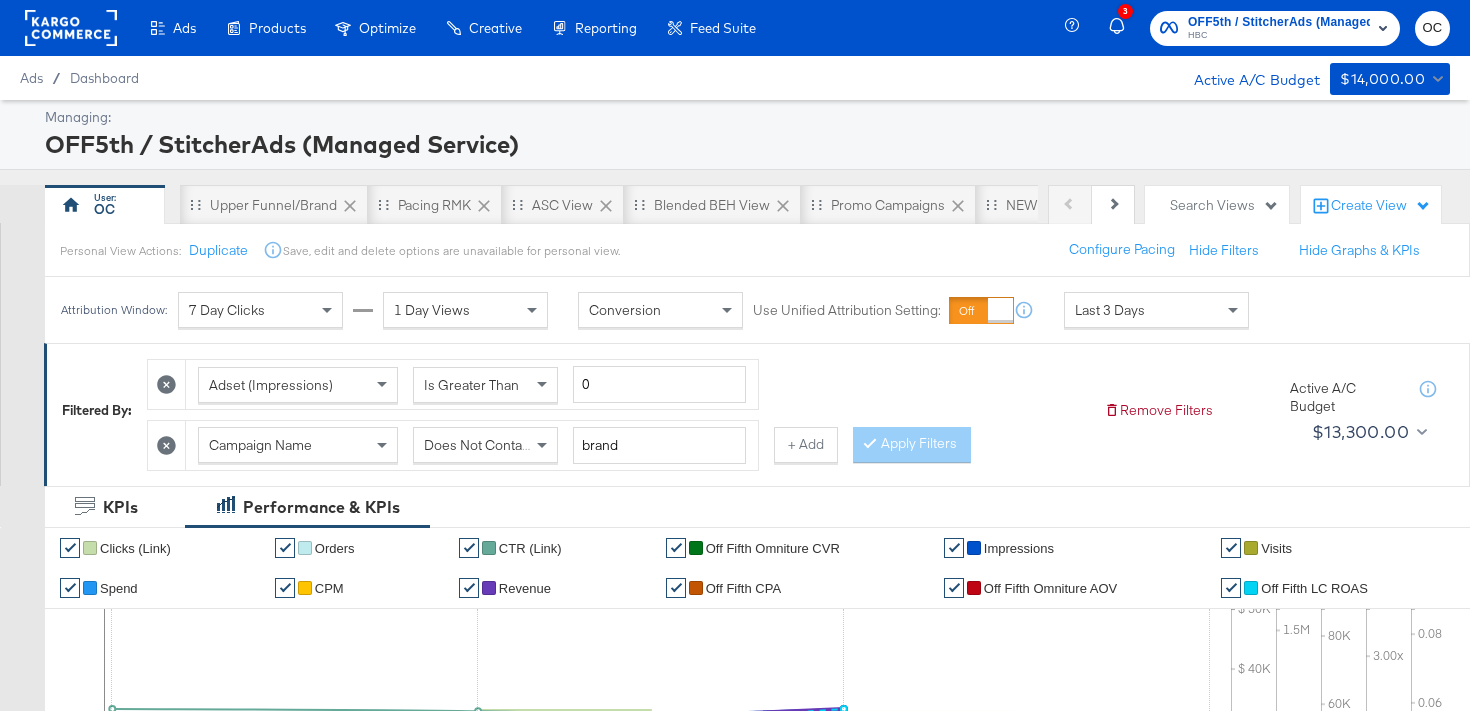 click 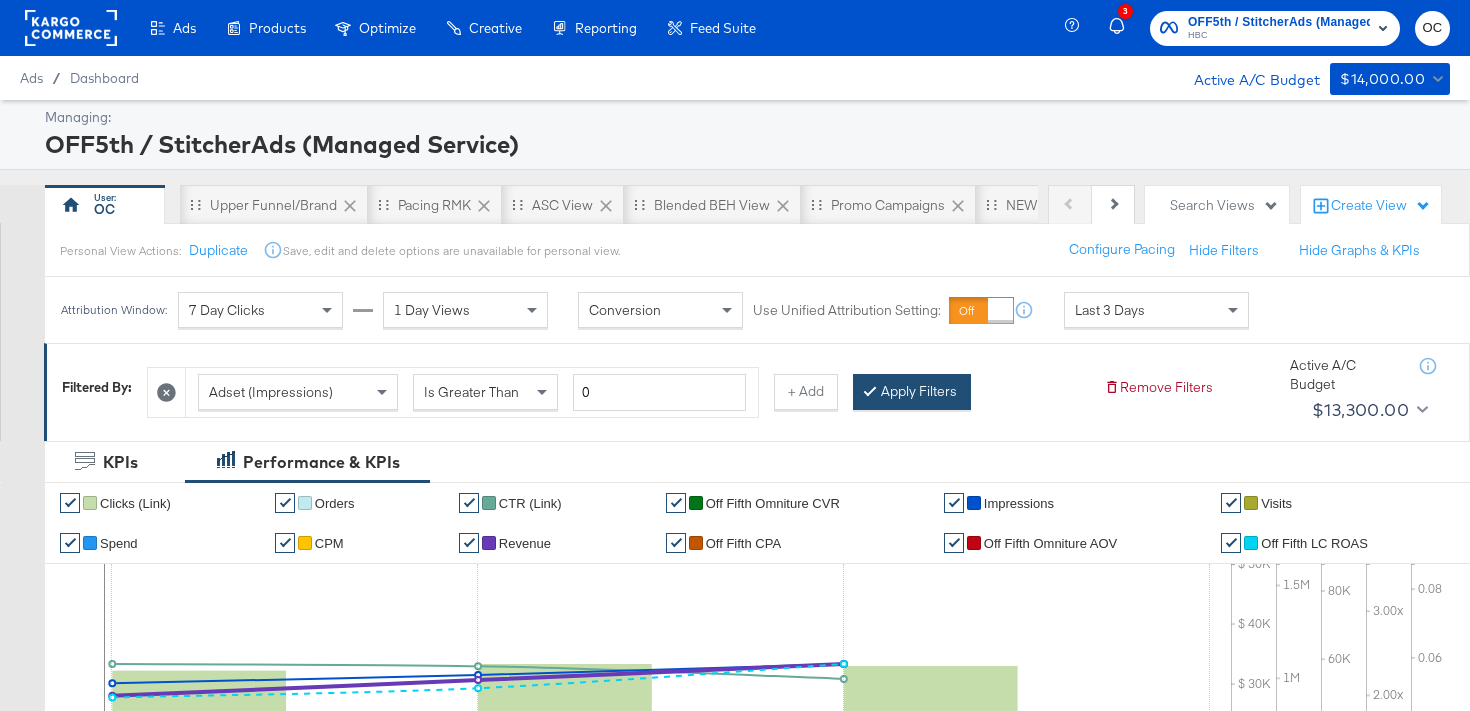 click on "Apply Filters" at bounding box center [912, 392] 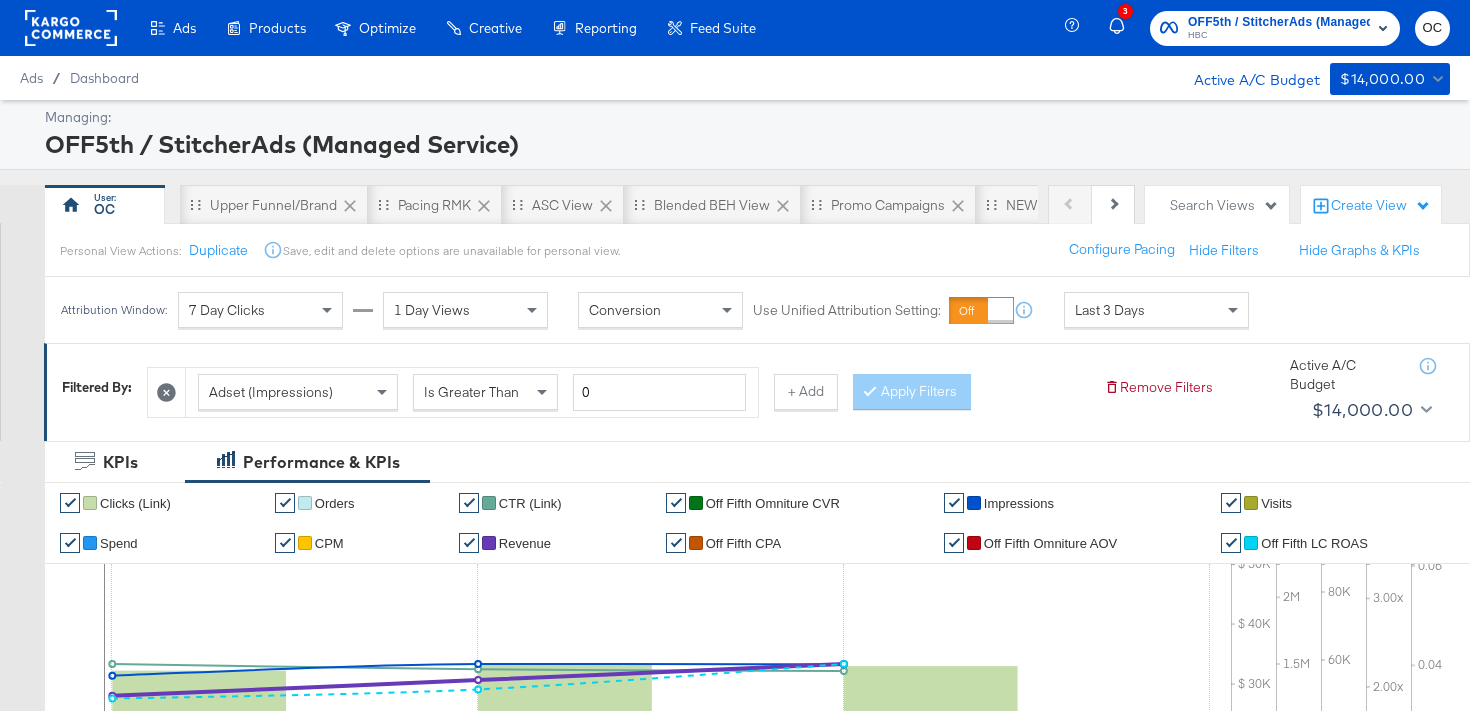 click on "Last 3 Days" at bounding box center [1110, 310] 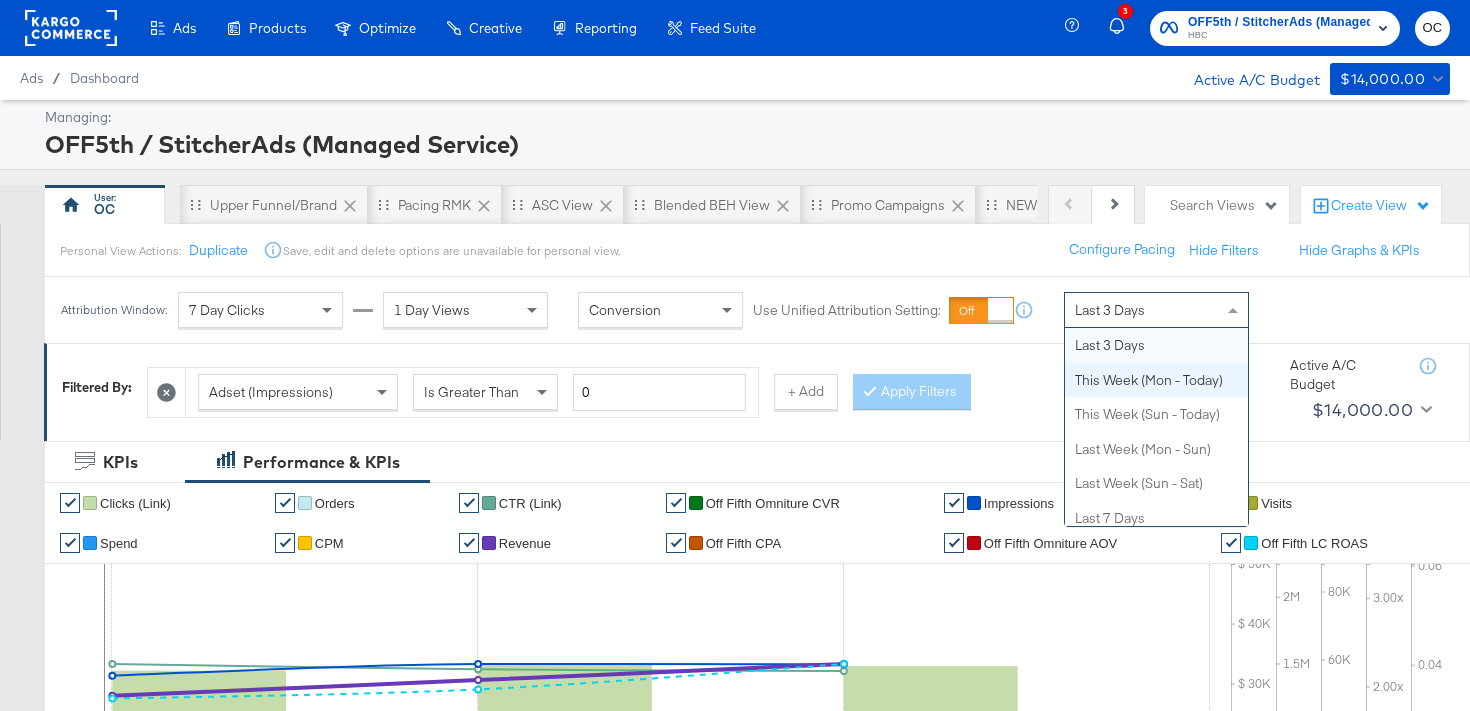 scroll, scrollTop: 0, scrollLeft: 0, axis: both 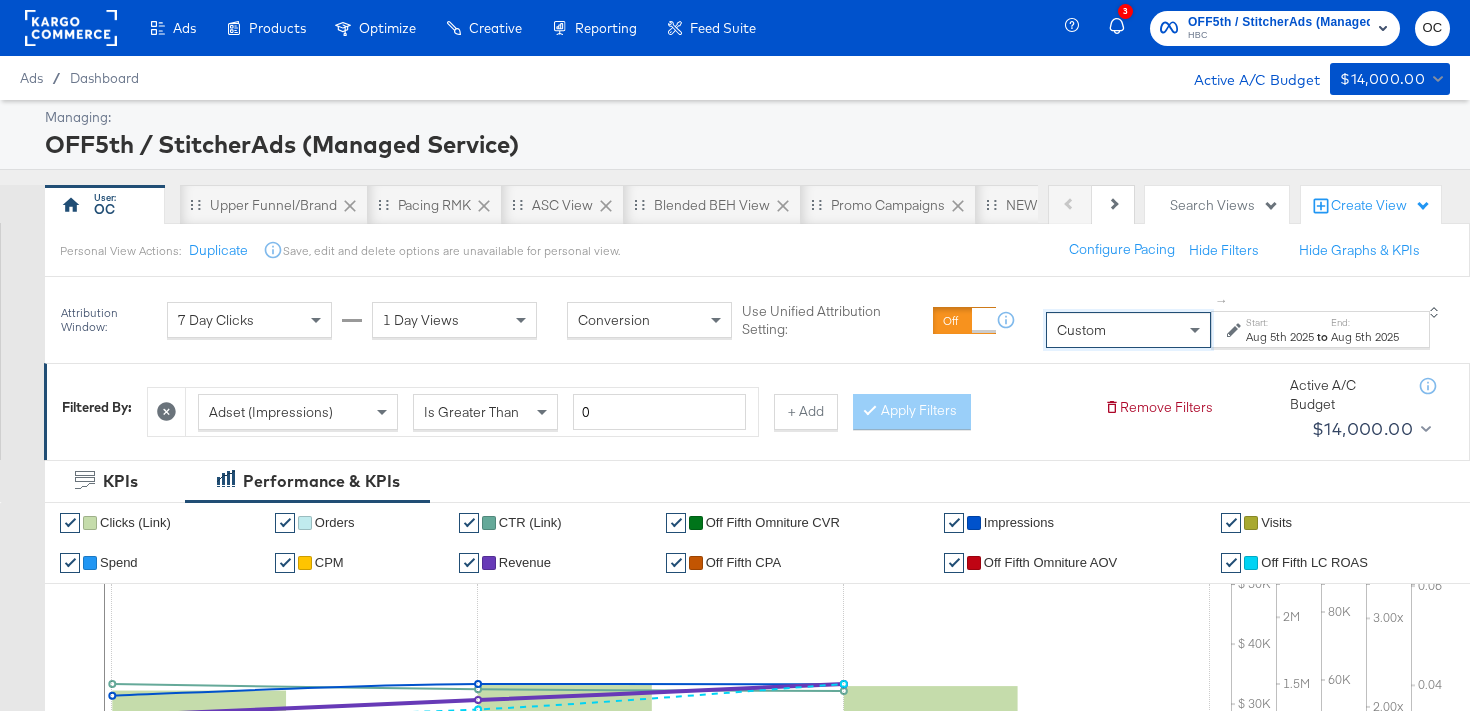 click on "Aug 5th 2025" at bounding box center [1280, 337] 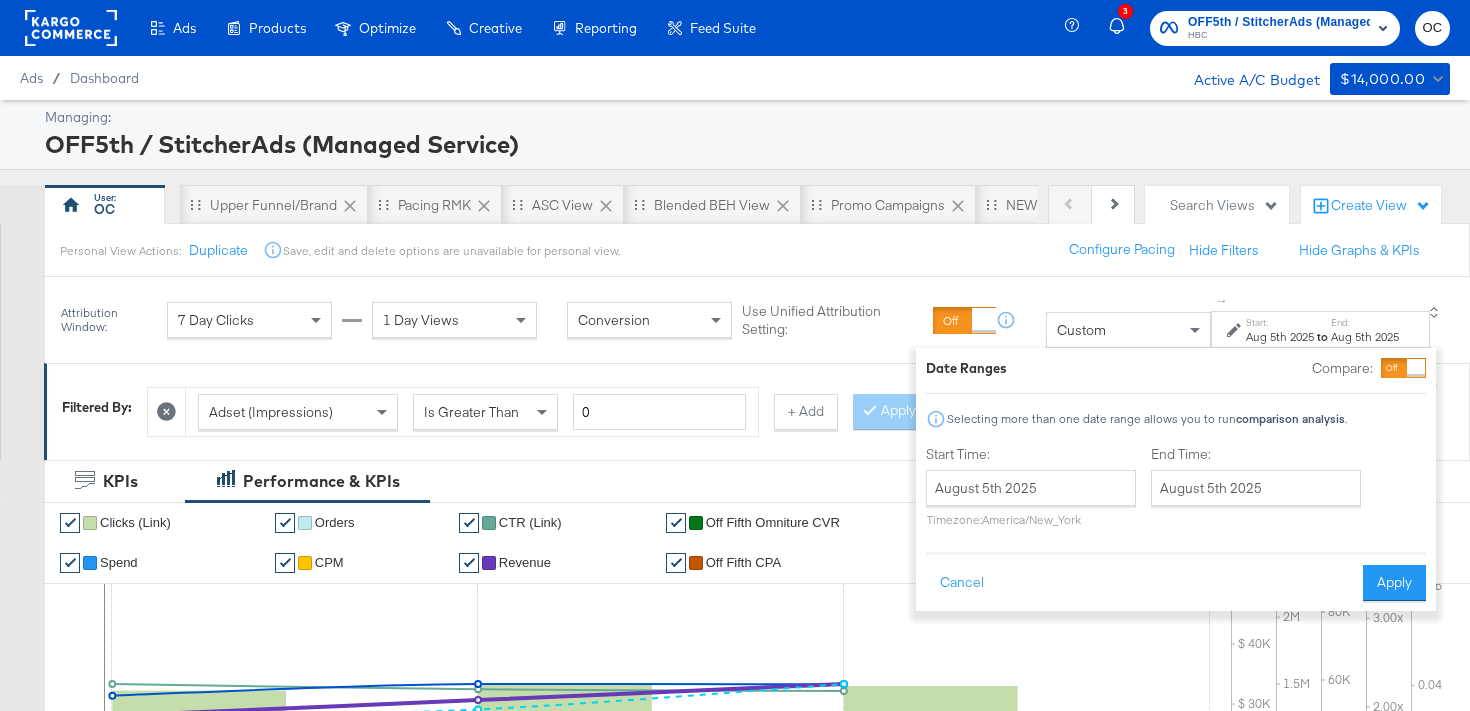 click at bounding box center (1403, 368) 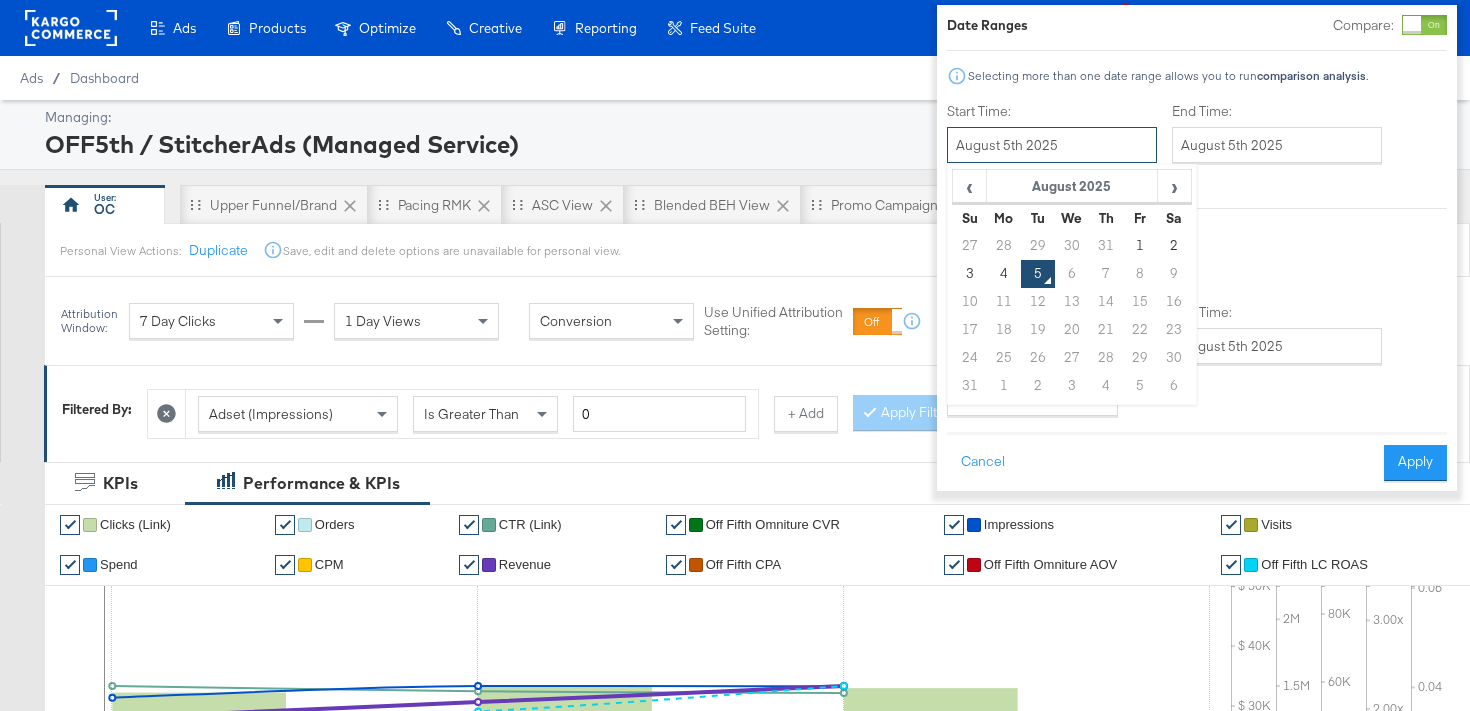 click on "August 5th 2025" at bounding box center (1052, 145) 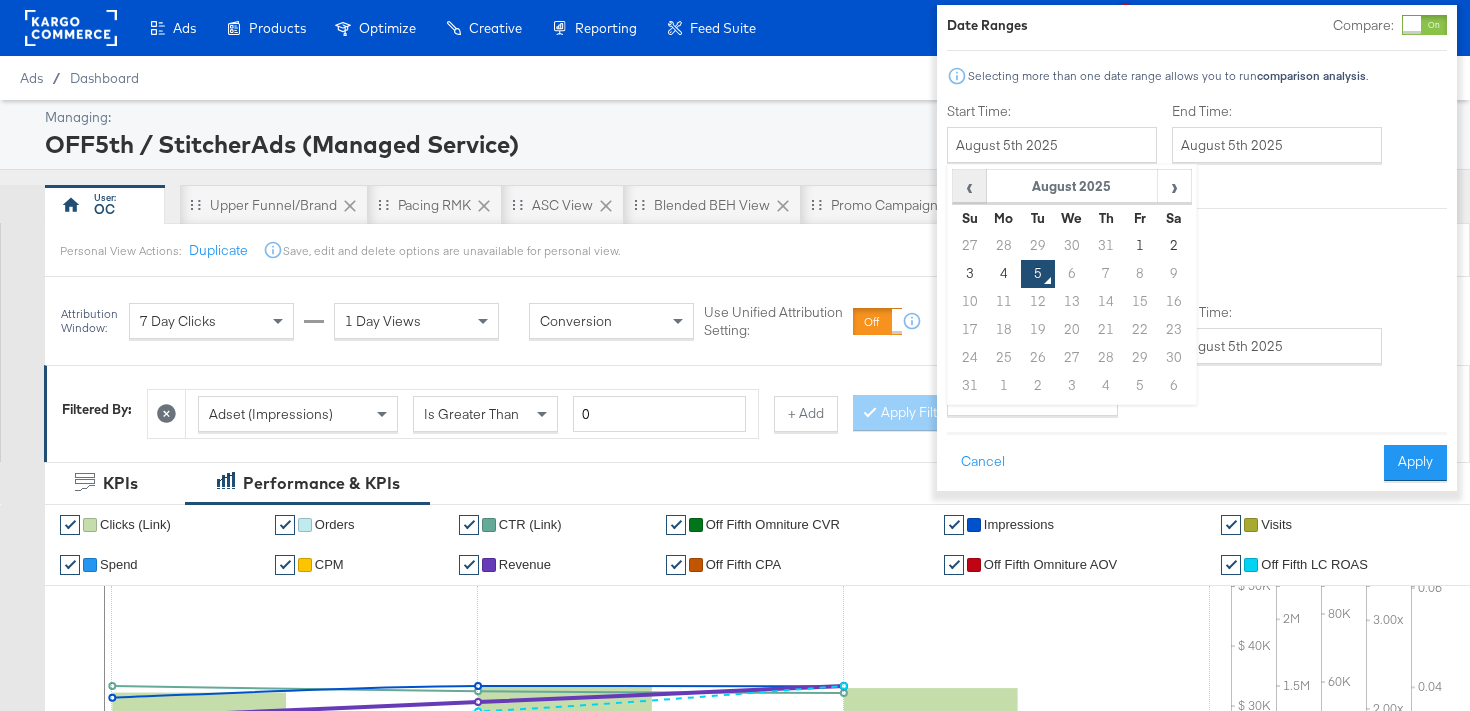 click on "‹" at bounding box center (969, 186) 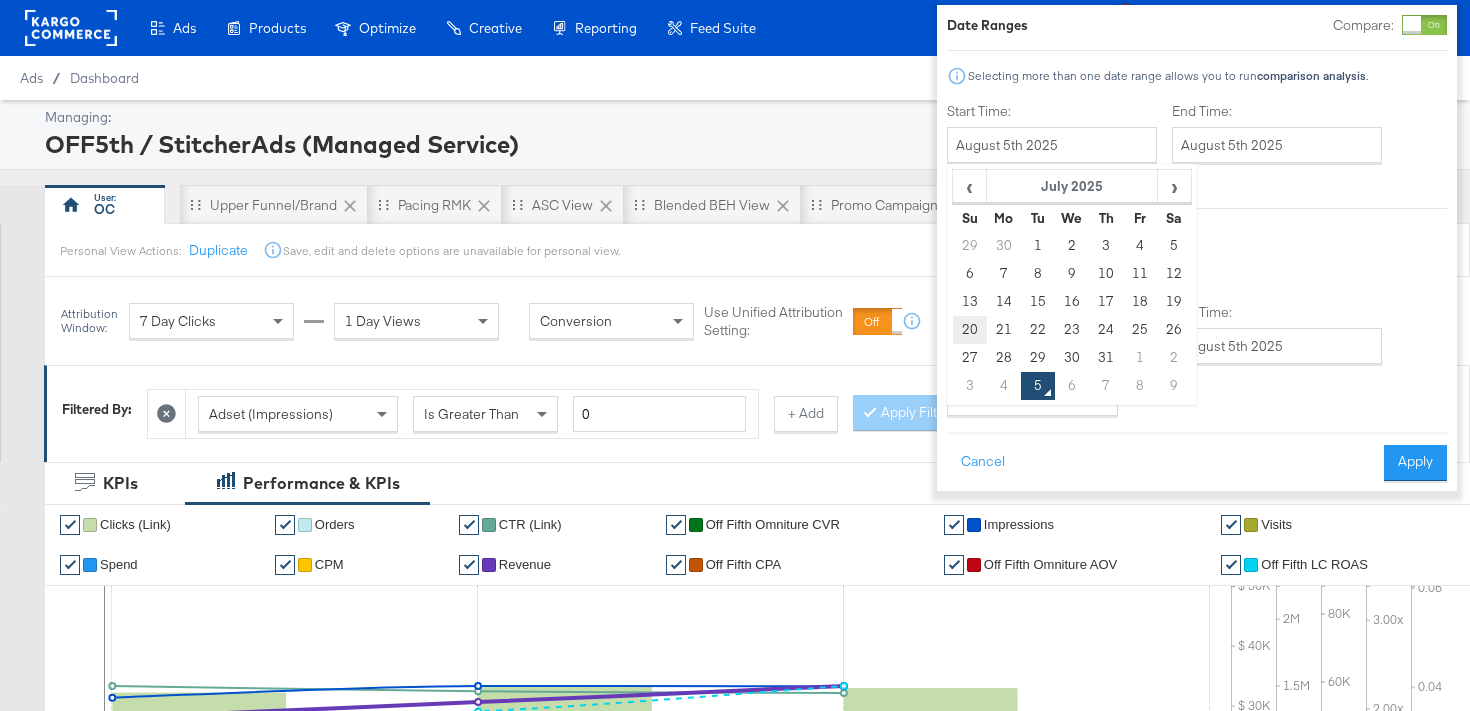 click on "20" at bounding box center [970, 330] 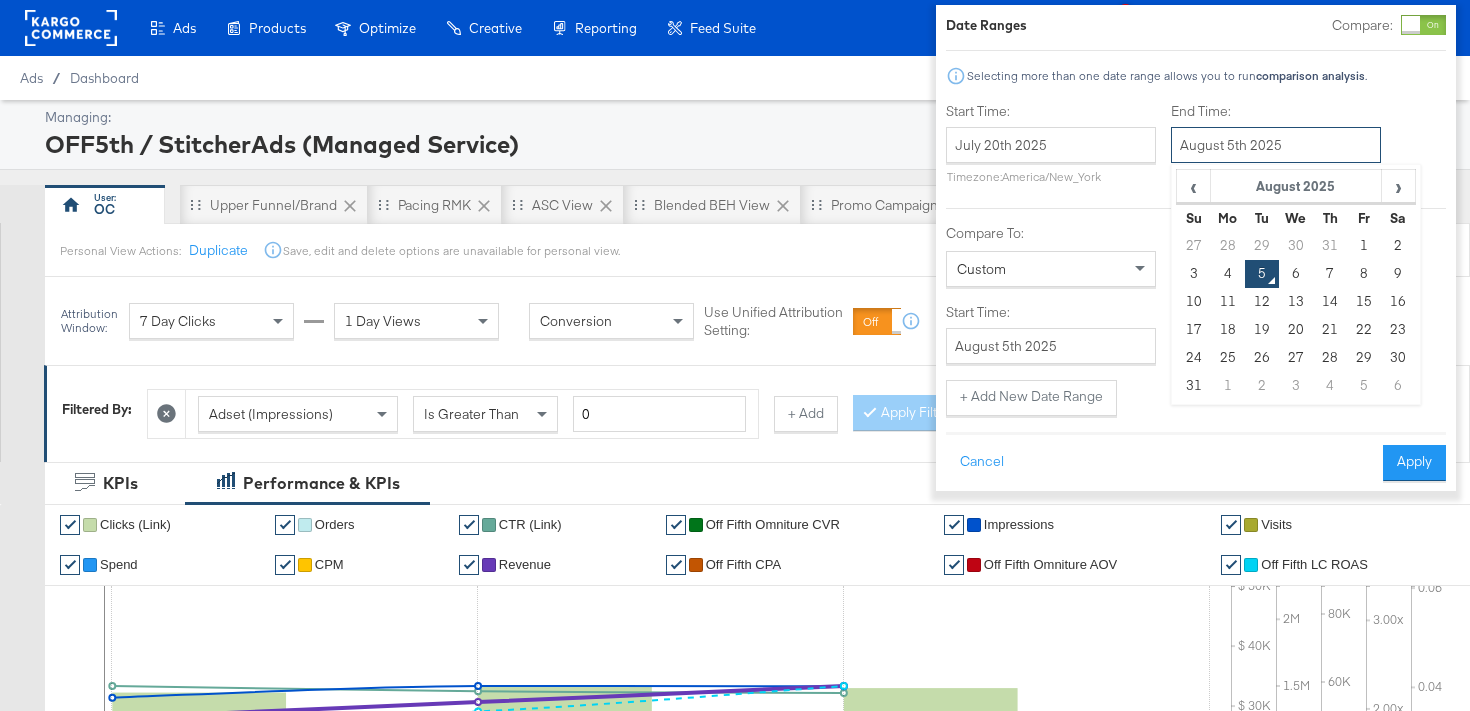 click on "August 5th 2025" at bounding box center [1276, 145] 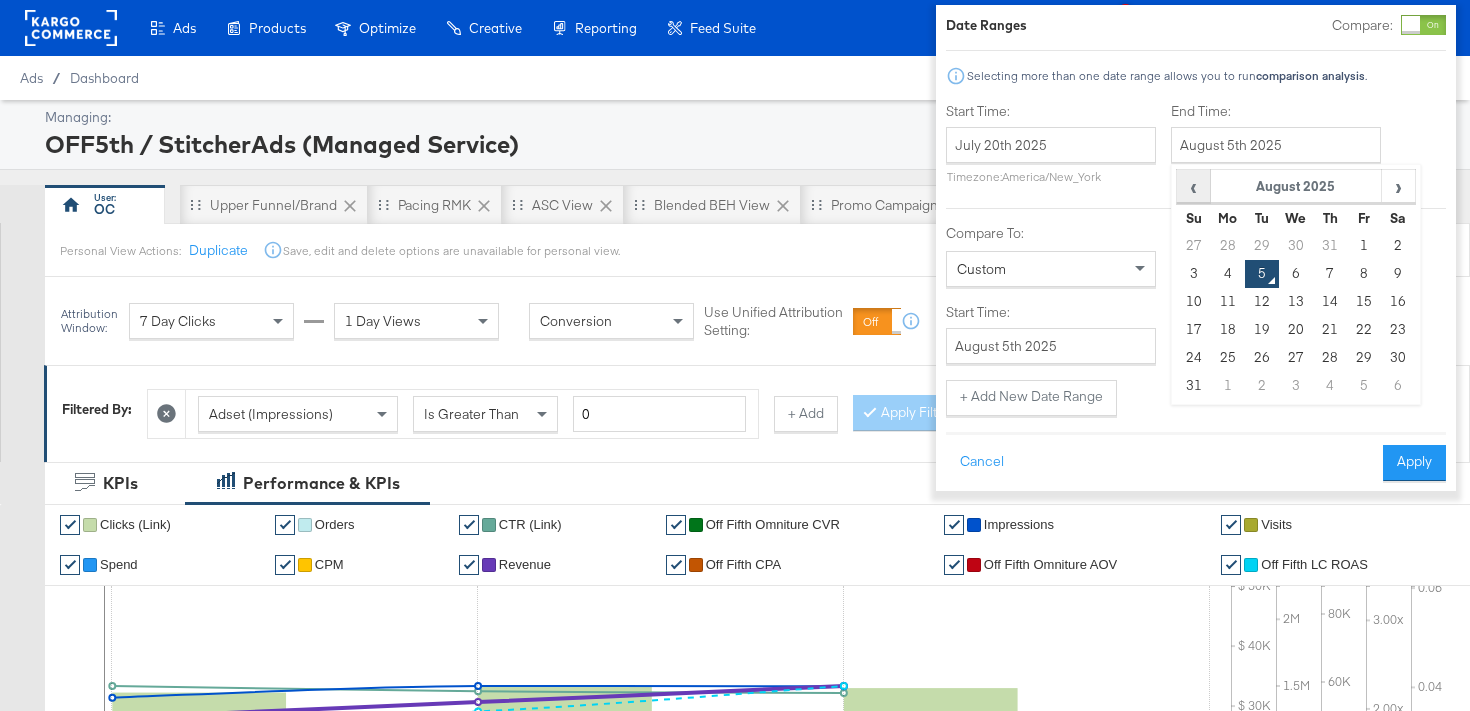 click on "‹" at bounding box center [1193, 186] 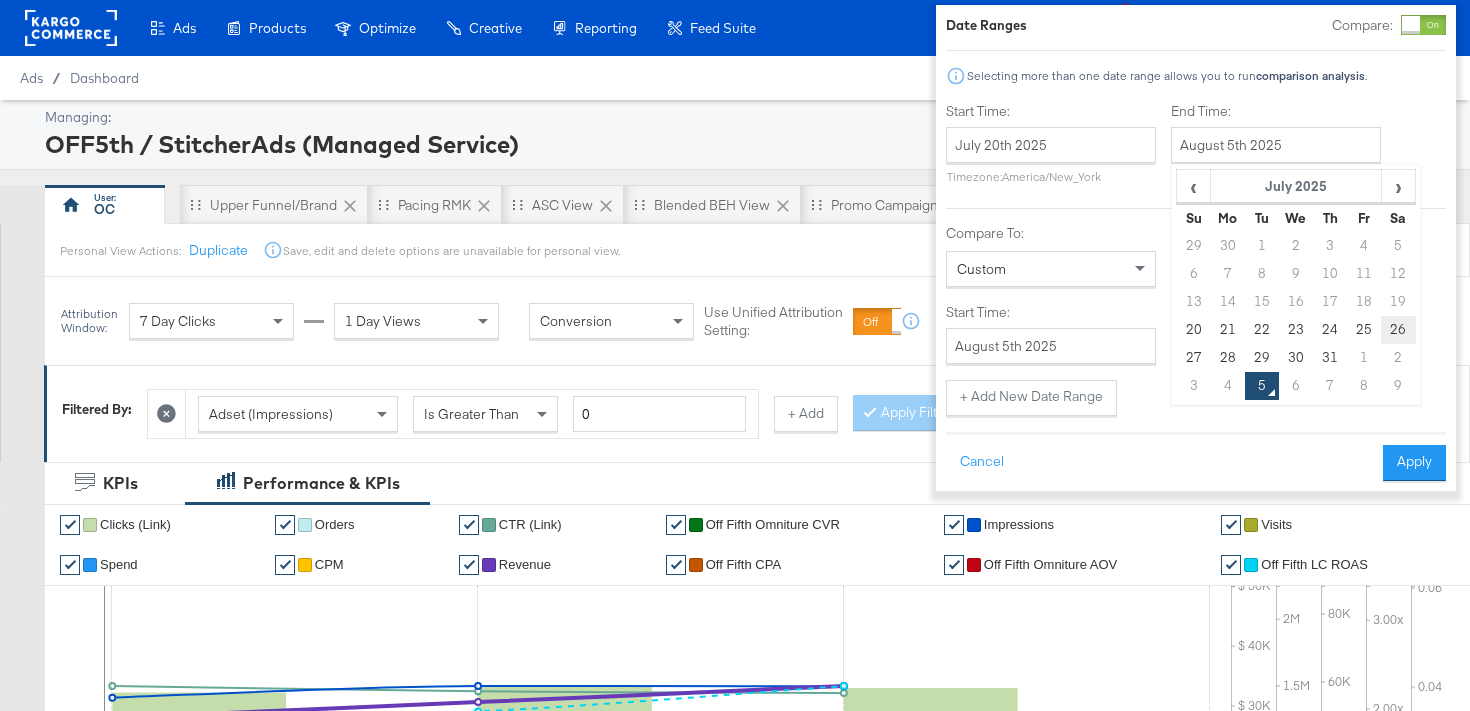 click on "26" at bounding box center [1398, 330] 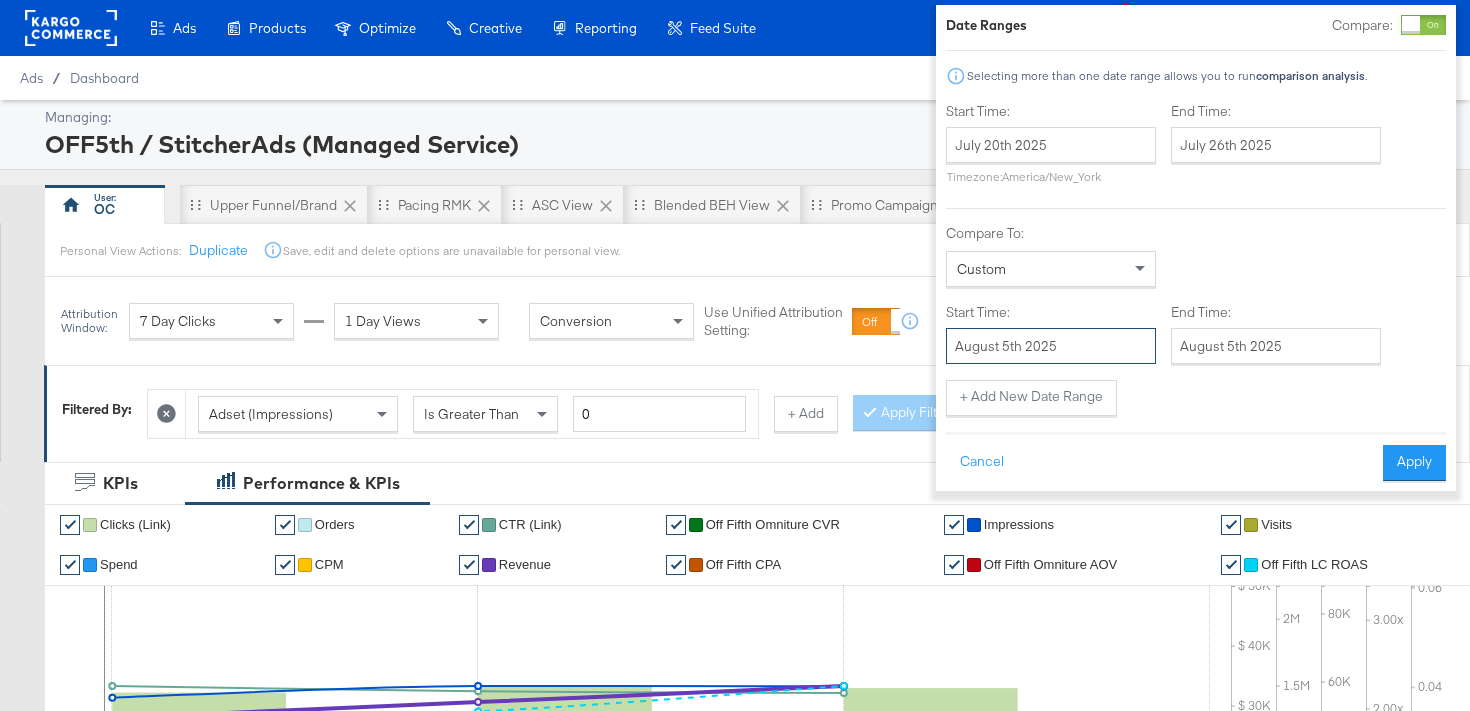 click on "August 5th 2025" at bounding box center (1051, 346) 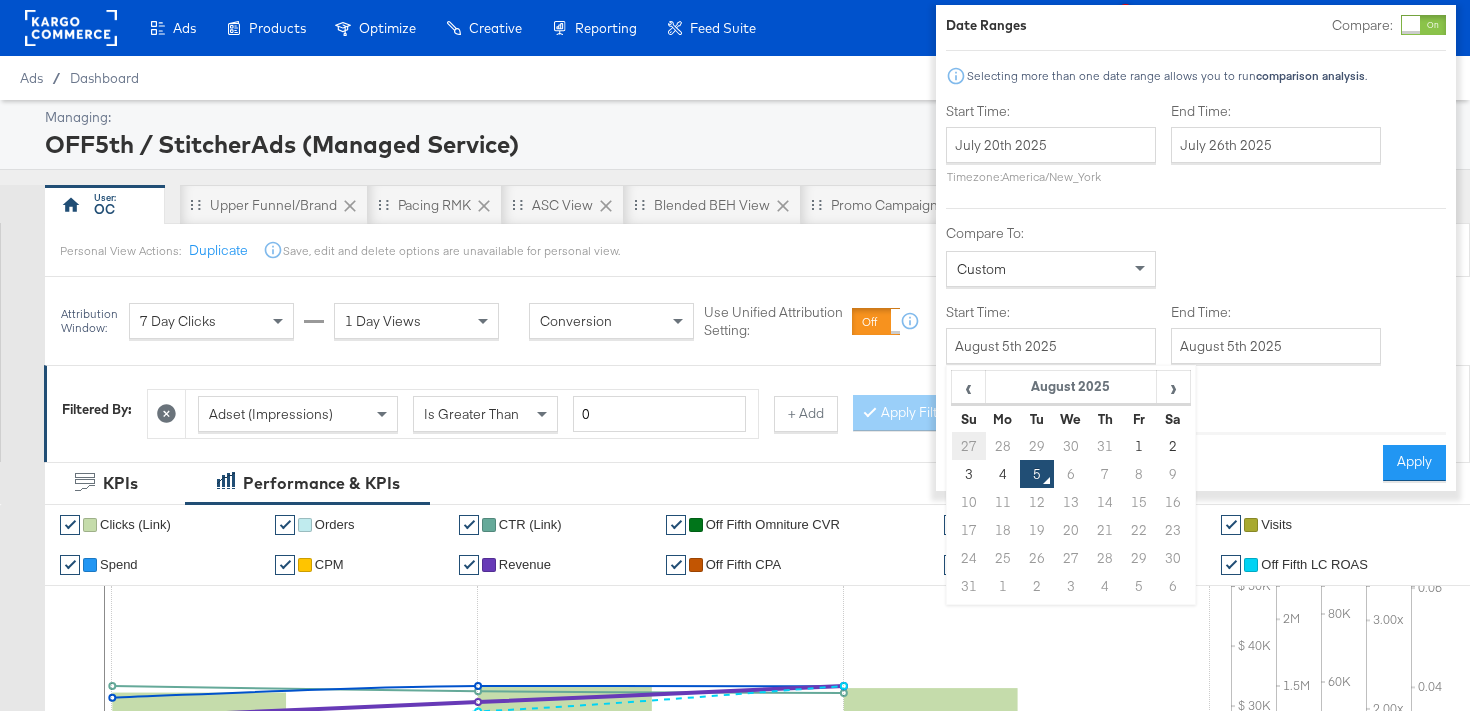 click on "27" at bounding box center (969, 446) 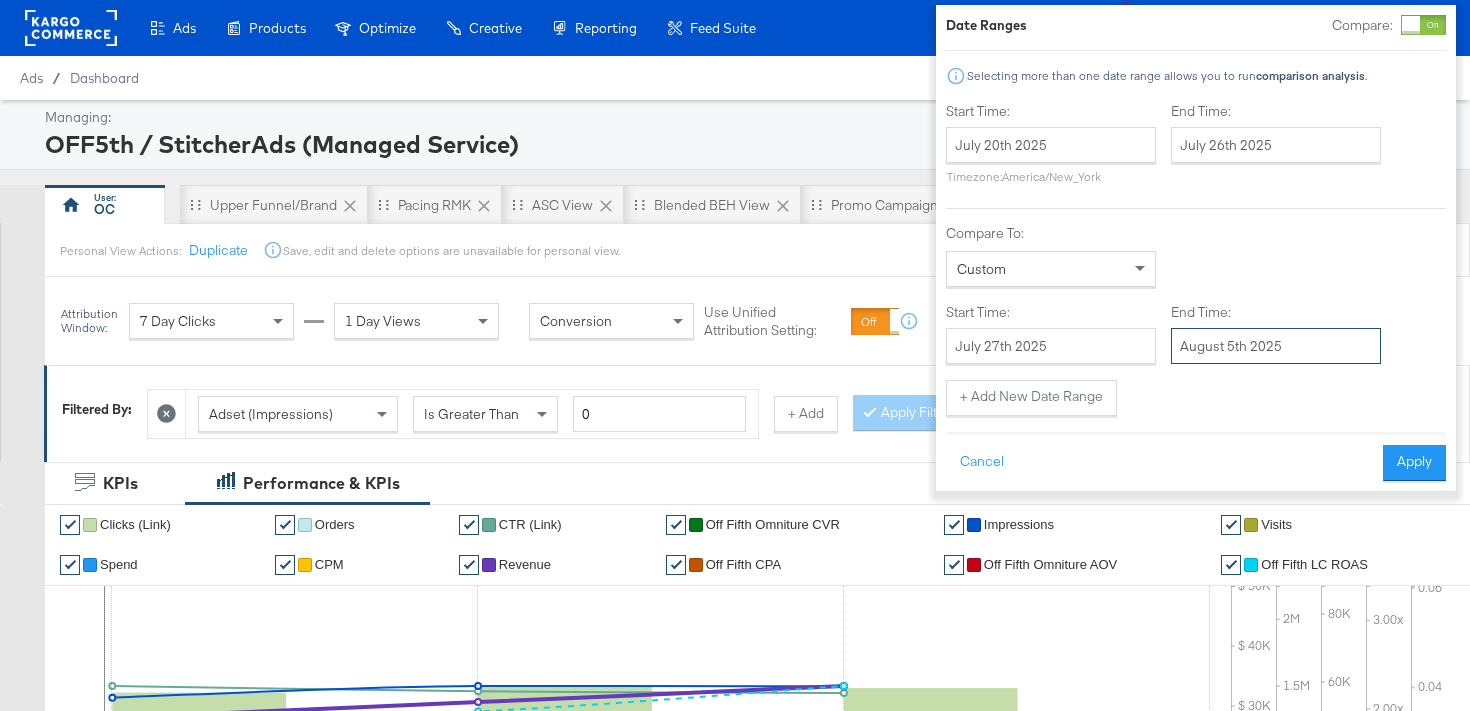 click on "August 5th 2025" at bounding box center [1276, 346] 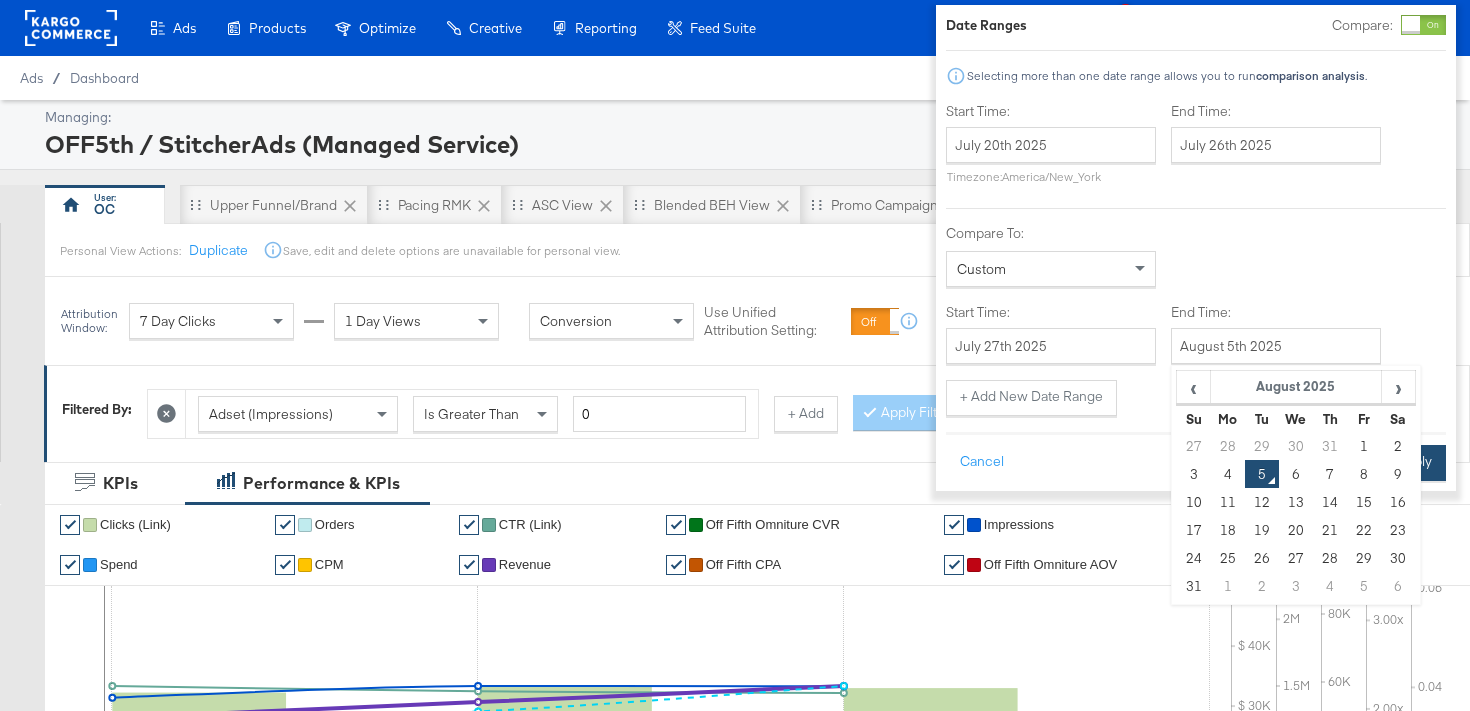 click on "2" at bounding box center (1398, 446) 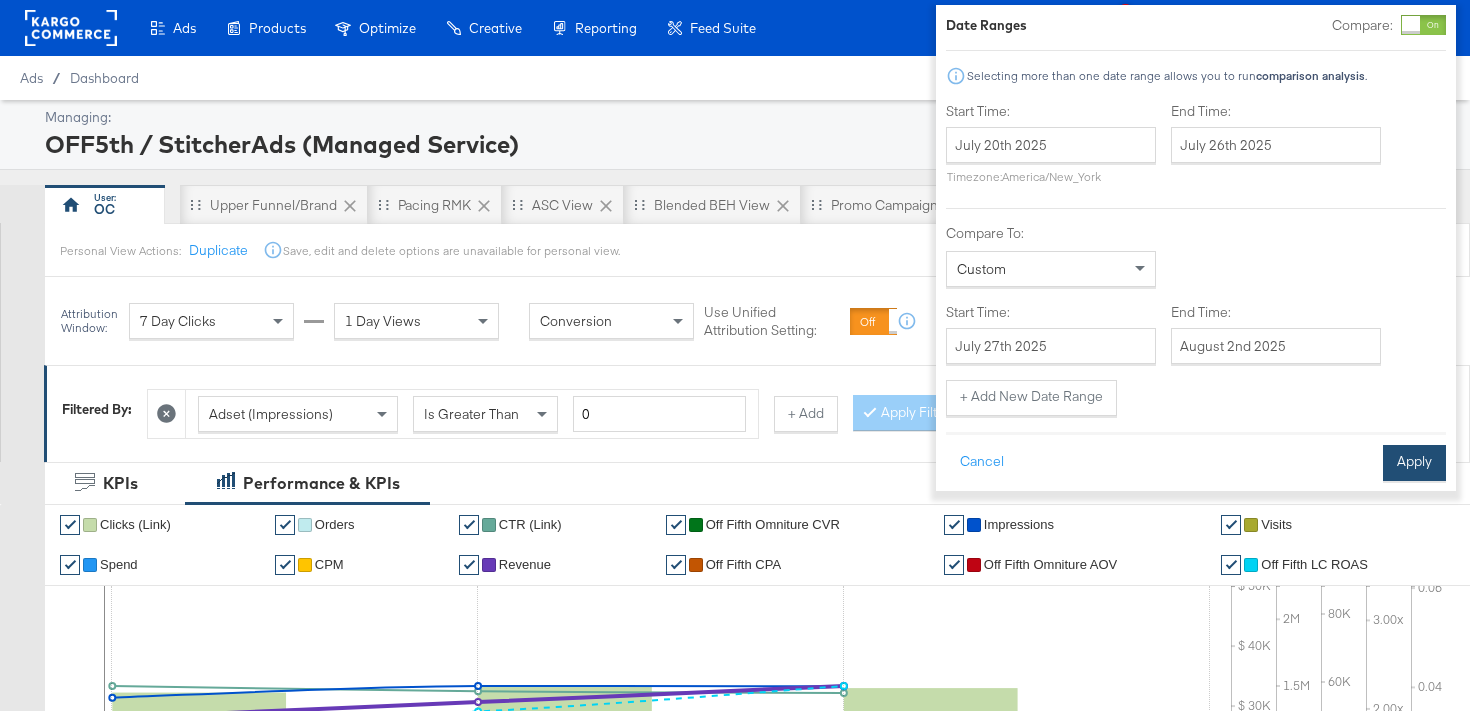 click on "Apply" at bounding box center (1414, 463) 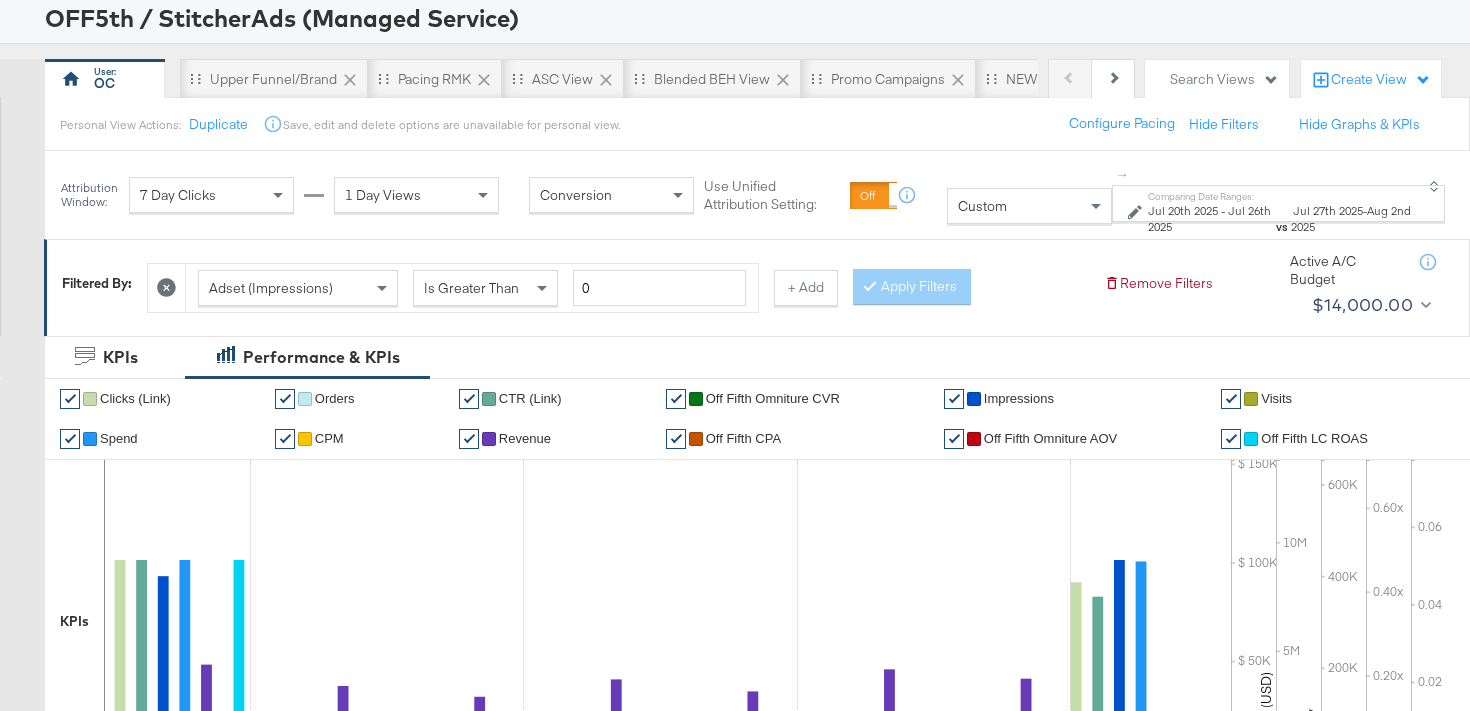 scroll, scrollTop: 110, scrollLeft: 0, axis: vertical 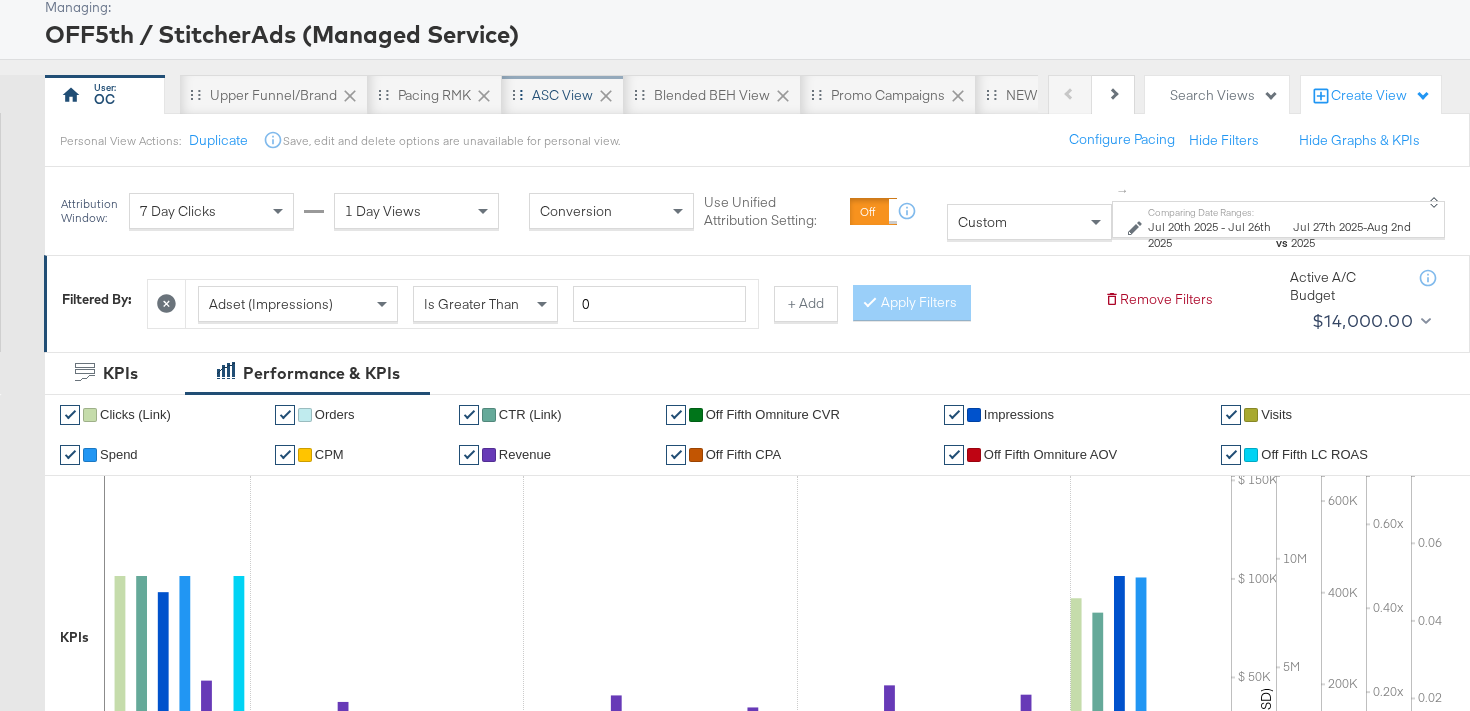 click on "ASC View" at bounding box center (562, 95) 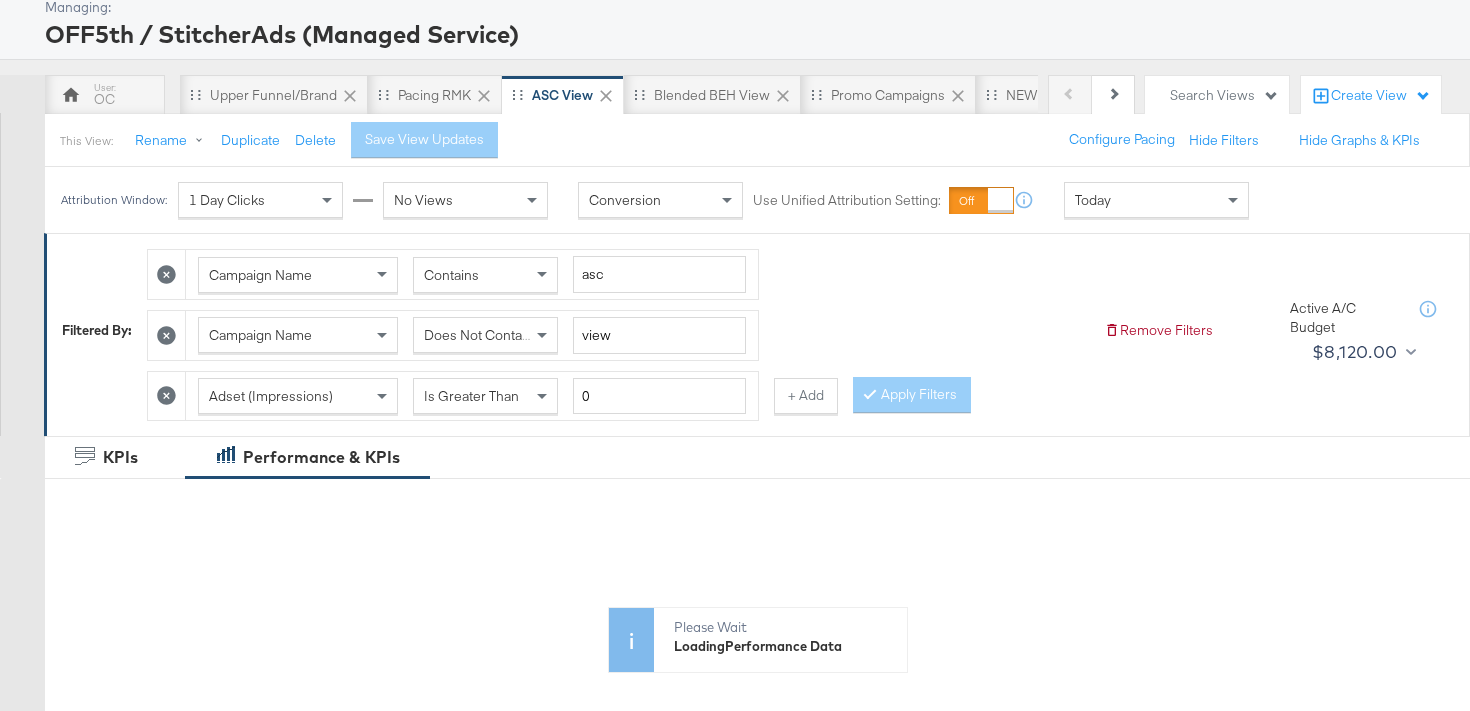 click on "Today" at bounding box center (1093, 200) 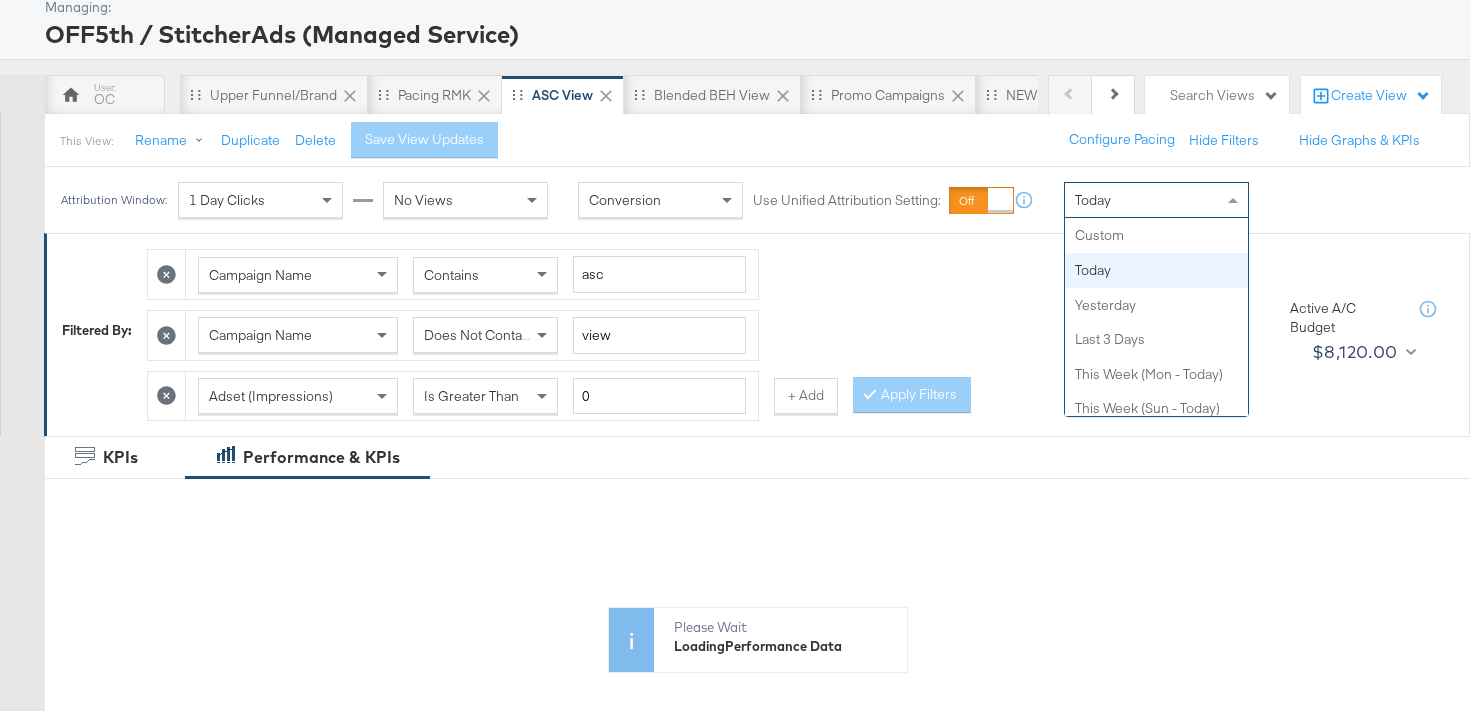 scroll, scrollTop: 35, scrollLeft: 0, axis: vertical 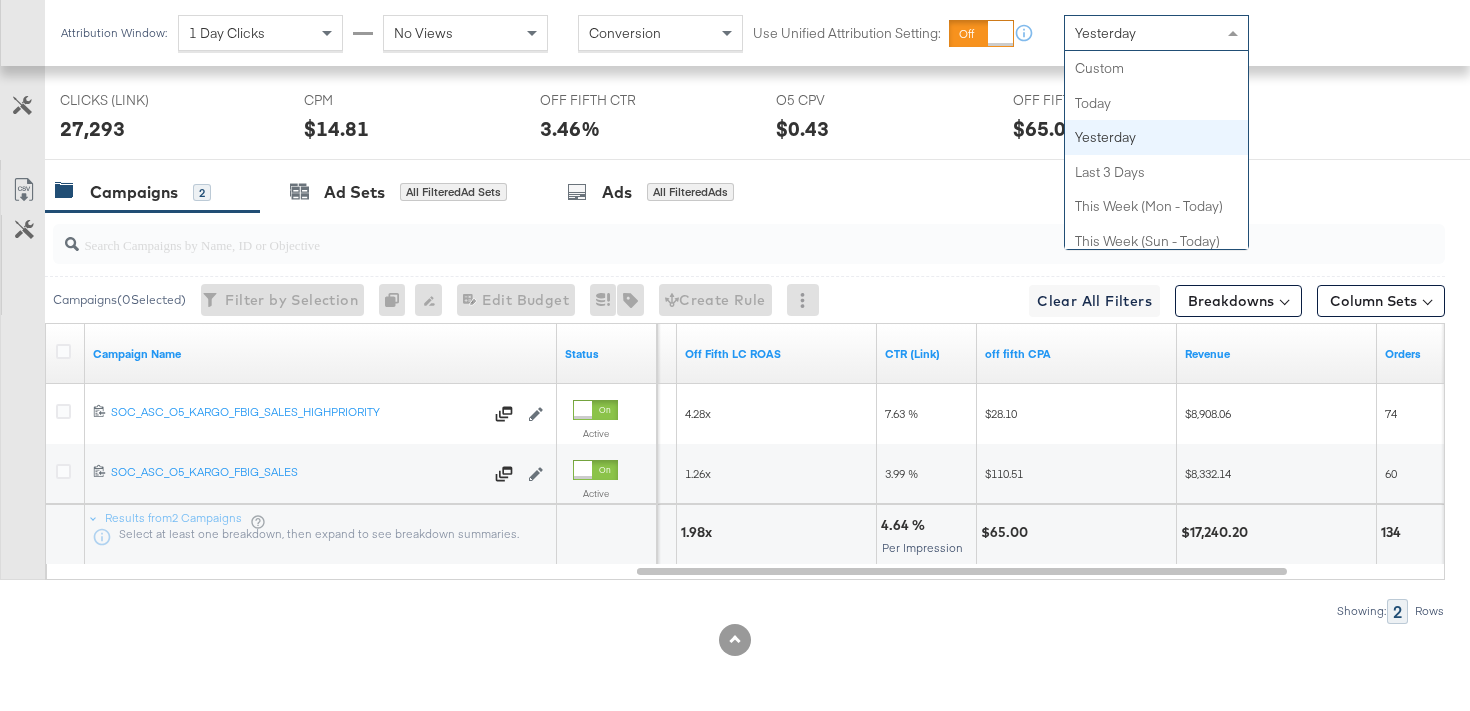 click on "Yesterday" at bounding box center (1156, 33) 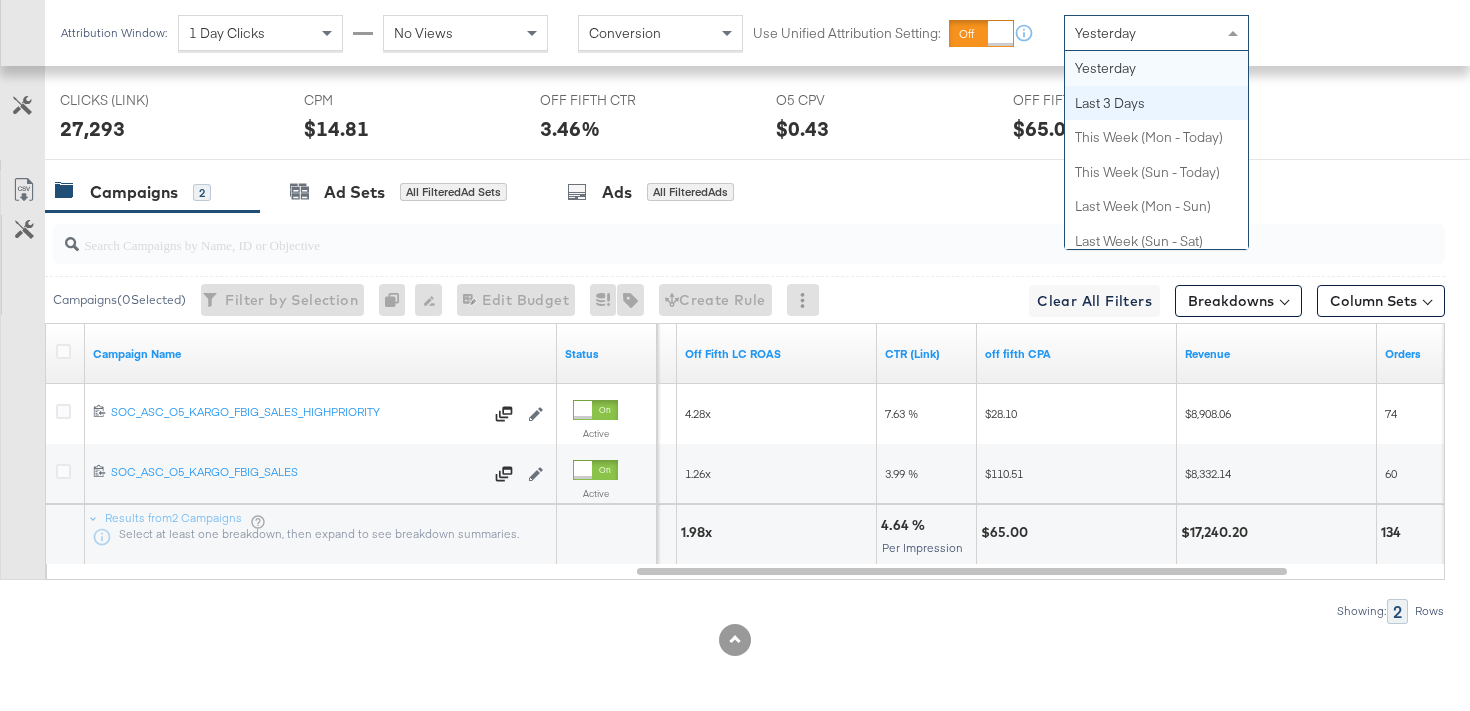 scroll, scrollTop: 0, scrollLeft: 0, axis: both 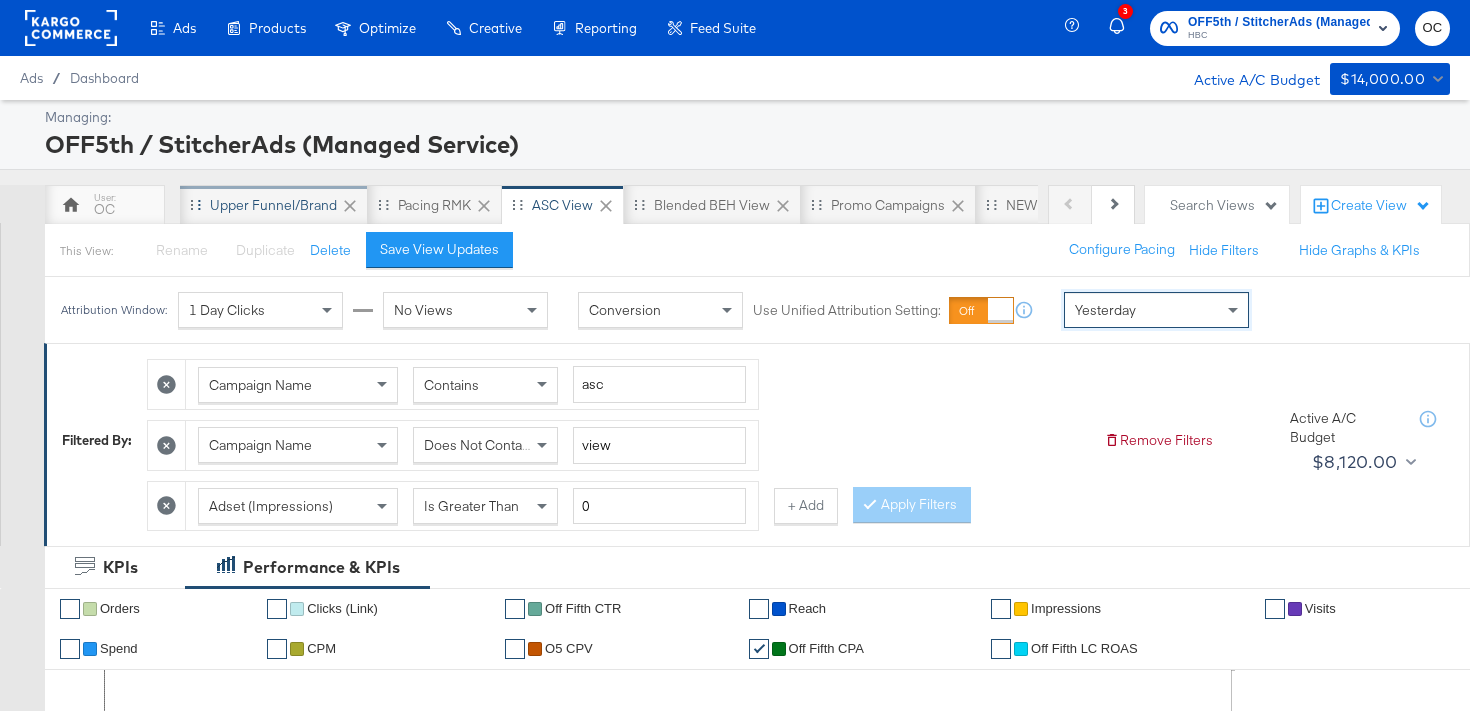 click on "Upper Funnel/Brand" at bounding box center [273, 205] 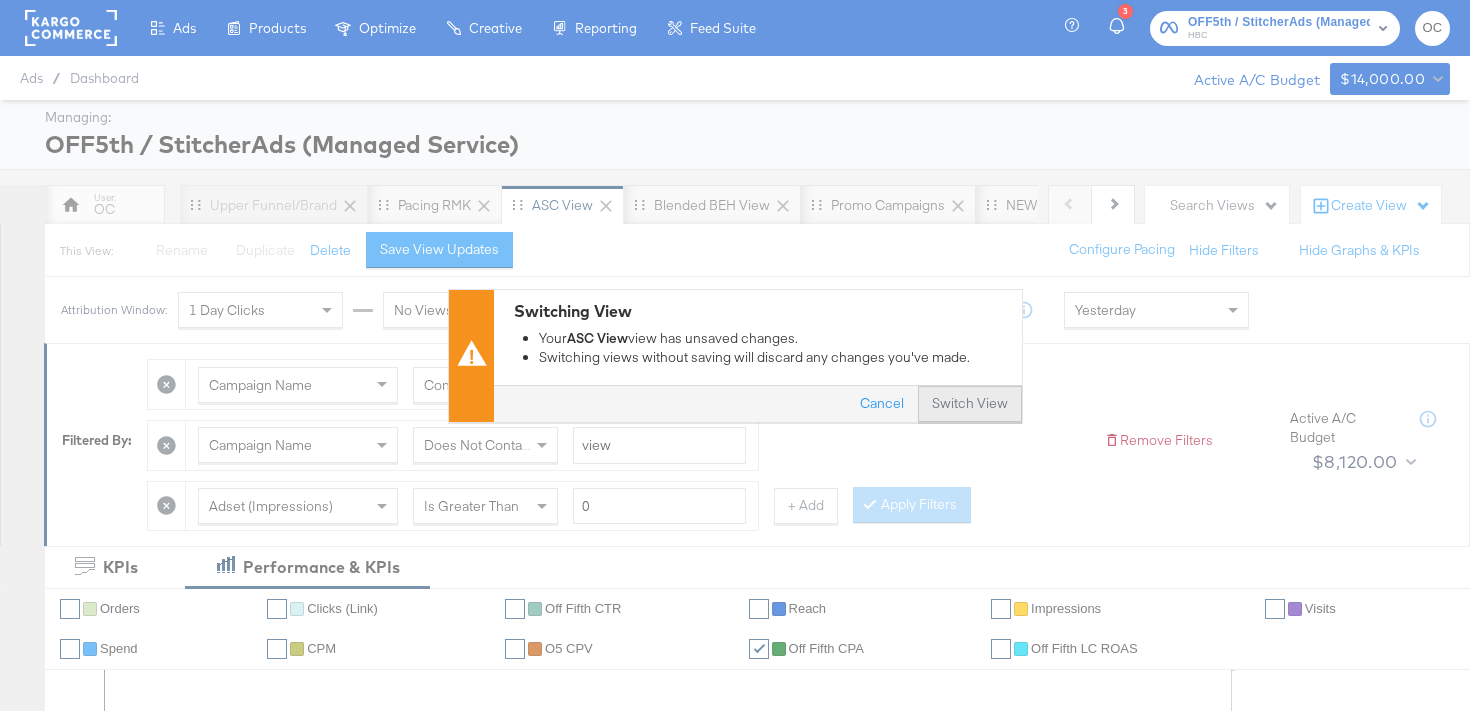 click on "Switch View" at bounding box center (970, 404) 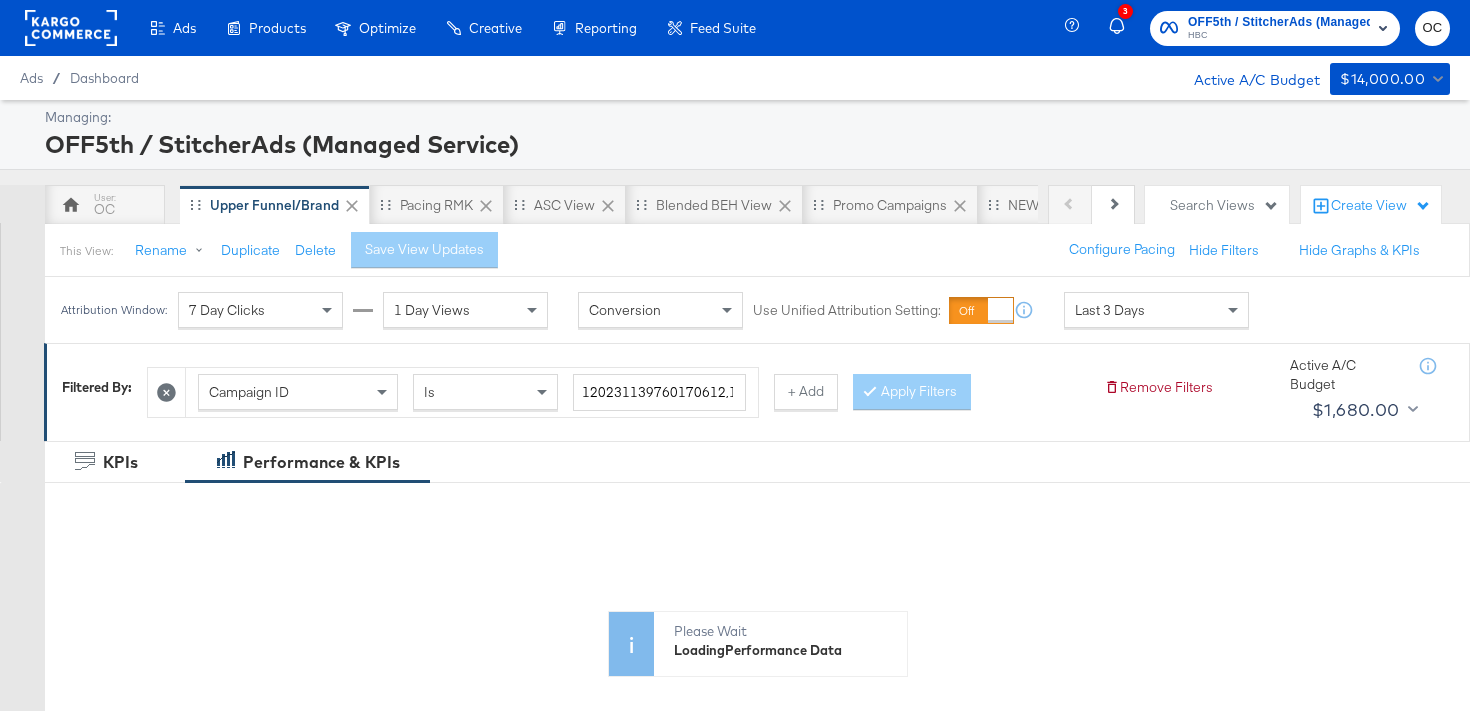click on "Last 3 Days" at bounding box center [1156, 310] 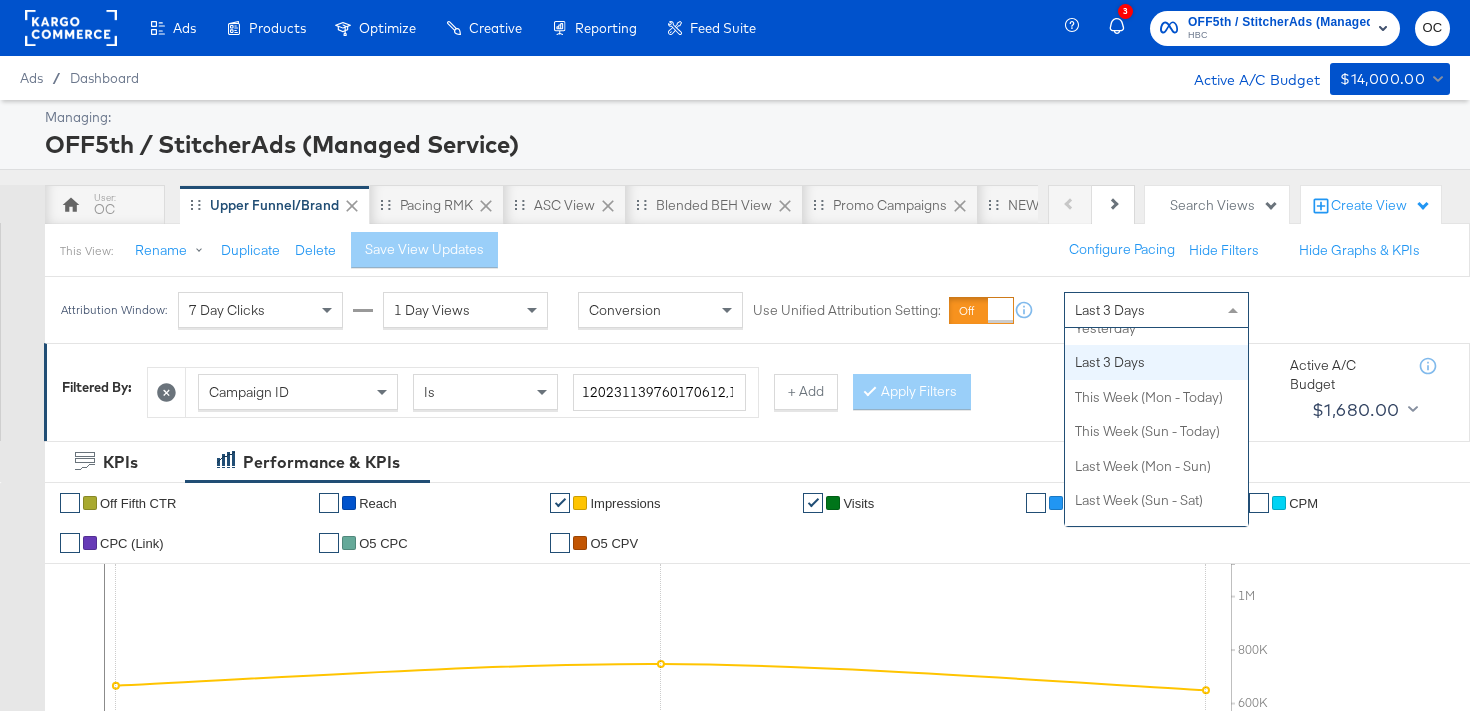 scroll, scrollTop: 0, scrollLeft: 0, axis: both 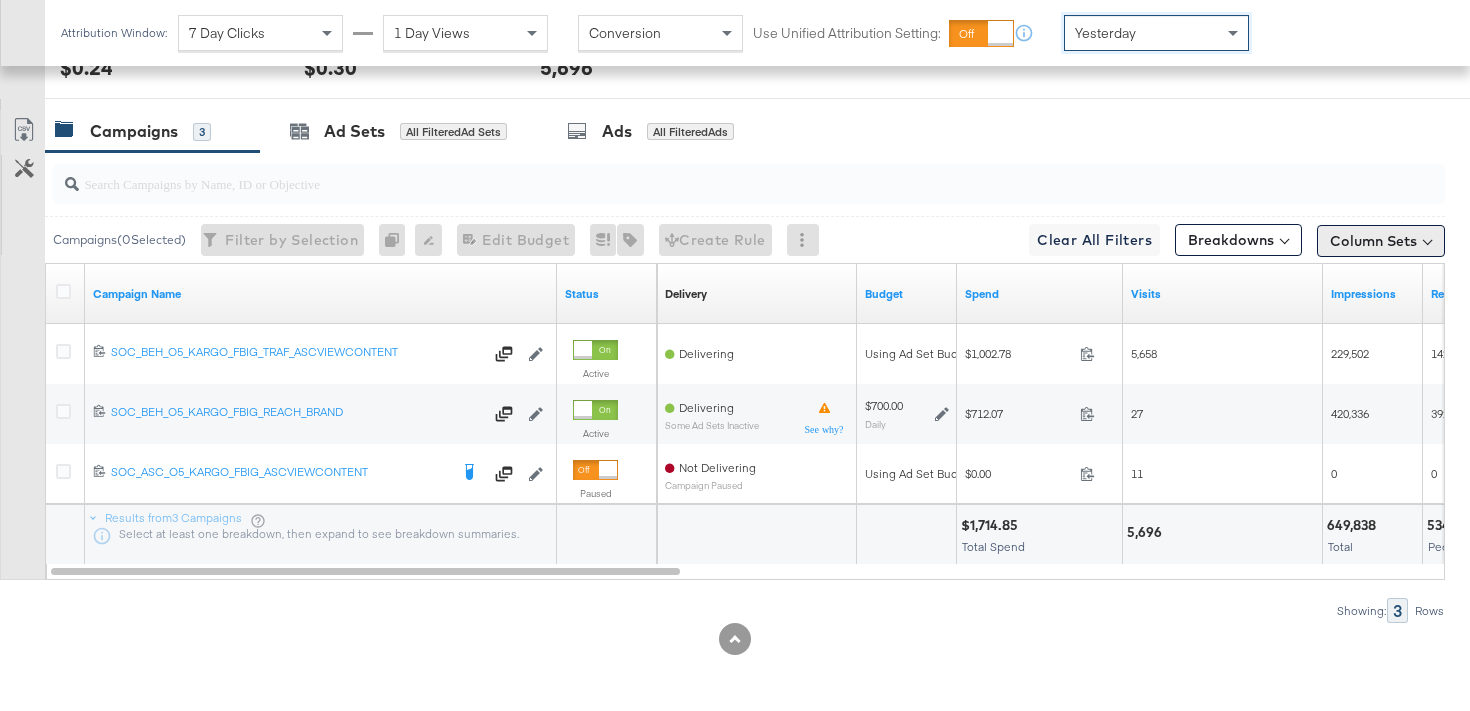 click on "Column Sets" at bounding box center (1381, 241) 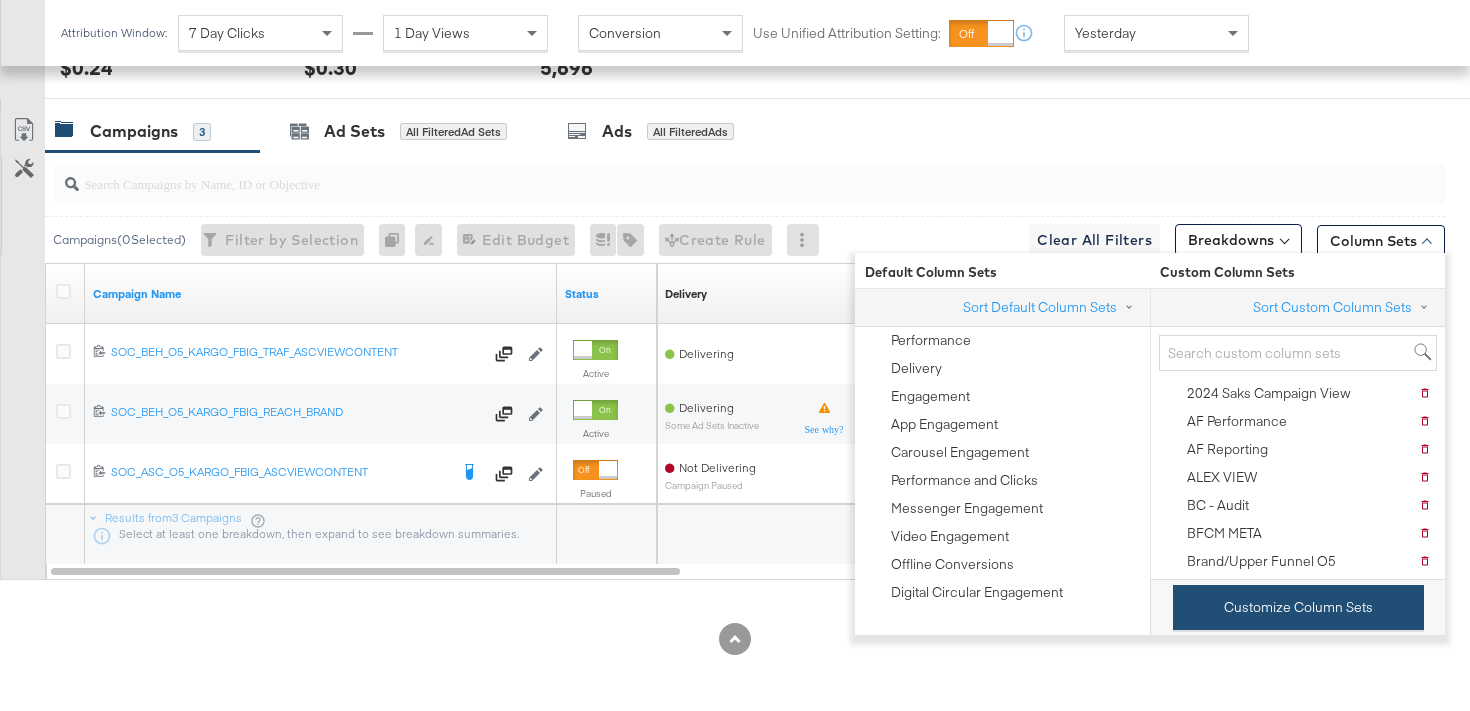 click on "Customize Column Sets" at bounding box center [1298, 607] 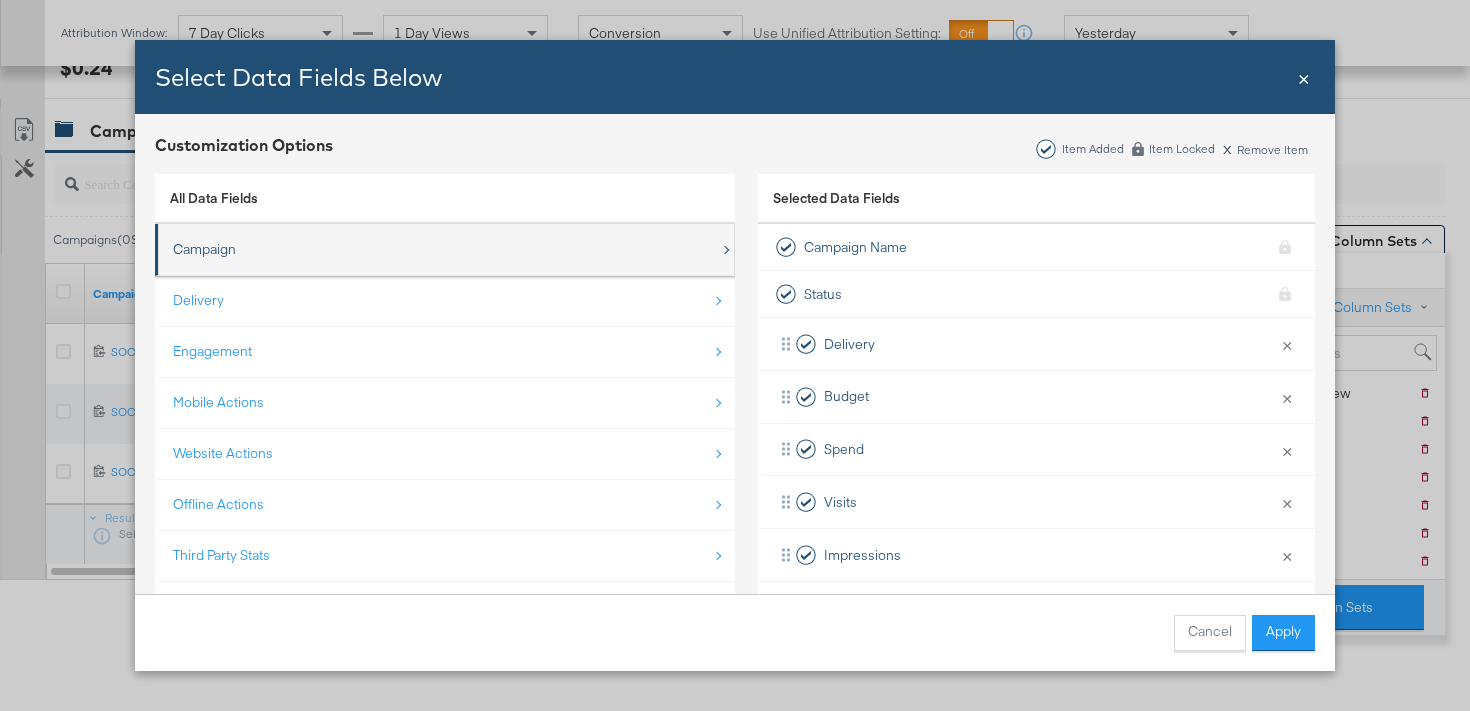 click on "Campaign" at bounding box center [446, 249] 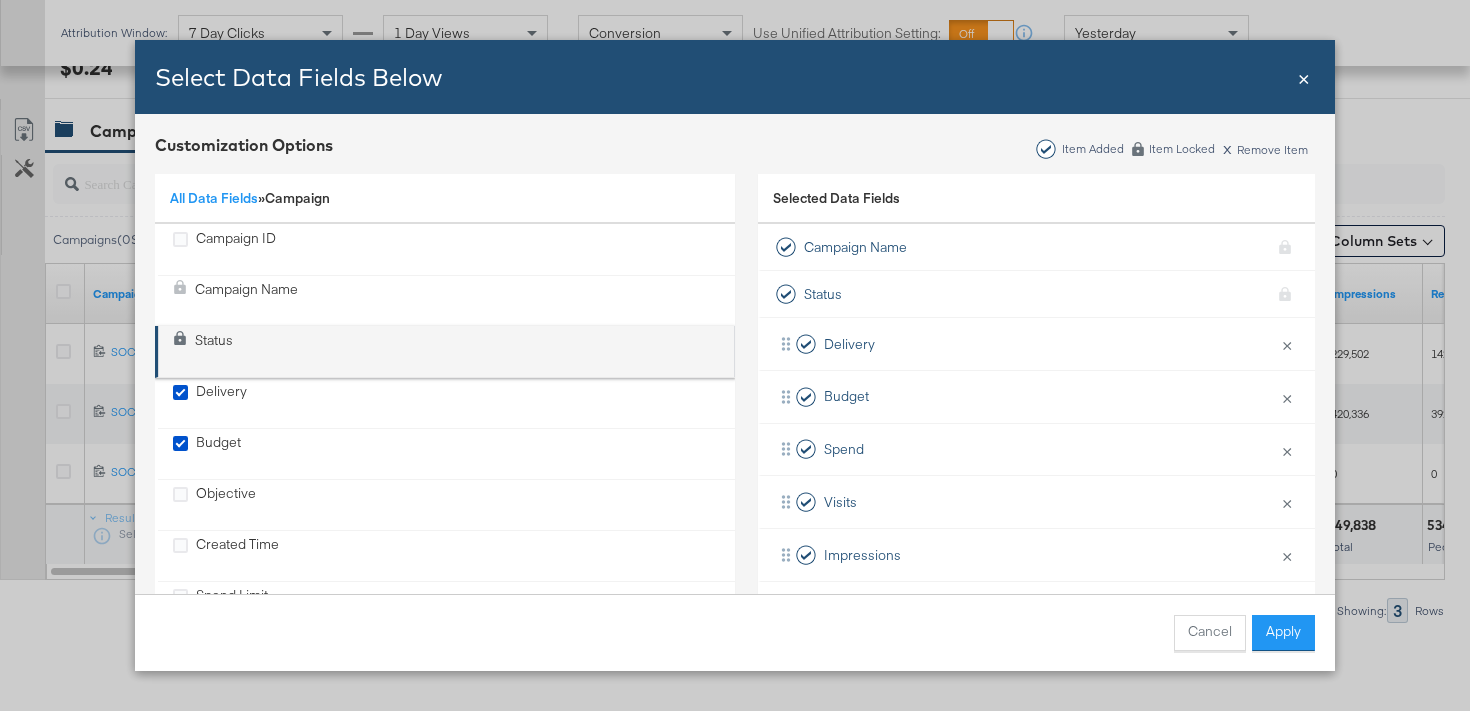 scroll, scrollTop: 131, scrollLeft: 0, axis: vertical 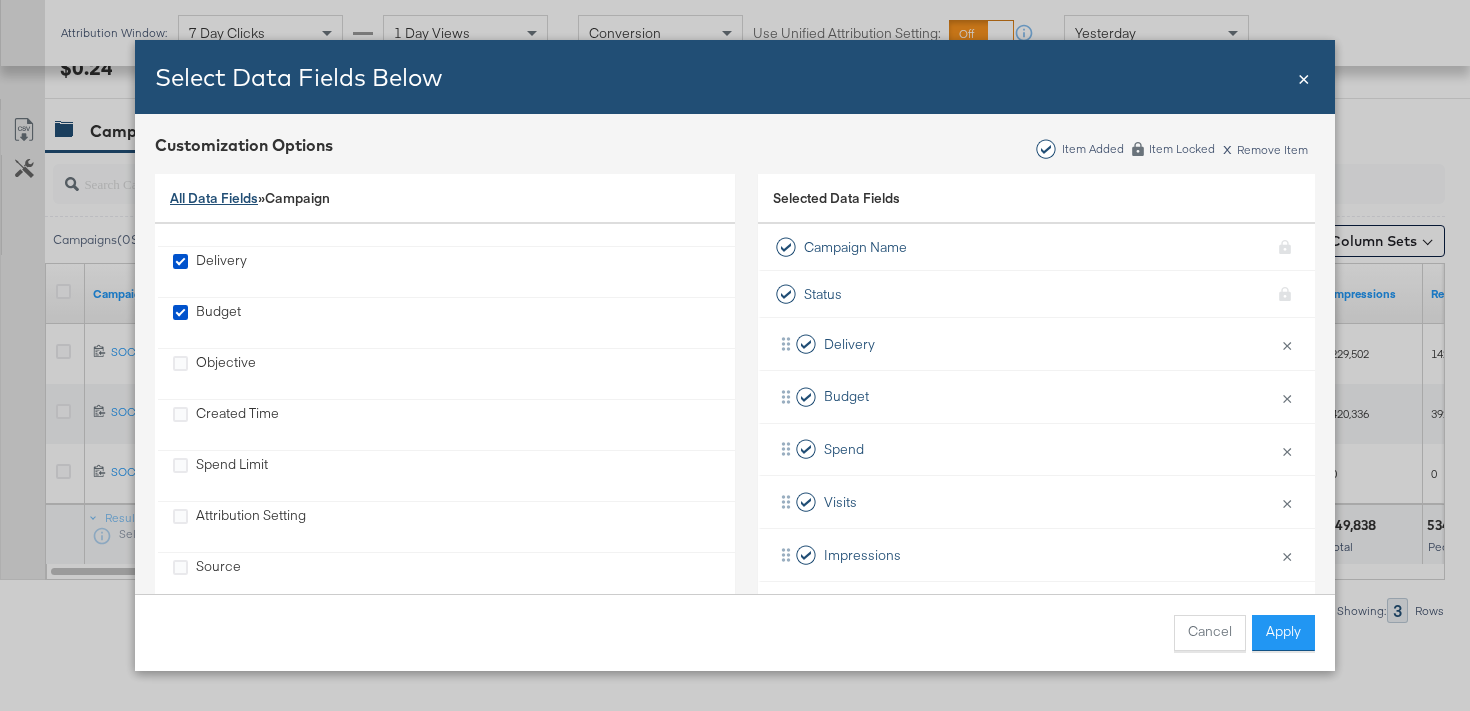 click on "All Data Fields" at bounding box center [214, 198] 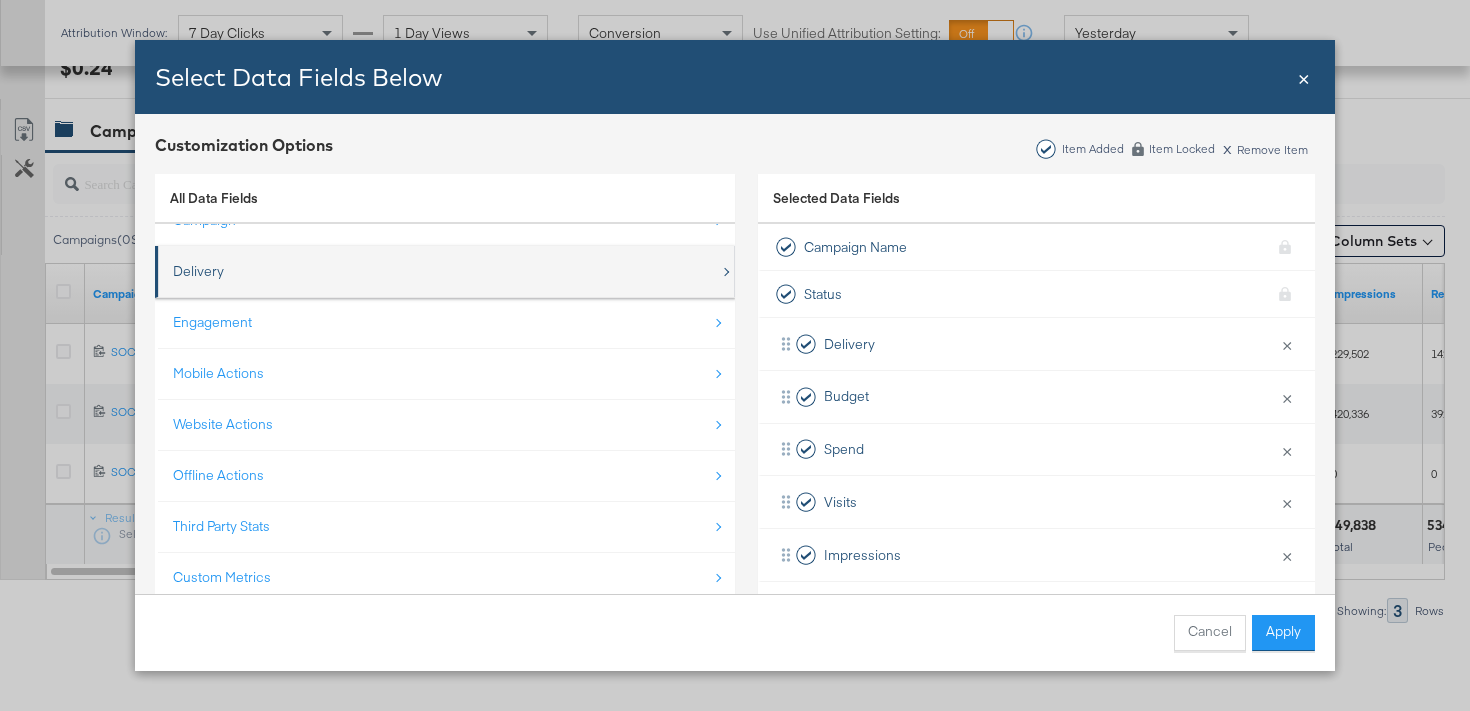 click on "Delivery" at bounding box center (446, 271) 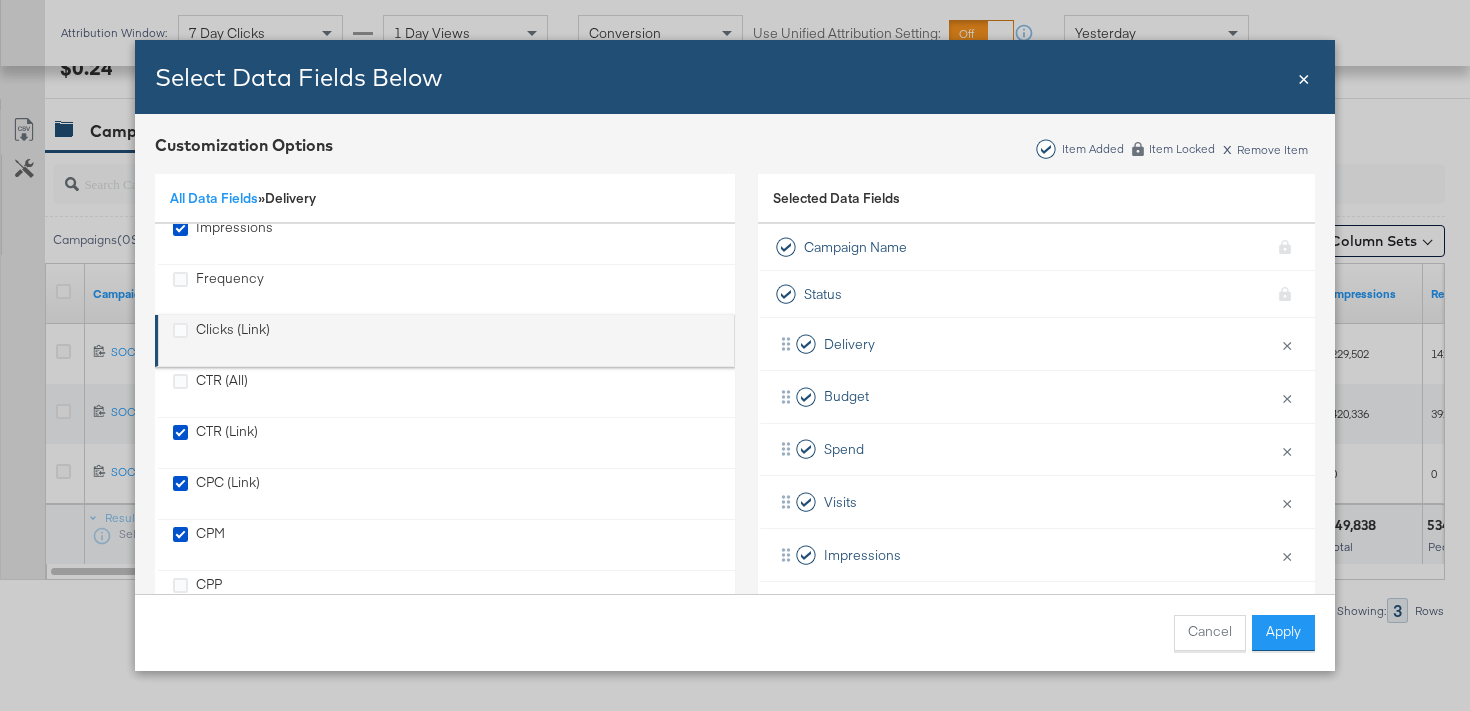 scroll, scrollTop: 182, scrollLeft: 0, axis: vertical 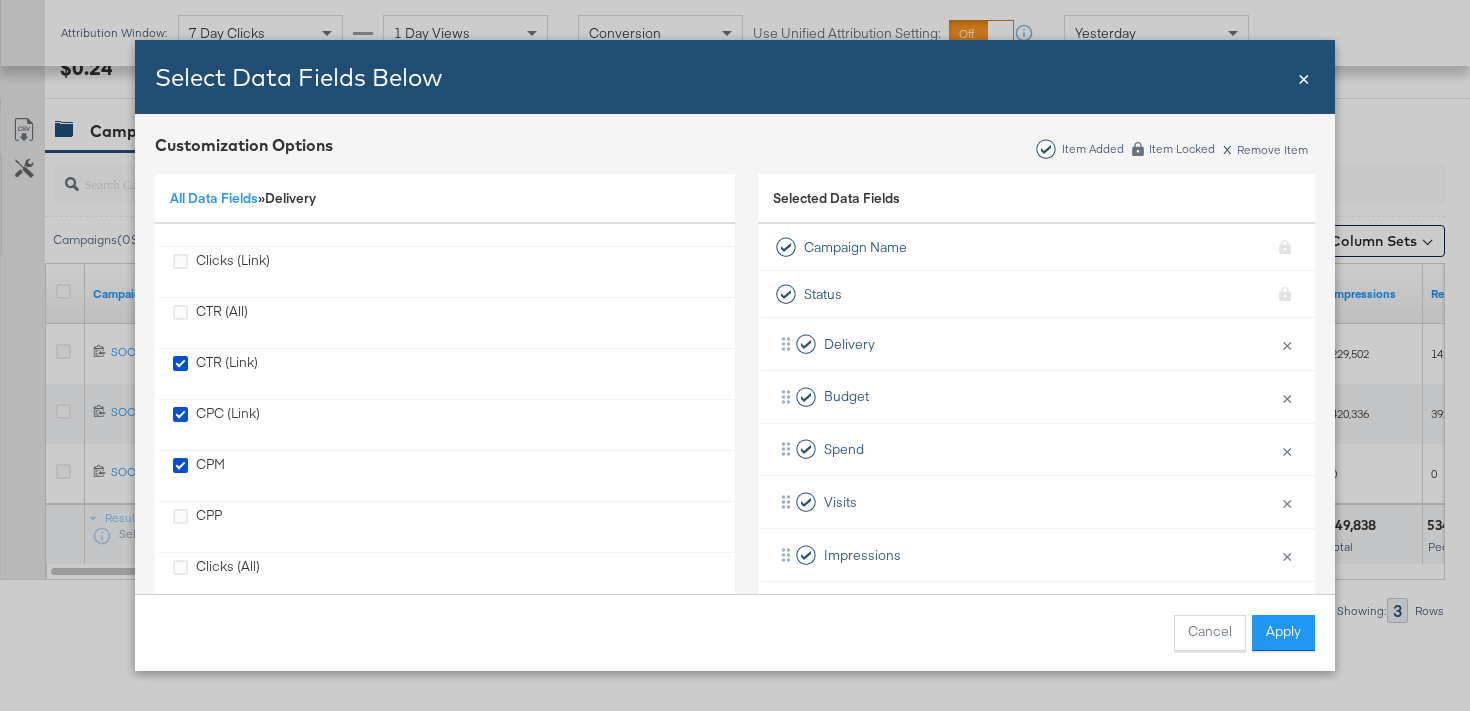 click on "×" at bounding box center [1304, 76] 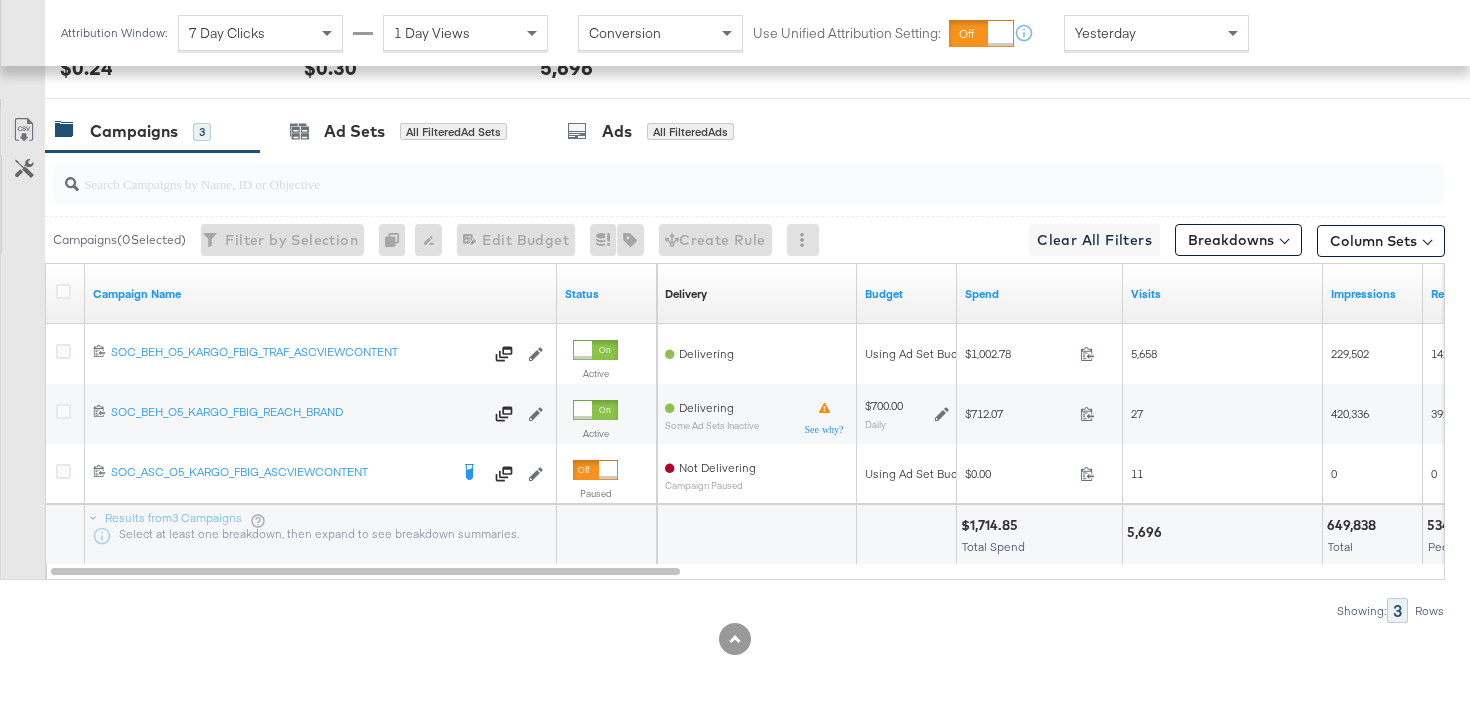 scroll, scrollTop: 29, scrollLeft: 0, axis: vertical 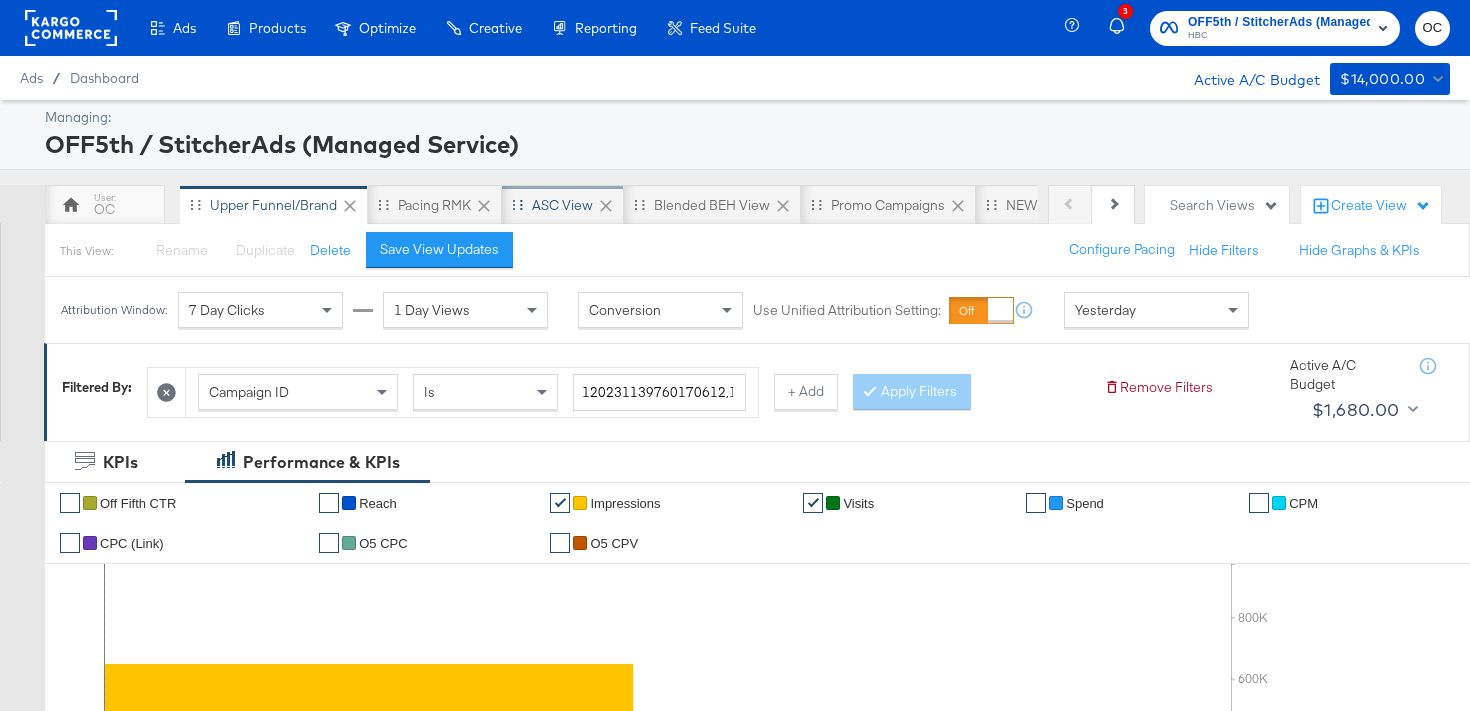 click on "ASC View" at bounding box center [562, 205] 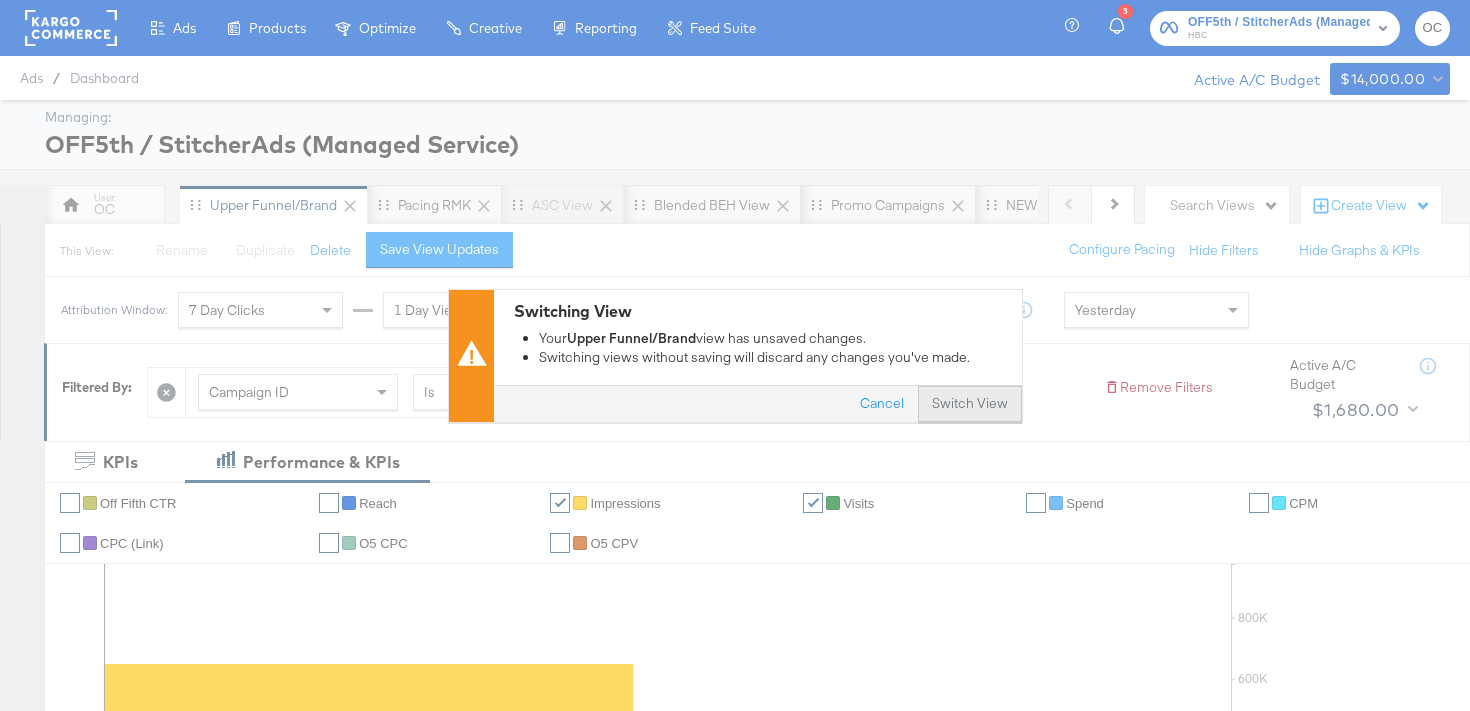 click on "Switch View" at bounding box center (970, 404) 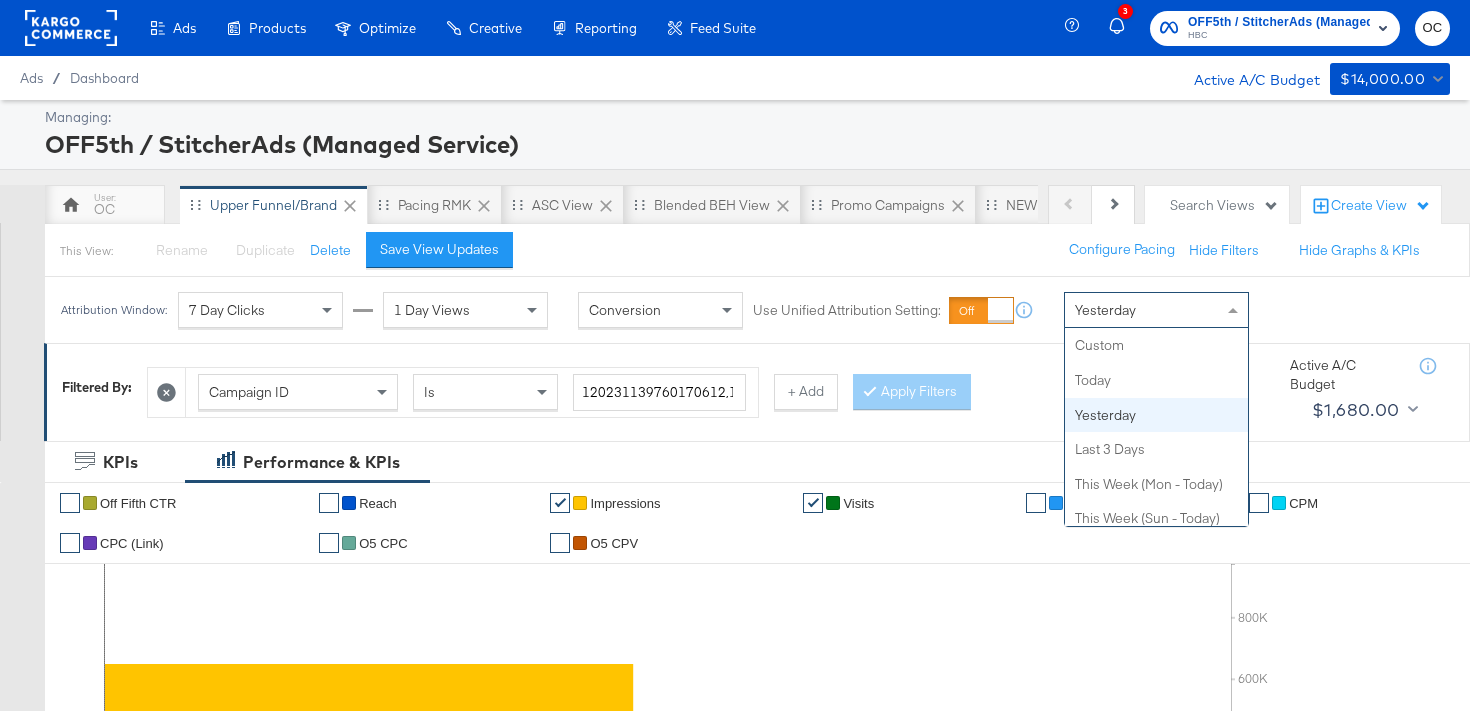 click on "Yesterday" at bounding box center (1105, 310) 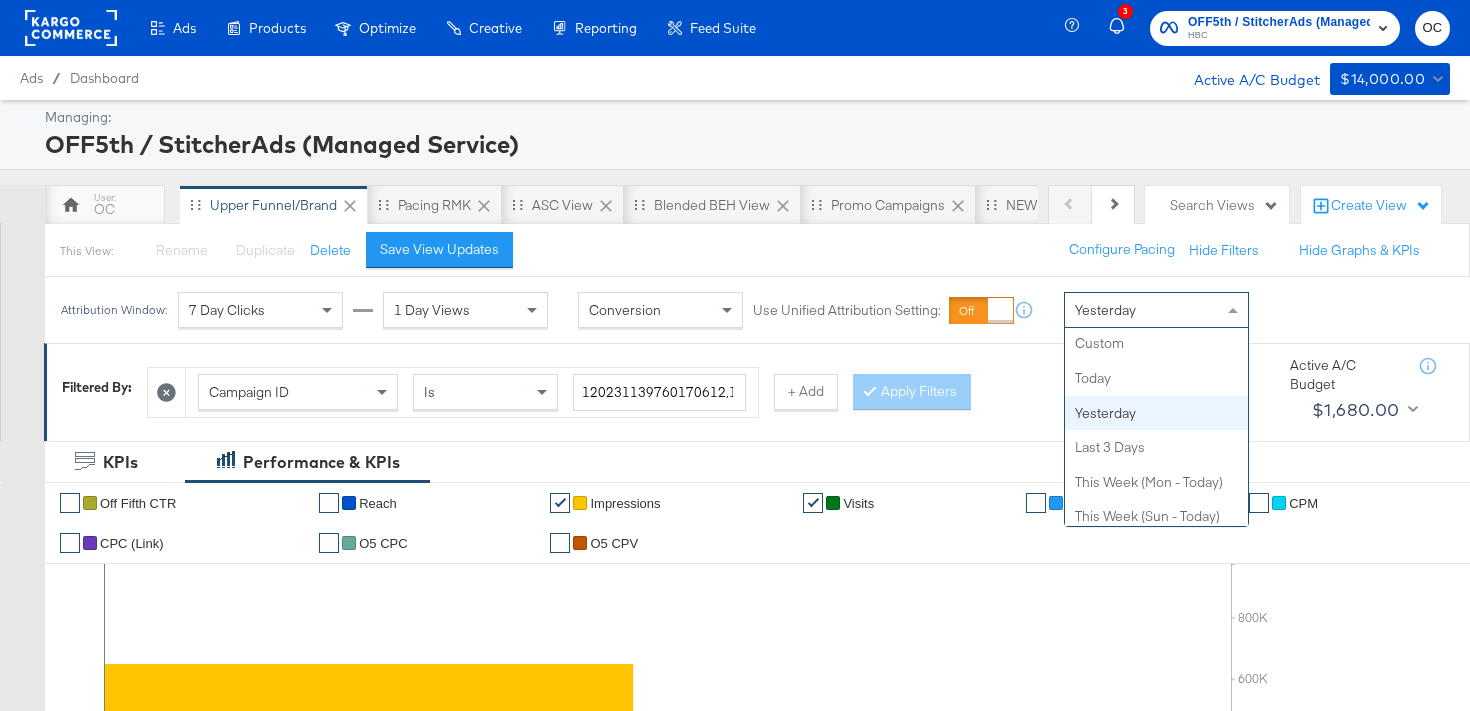 scroll, scrollTop: 0, scrollLeft: 0, axis: both 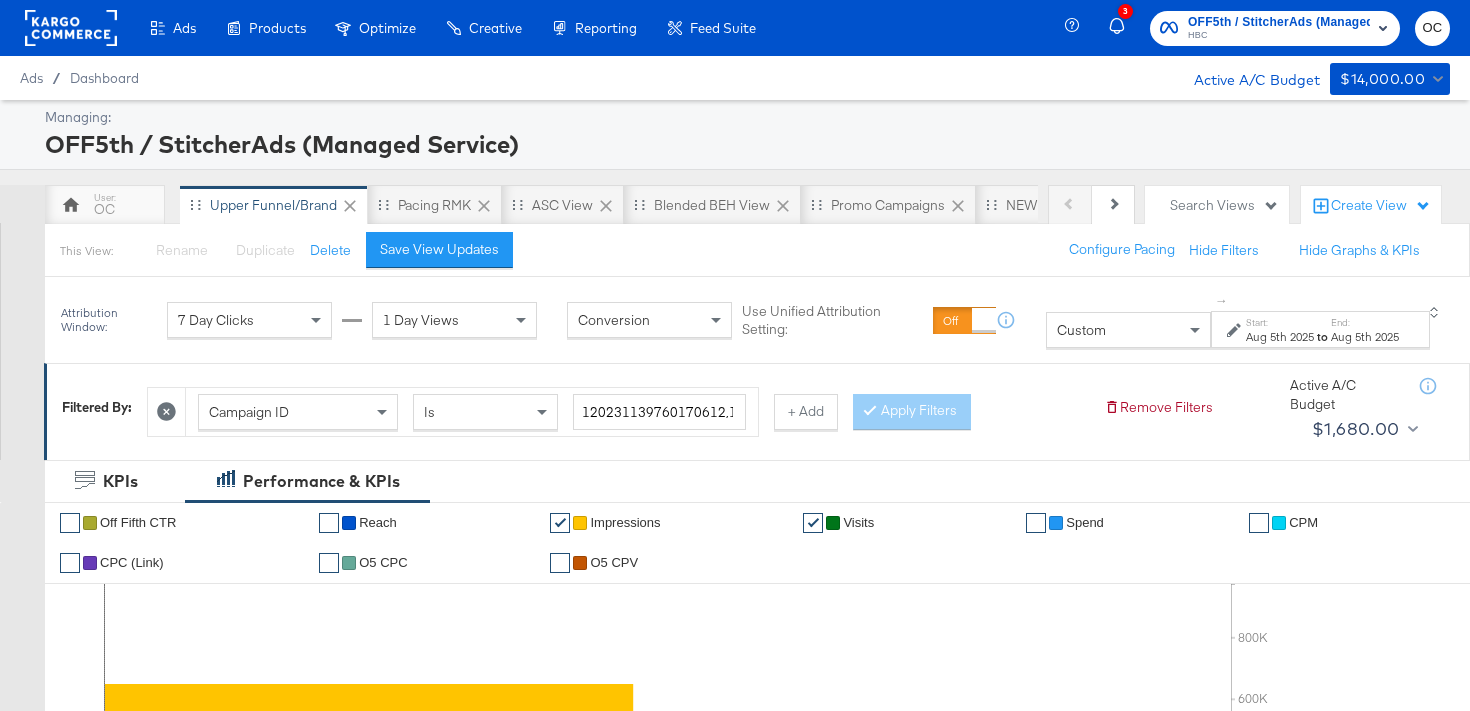 click 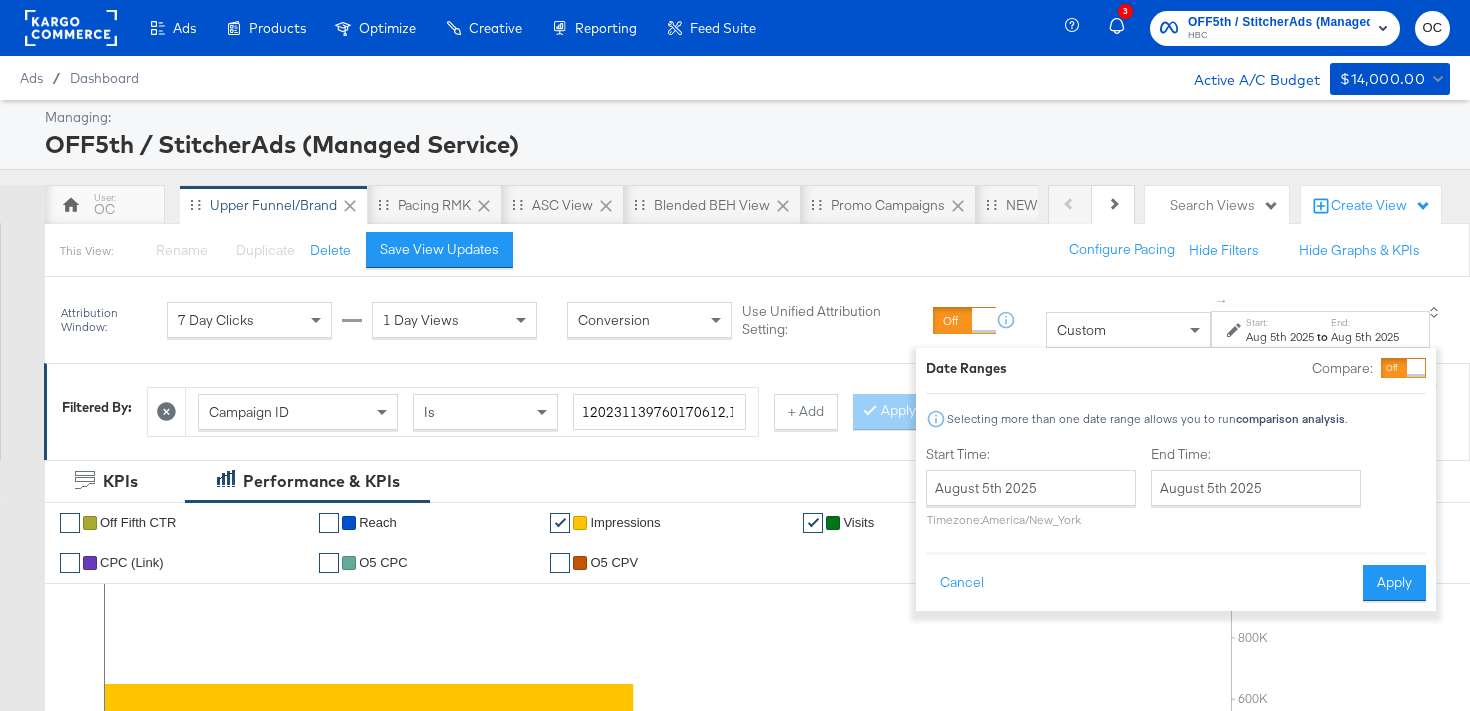 click at bounding box center [1416, 368] 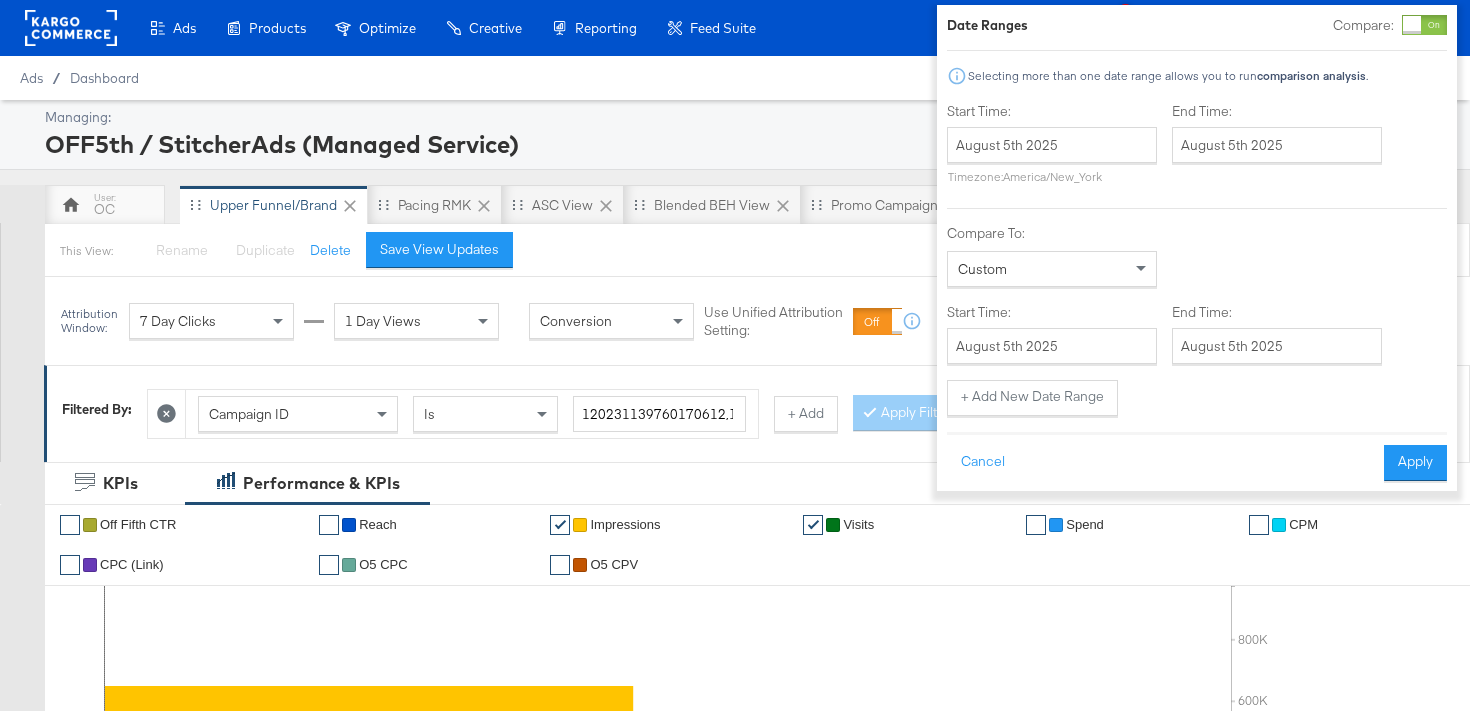 click on "Timezone:  America/New_York" at bounding box center [1052, 176] 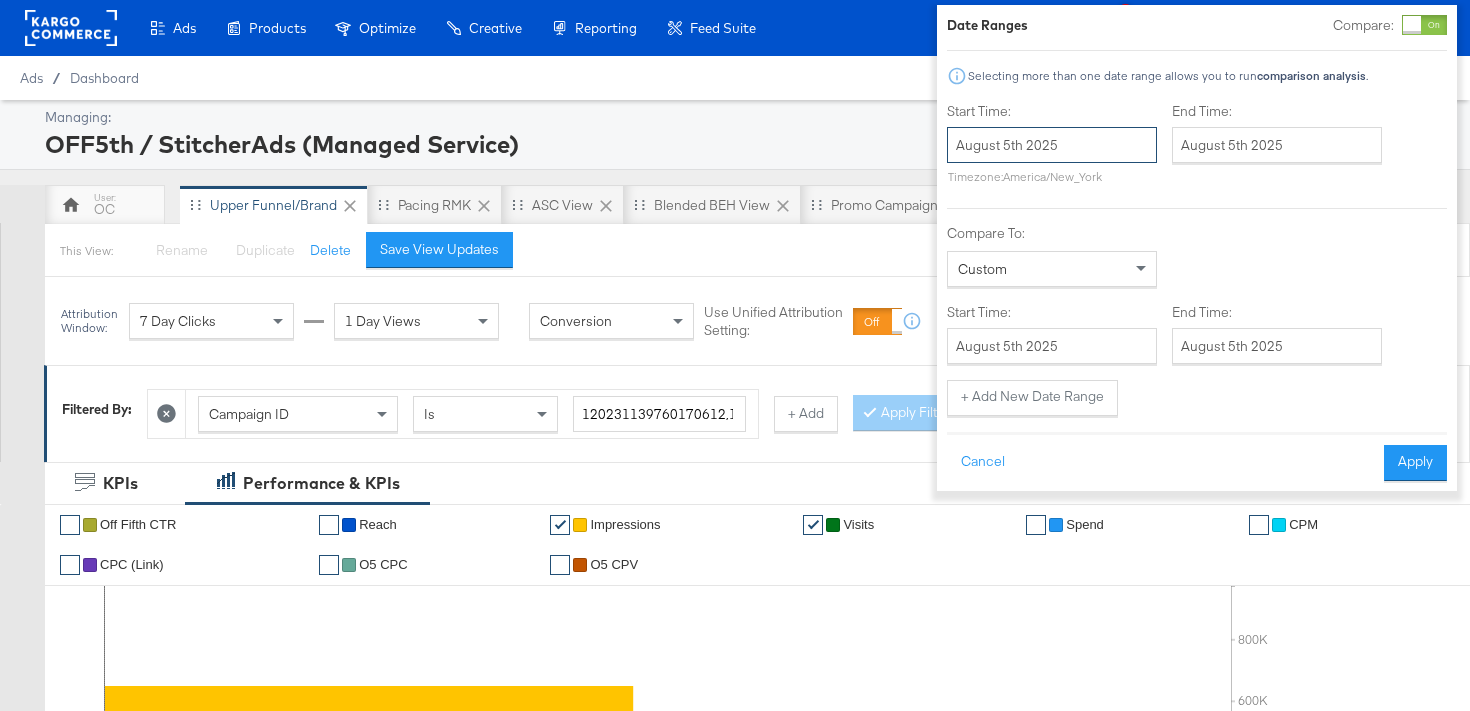 click on "August 5th 2025" at bounding box center (1052, 145) 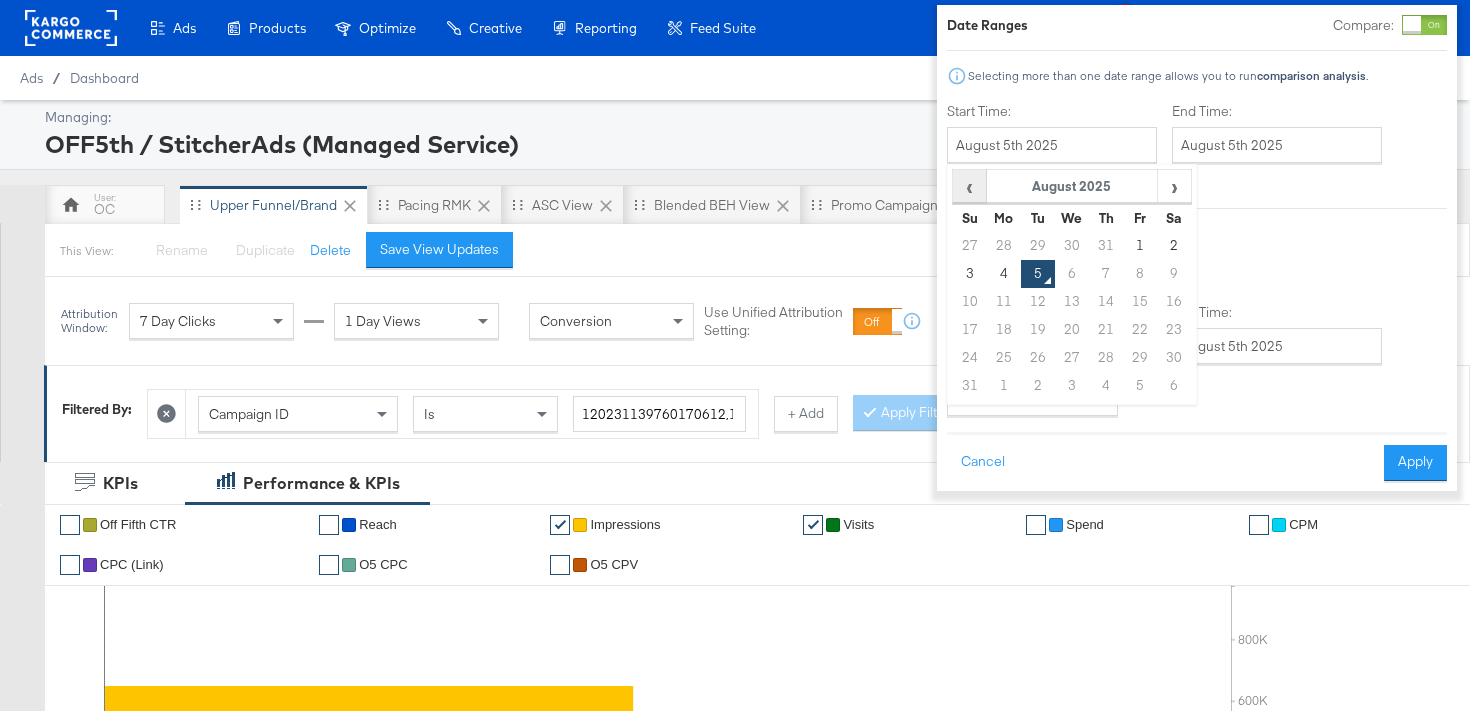 click on "‹" at bounding box center [969, 186] 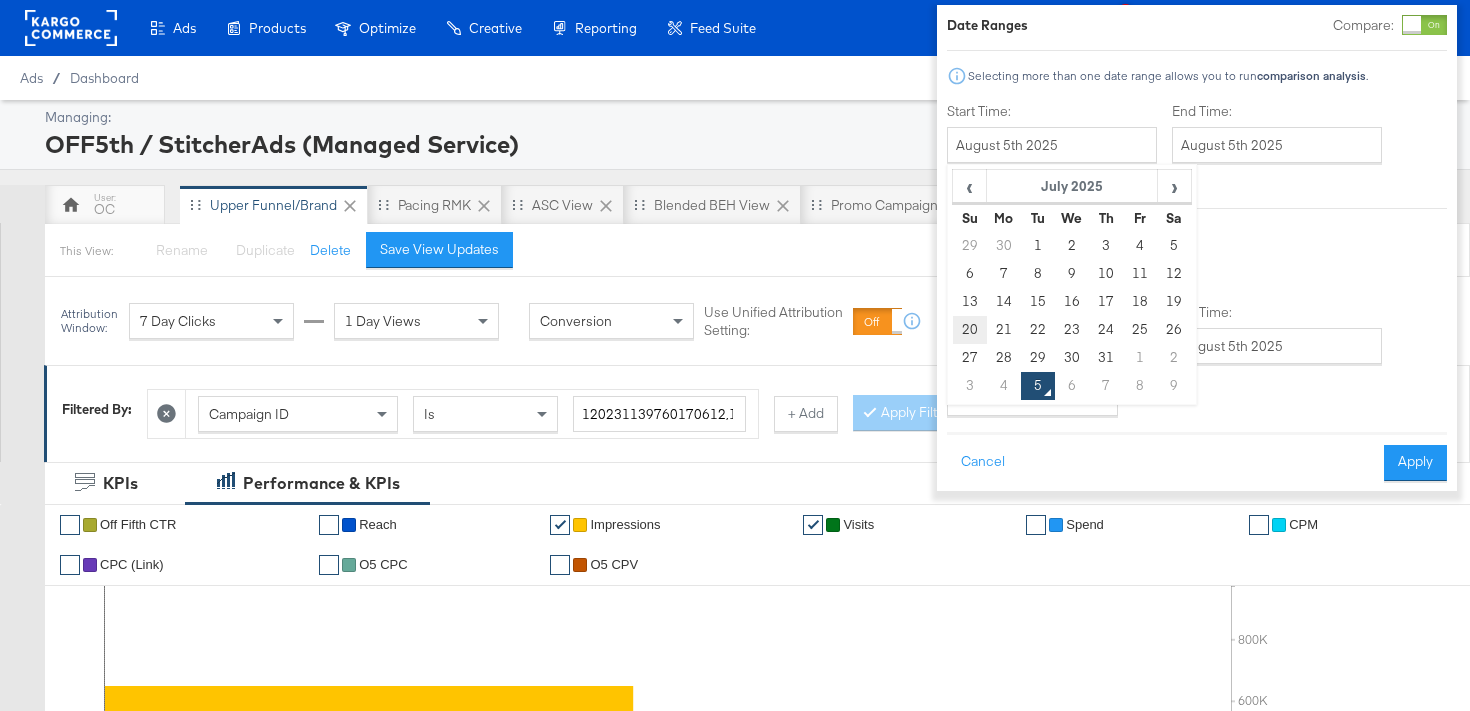 click on "20" at bounding box center (970, 330) 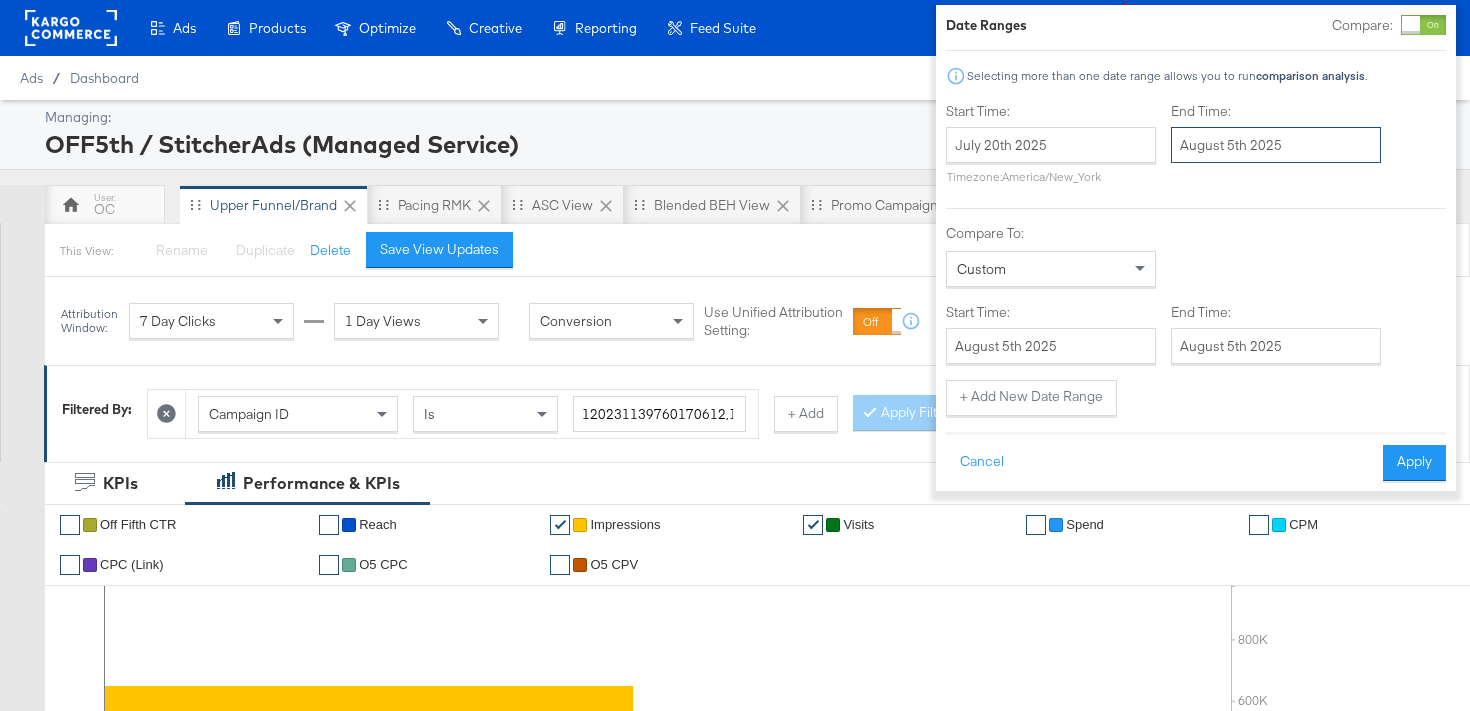click on "August 5th 2025" at bounding box center [1276, 145] 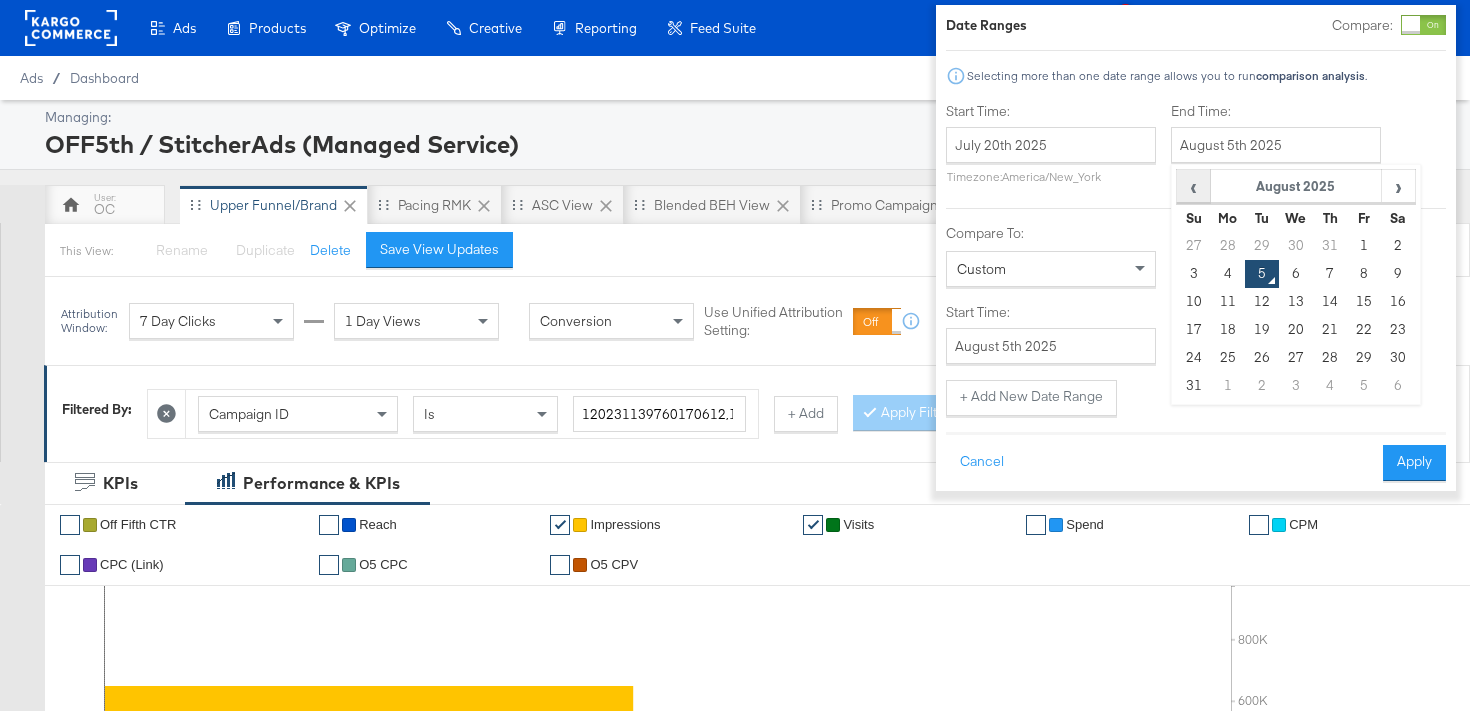 click on "‹" at bounding box center (1193, 186) 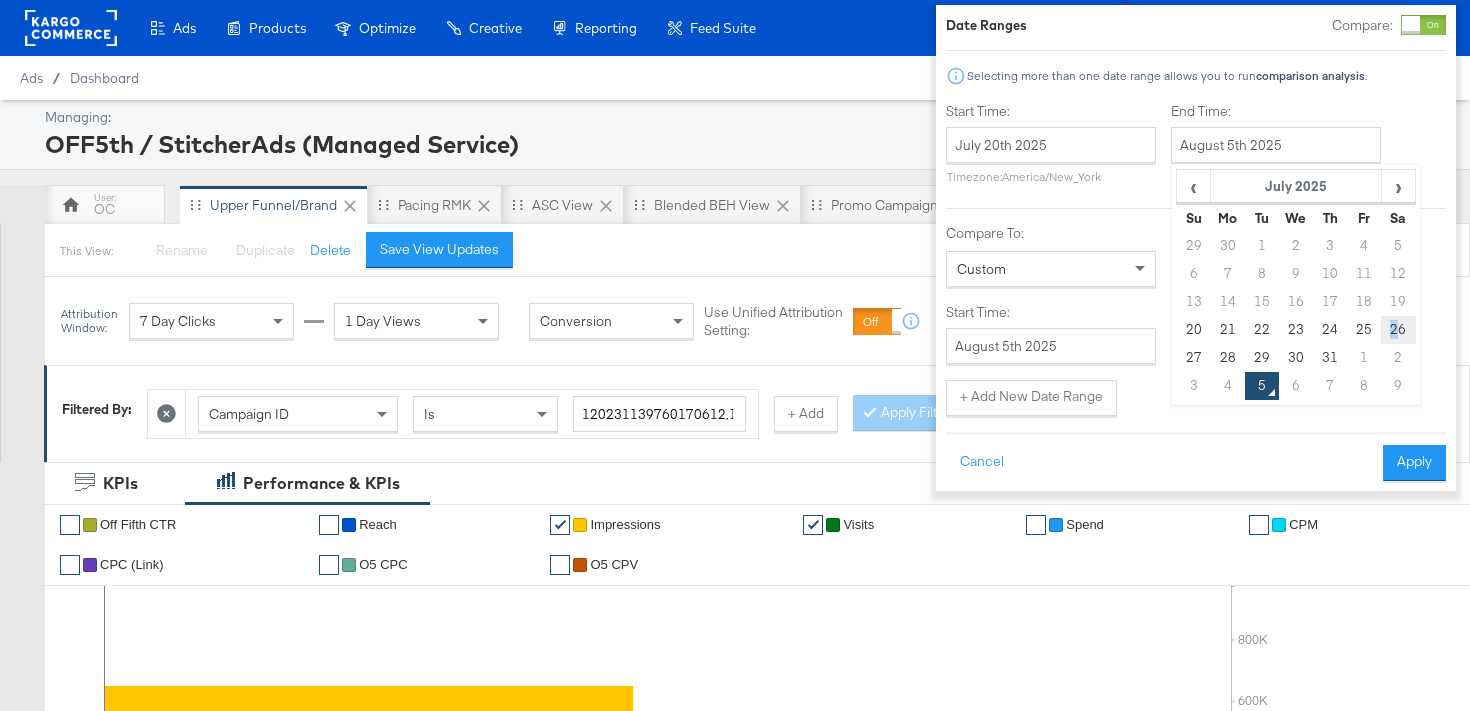 click on "26" at bounding box center (1398, 330) 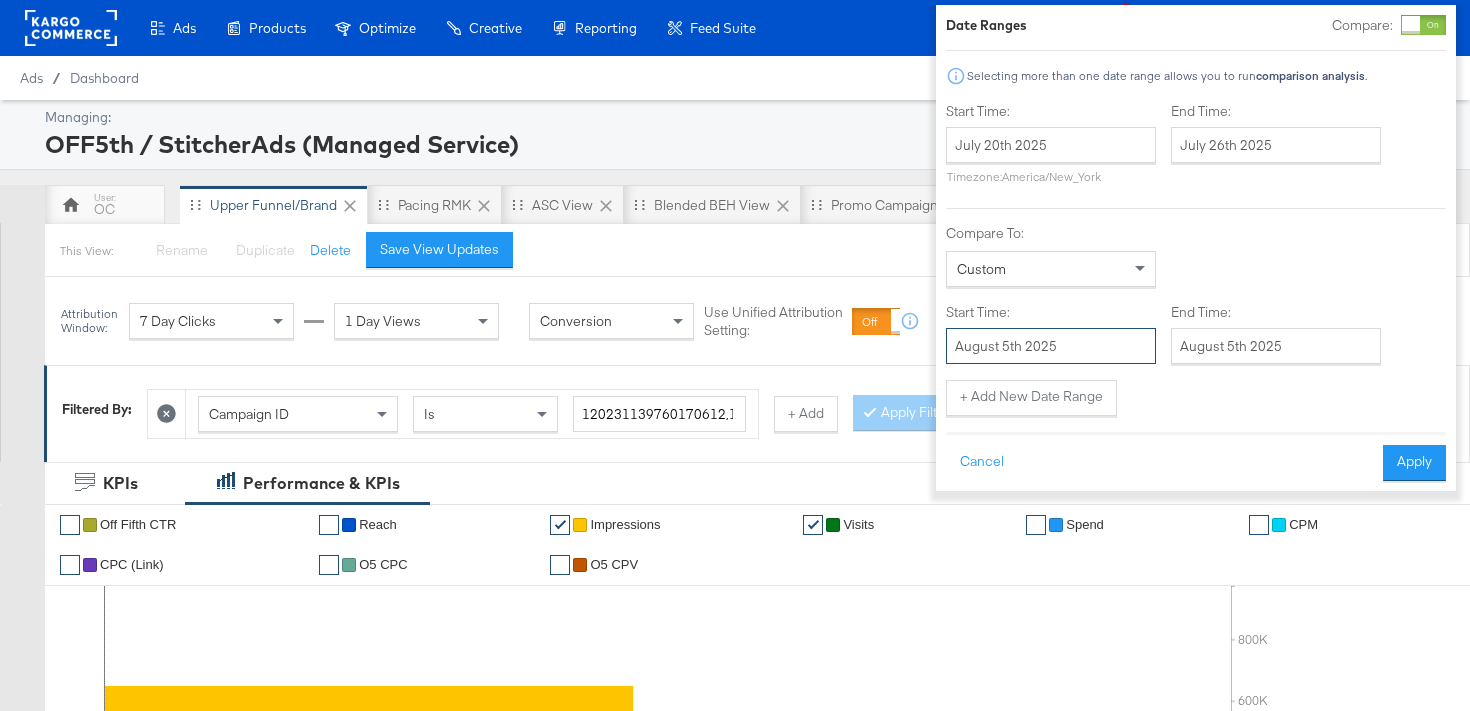 click on "August 5th 2025" at bounding box center [1051, 346] 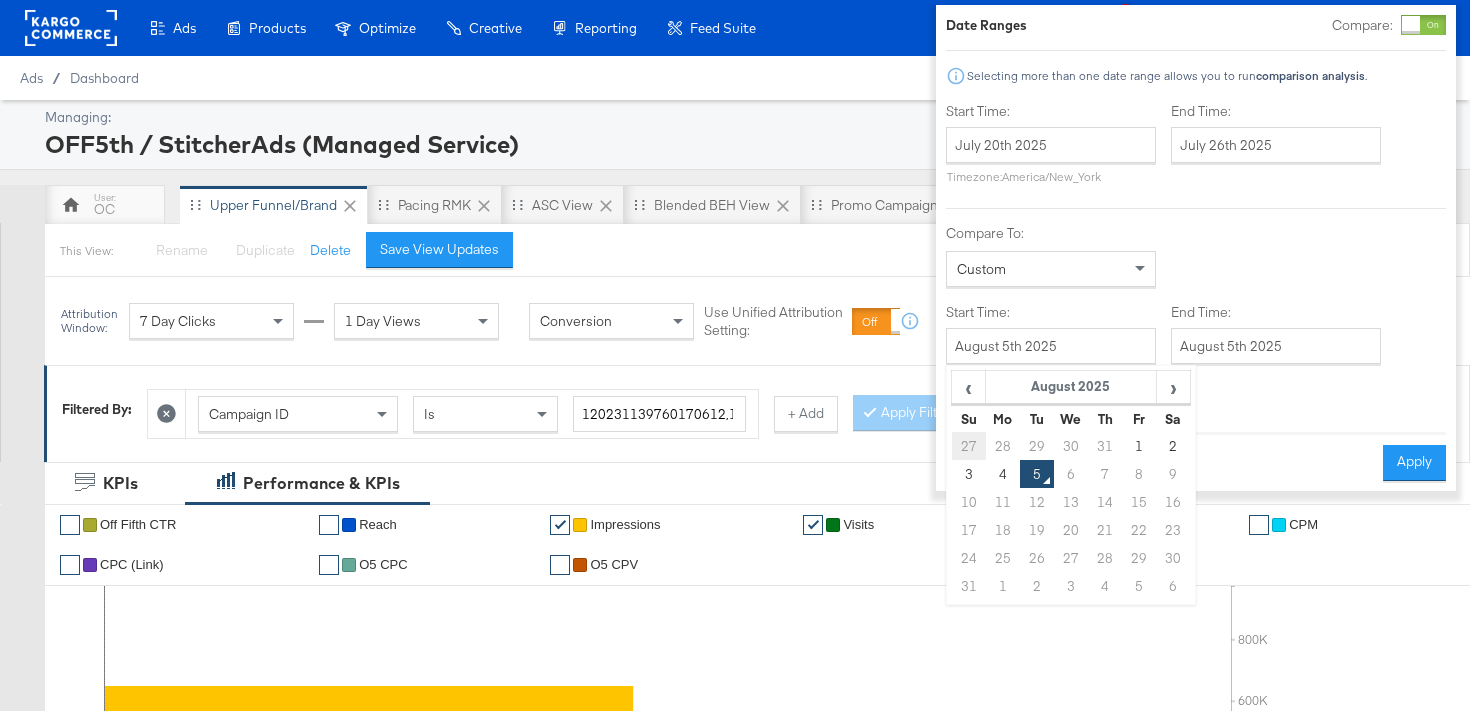 click on "27" at bounding box center (969, 446) 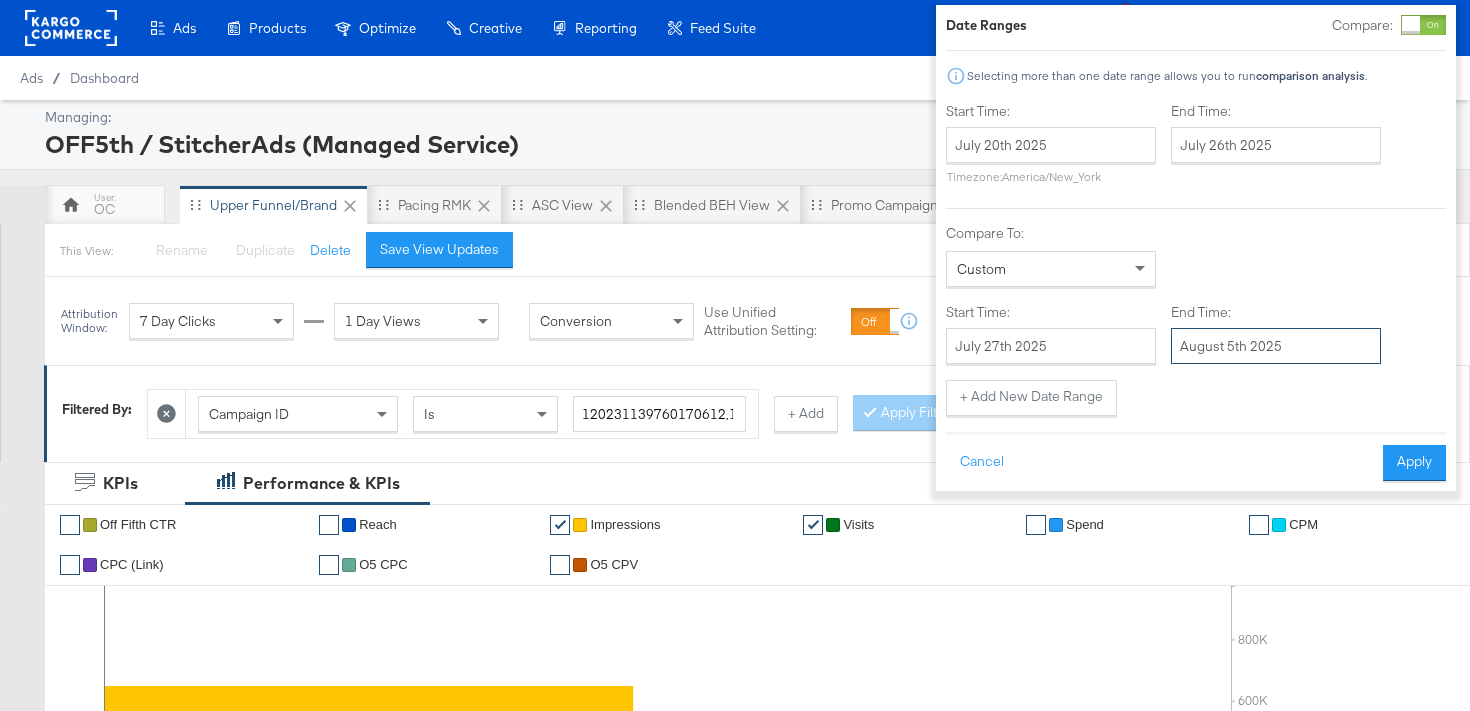 click on "August 5th 2025" at bounding box center (1276, 346) 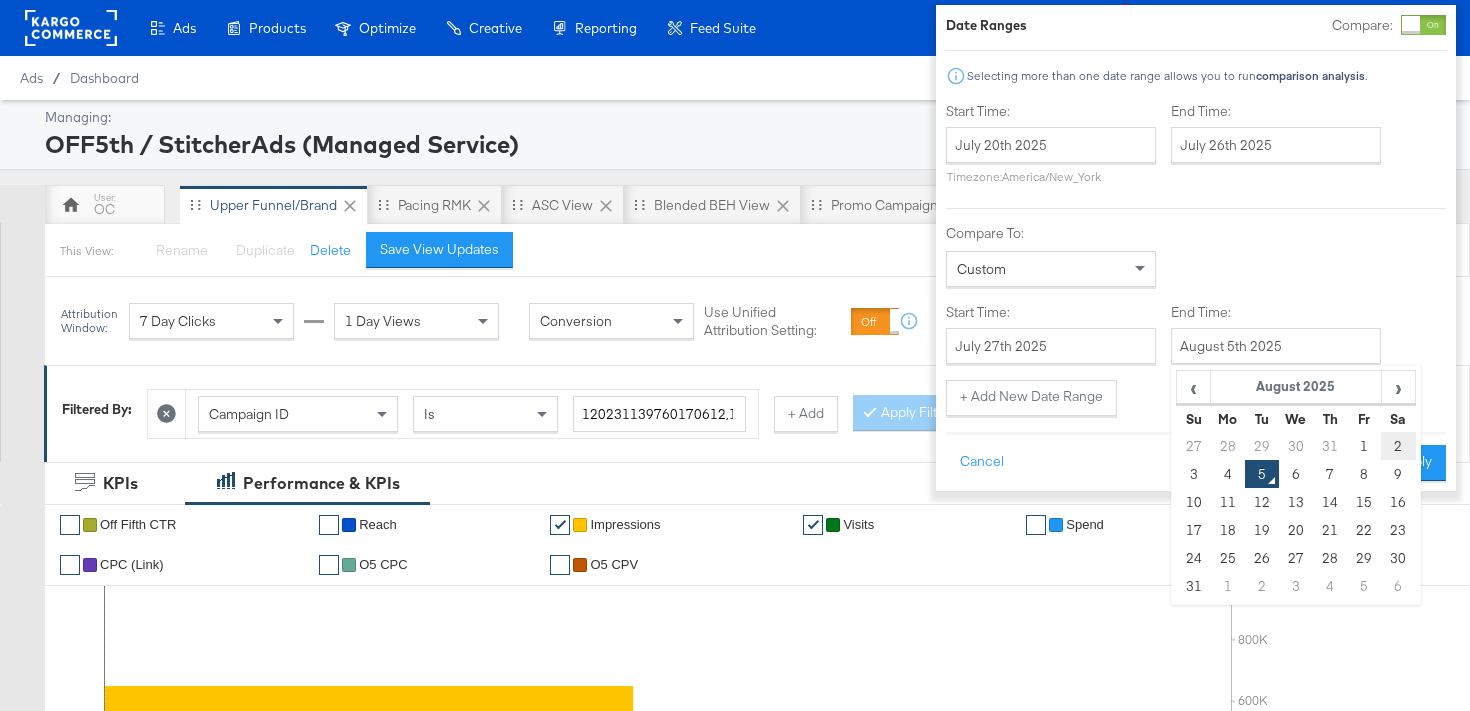 click on "2" at bounding box center (1398, 446) 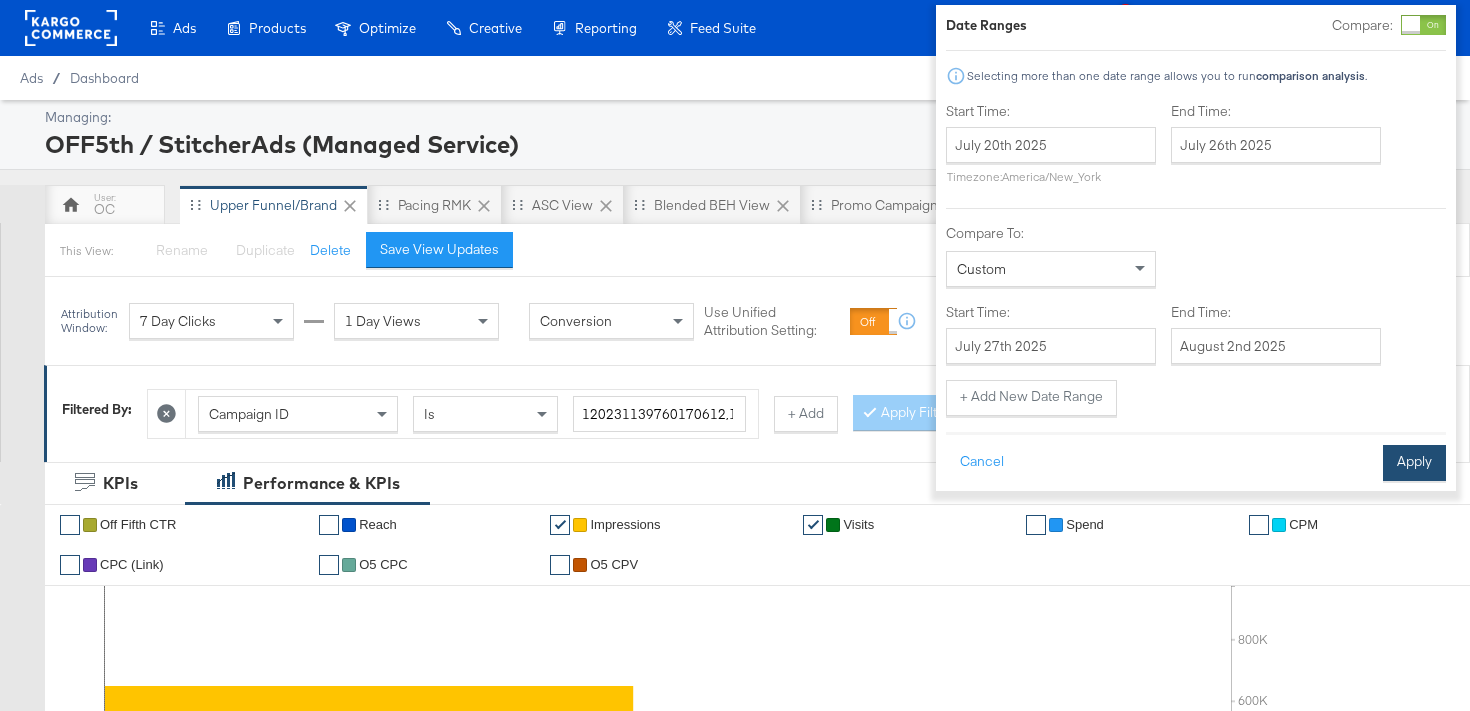 click on "Apply" at bounding box center [1414, 463] 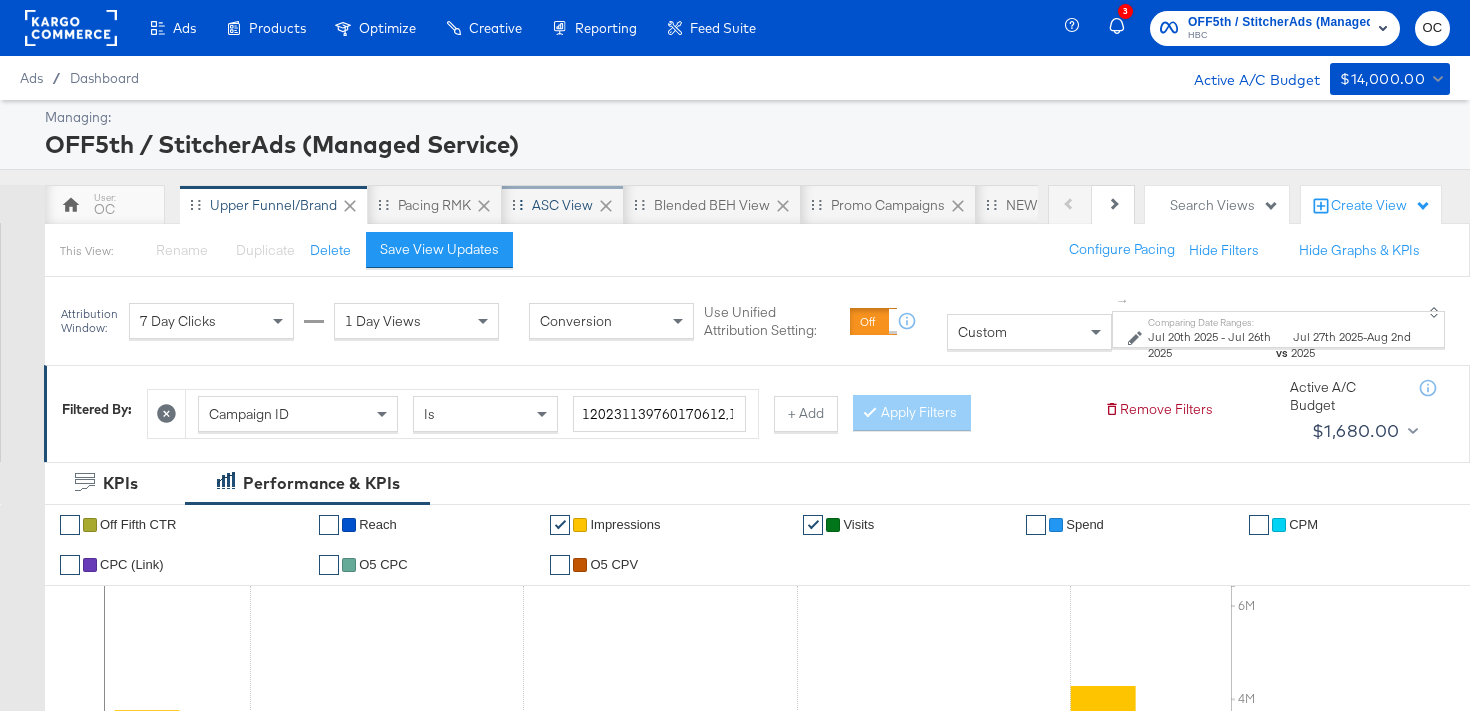 click on "ASC View" at bounding box center [562, 205] 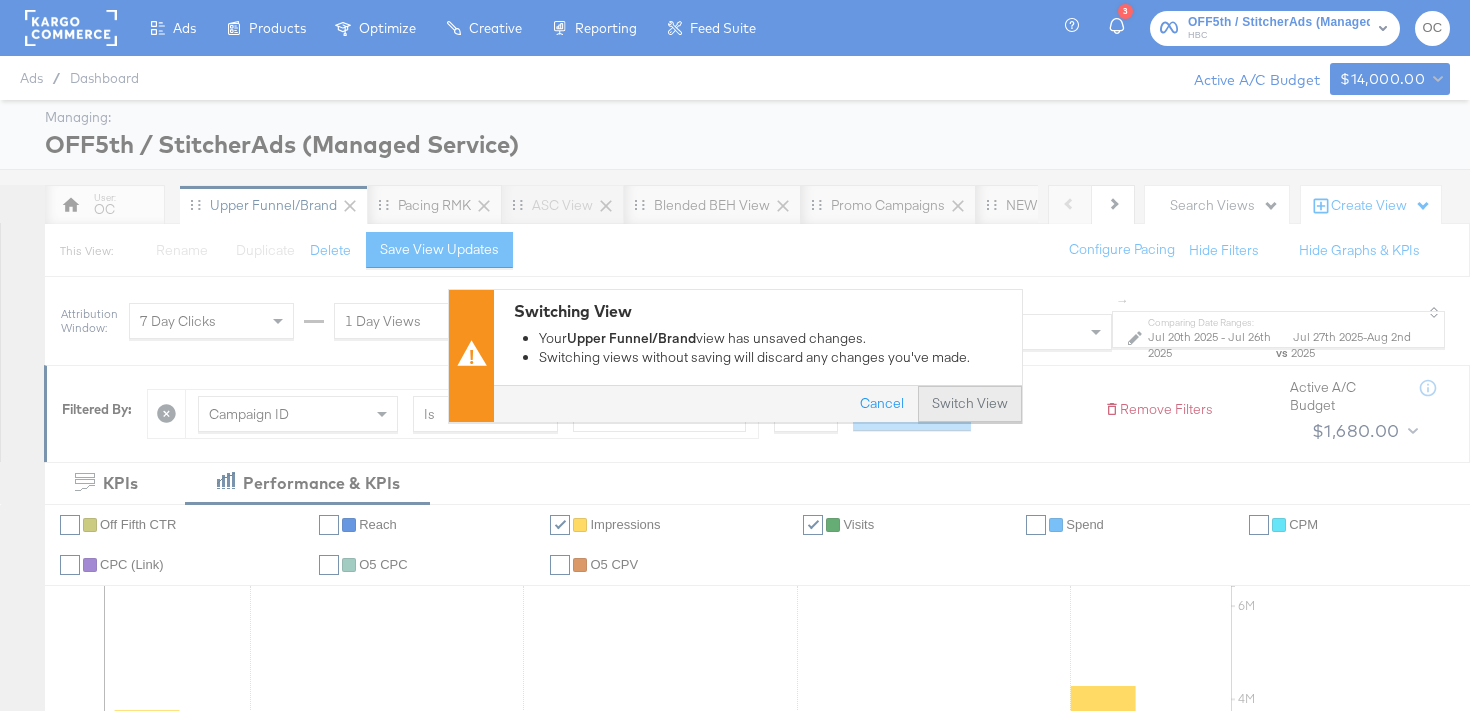 click on "Switch View" at bounding box center (970, 404) 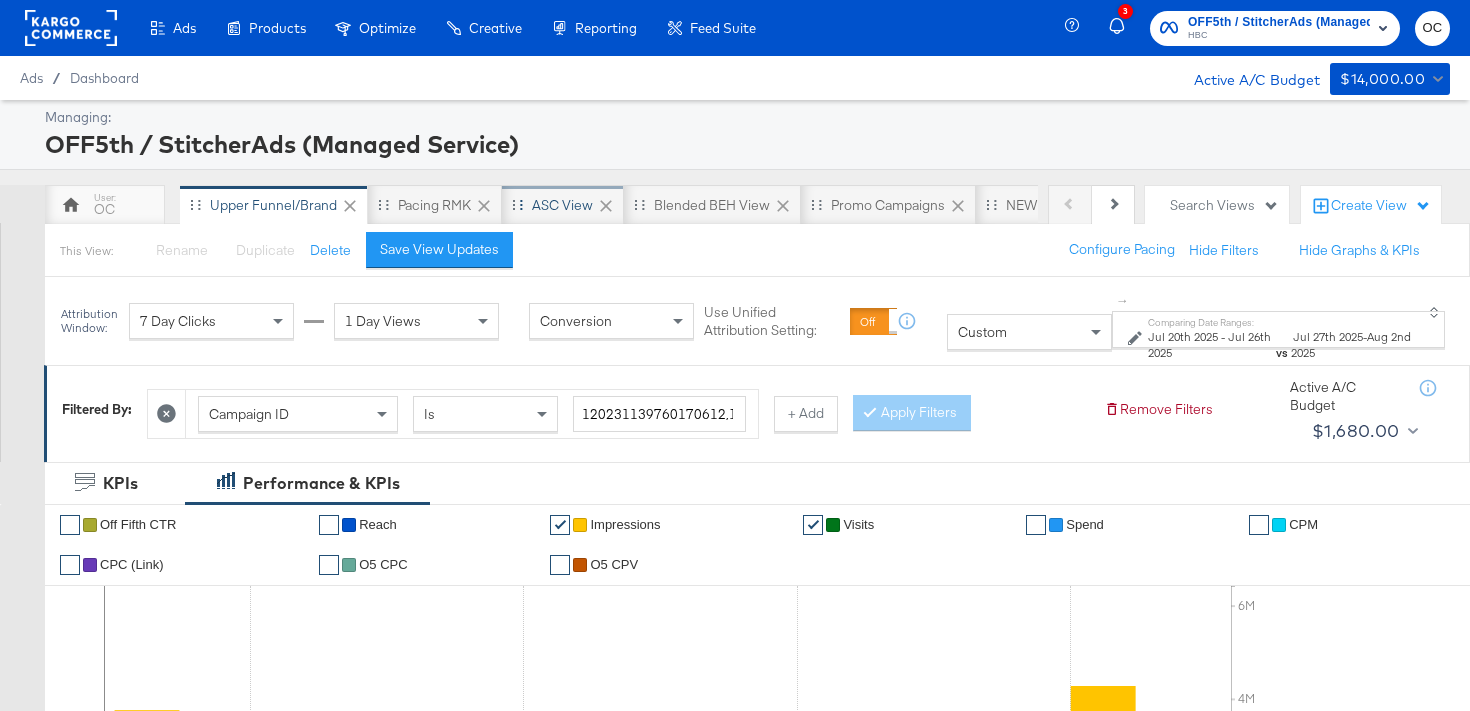 click on "ASC View" at bounding box center (562, 205) 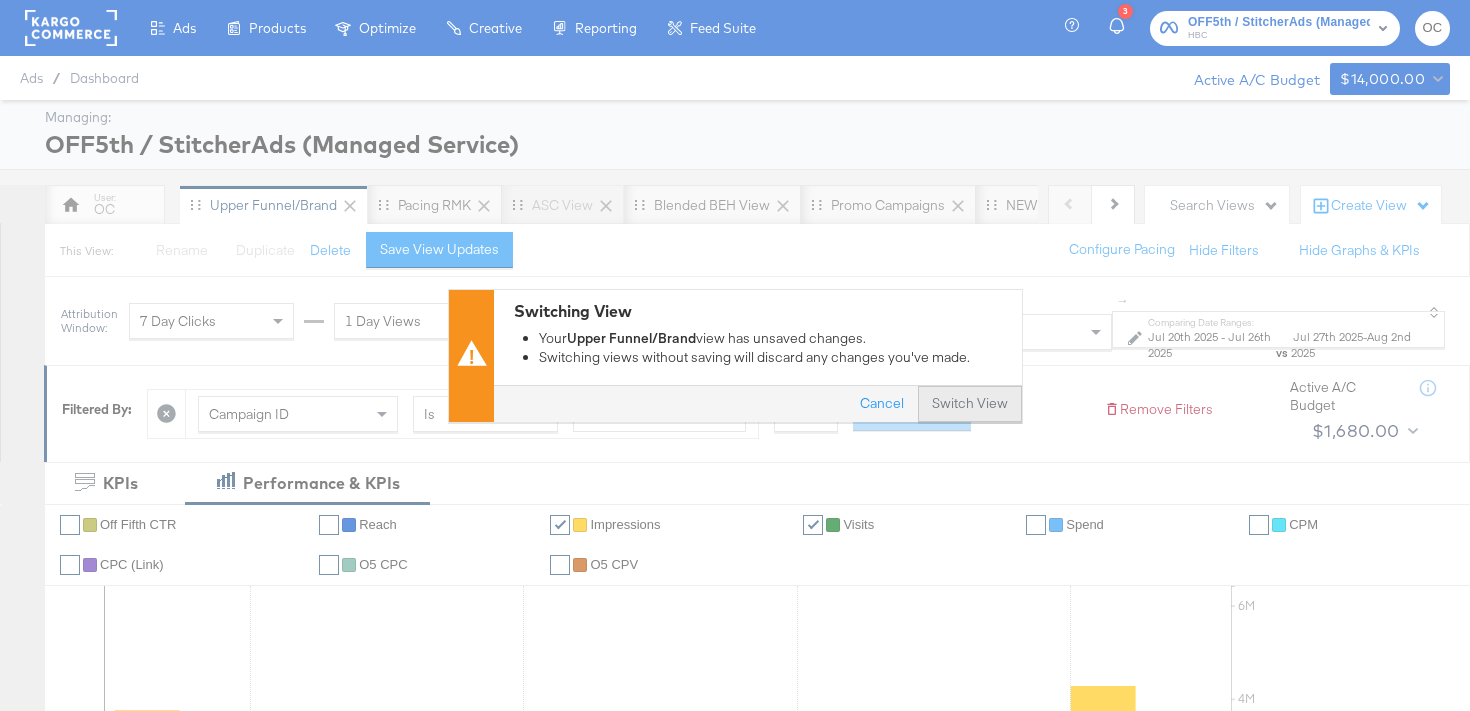 click on "Switch View" at bounding box center [970, 404] 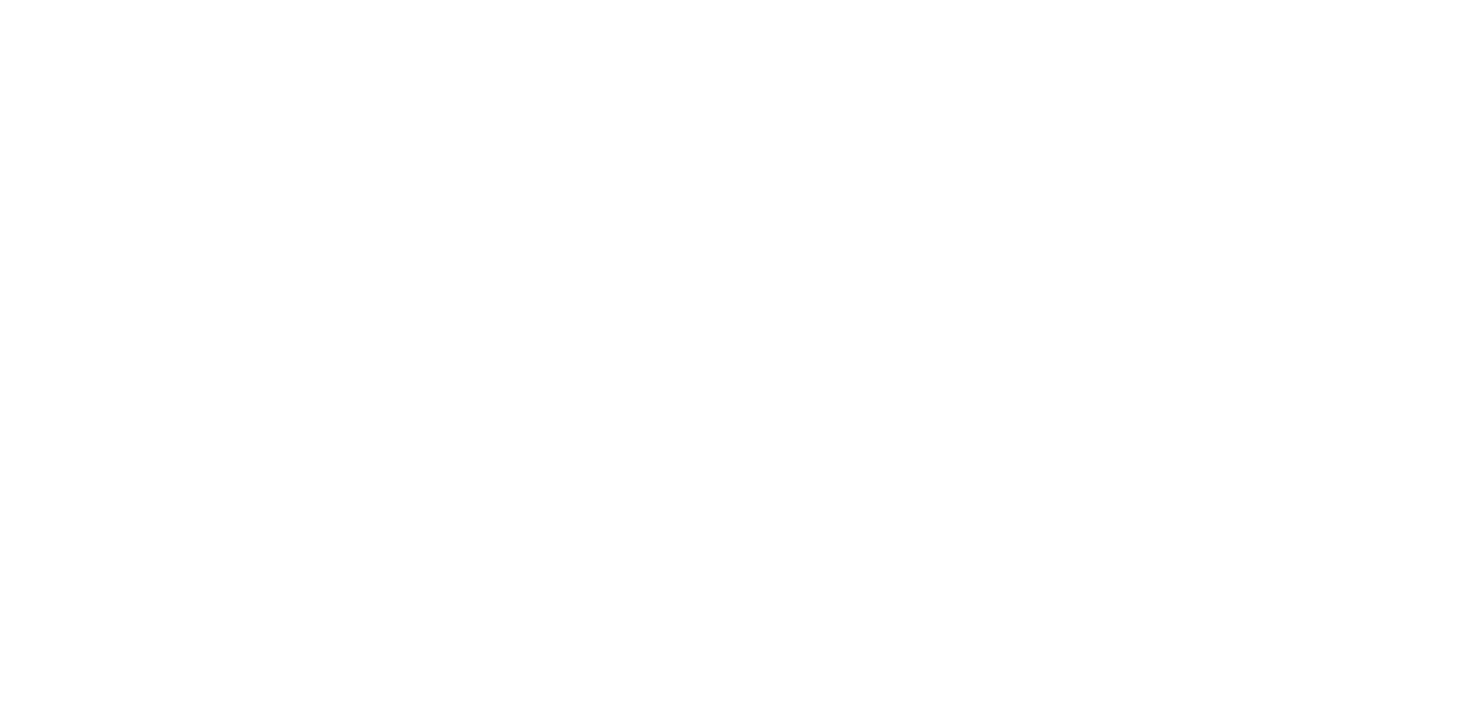 scroll, scrollTop: 0, scrollLeft: 0, axis: both 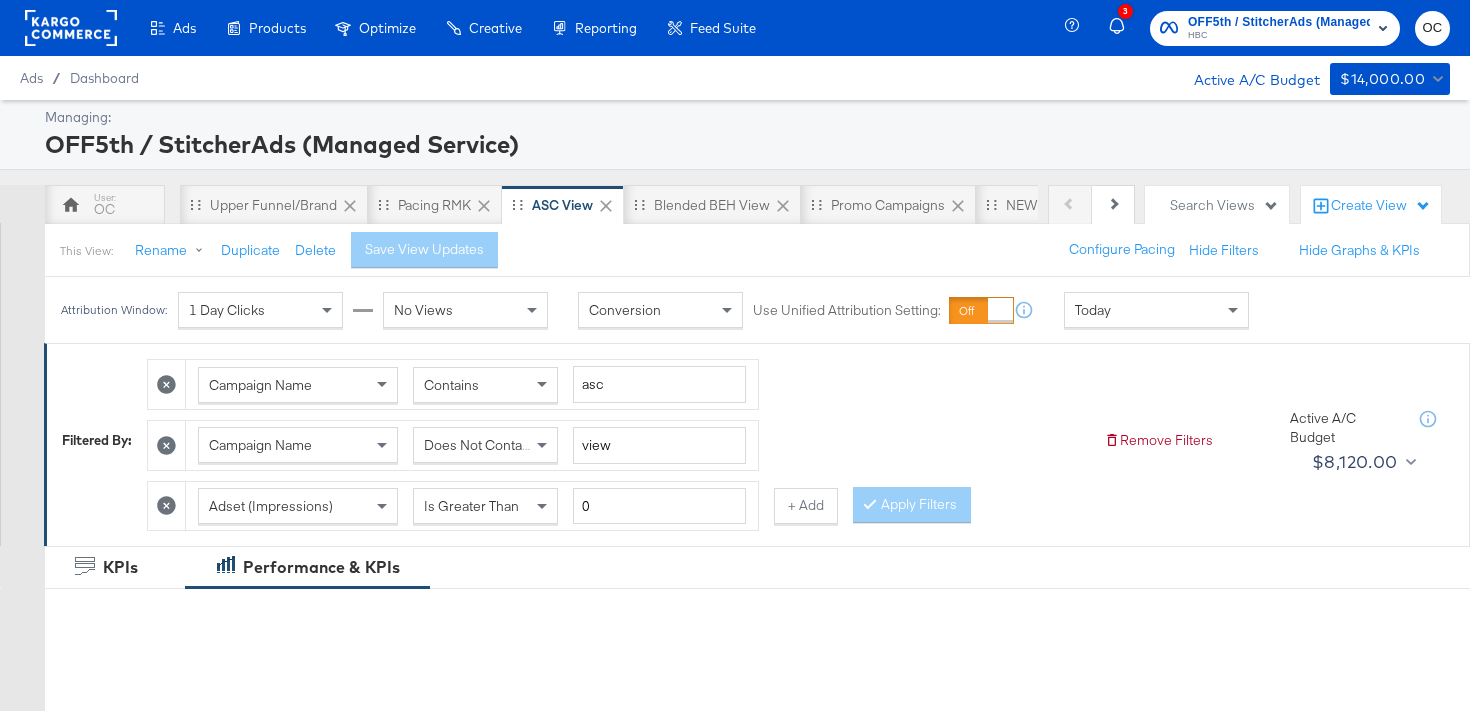 click on "Today" at bounding box center (1156, 310) 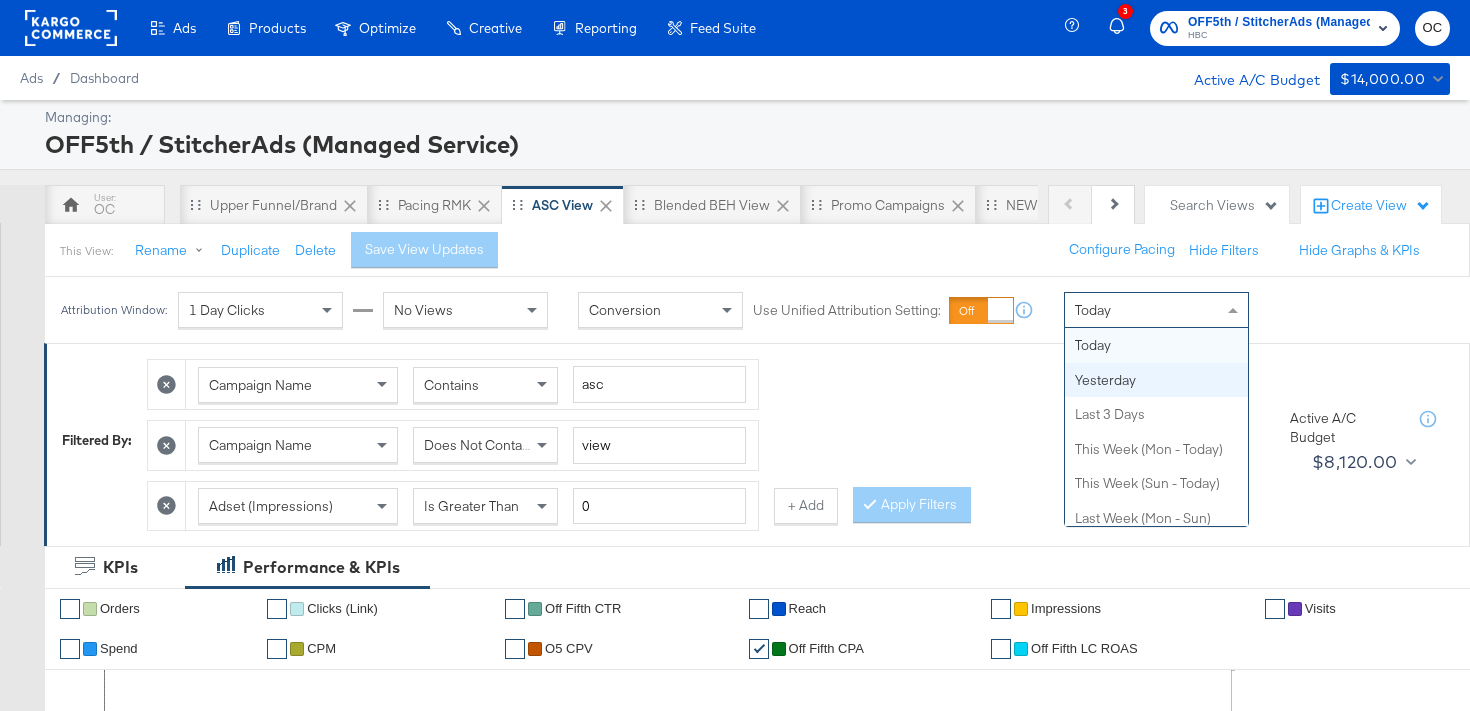 scroll, scrollTop: 0, scrollLeft: 0, axis: both 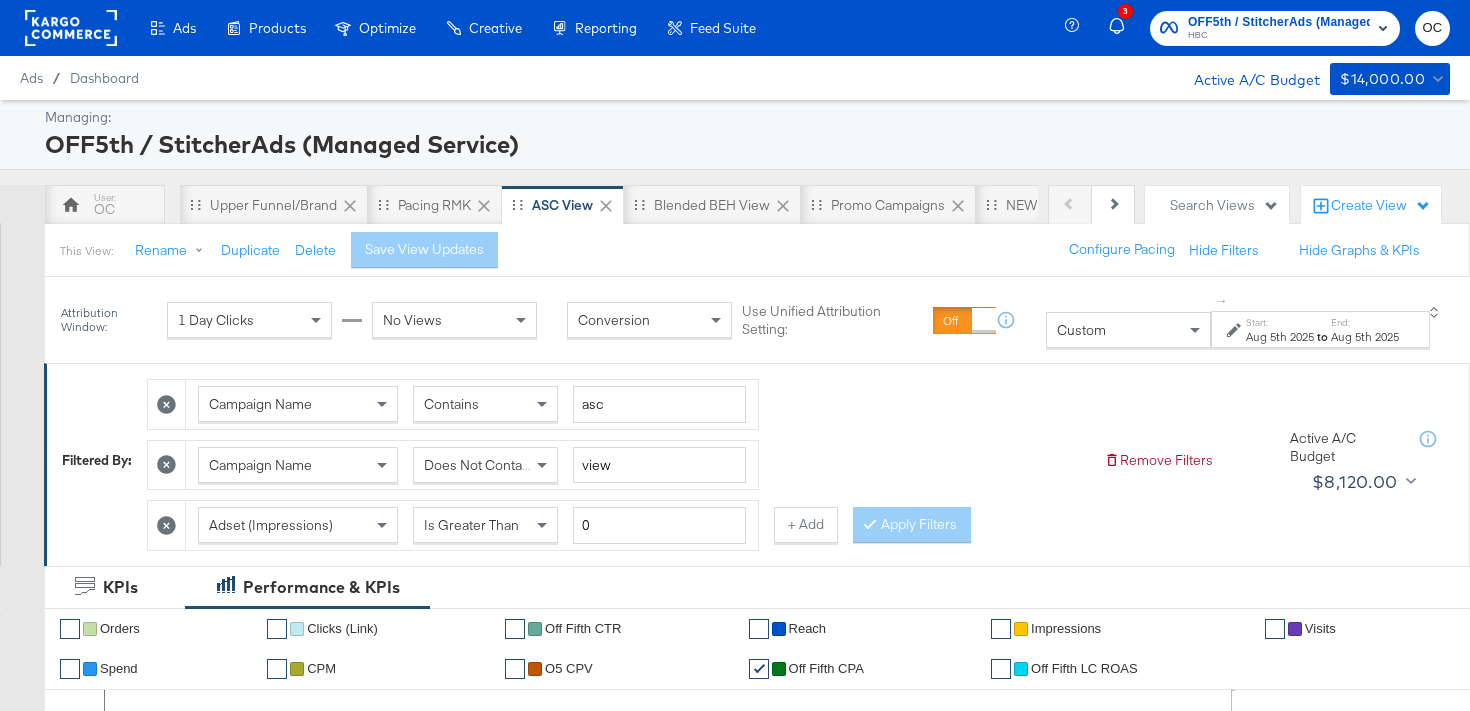 click at bounding box center (1236, 330) 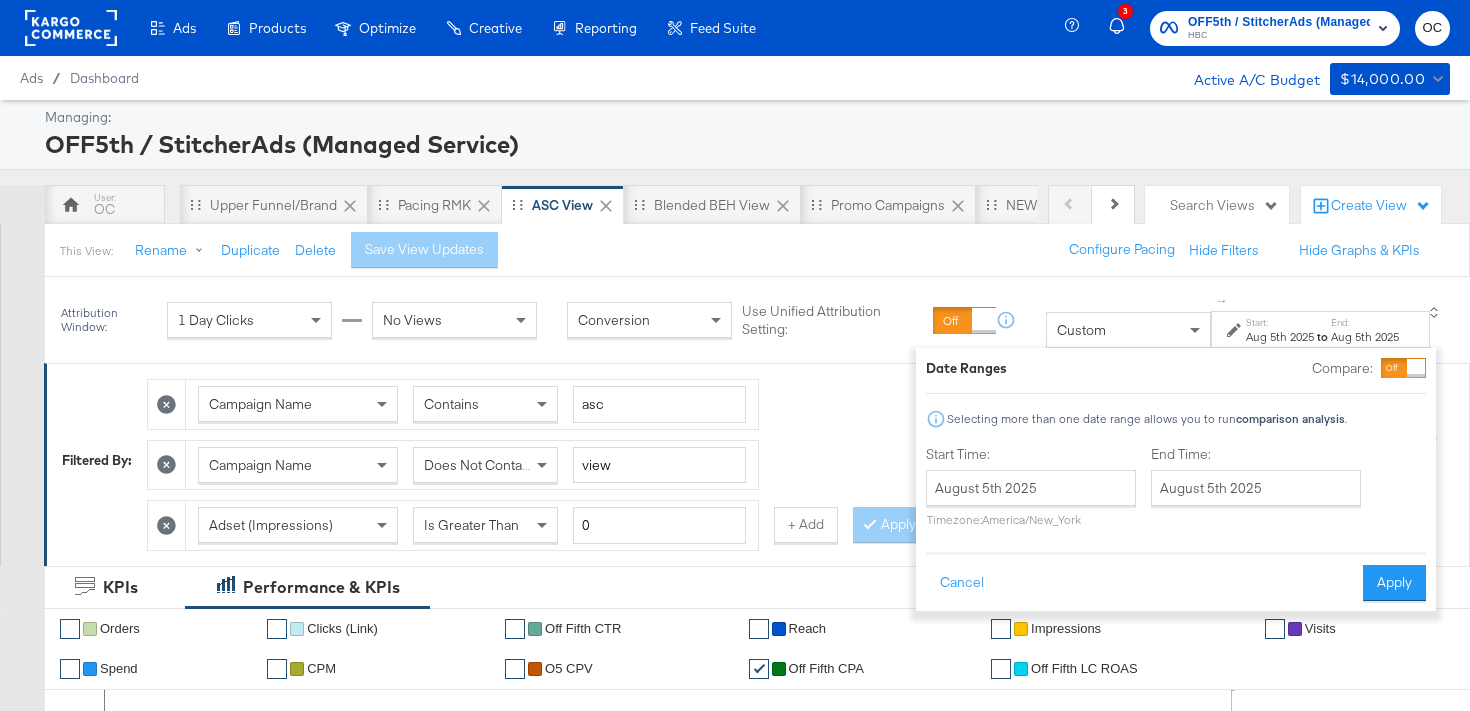 click on "Date Ranges Compare:  Selecting more than one date range allows you to run  comparison analysis . Start Time: [DATE] ‹ [MONTH] › Su Mo Tu We Th Fr Sa 27 28 29 30 31 1 2 3 4 5 6 7 8 9 10 11 12 13 14 15 16 17 18 19 20 21 22 23 24 25 26 27 28 29 30 31 1 2 3 4 5 6 Timezone:  America/New_York End Time: [DATE] ‹ [MONTH] › Su Mo Tu We Th Fr Sa 27 28 29 30 31 1 2 3 4 5 6 7 8 9 10 11 12 13 14 15 16 17 18 19 20 21 22 23 24 25 26 27 28 29 30 31 1 2 3 4 5 6 Cancel Apply" at bounding box center (1176, 479) 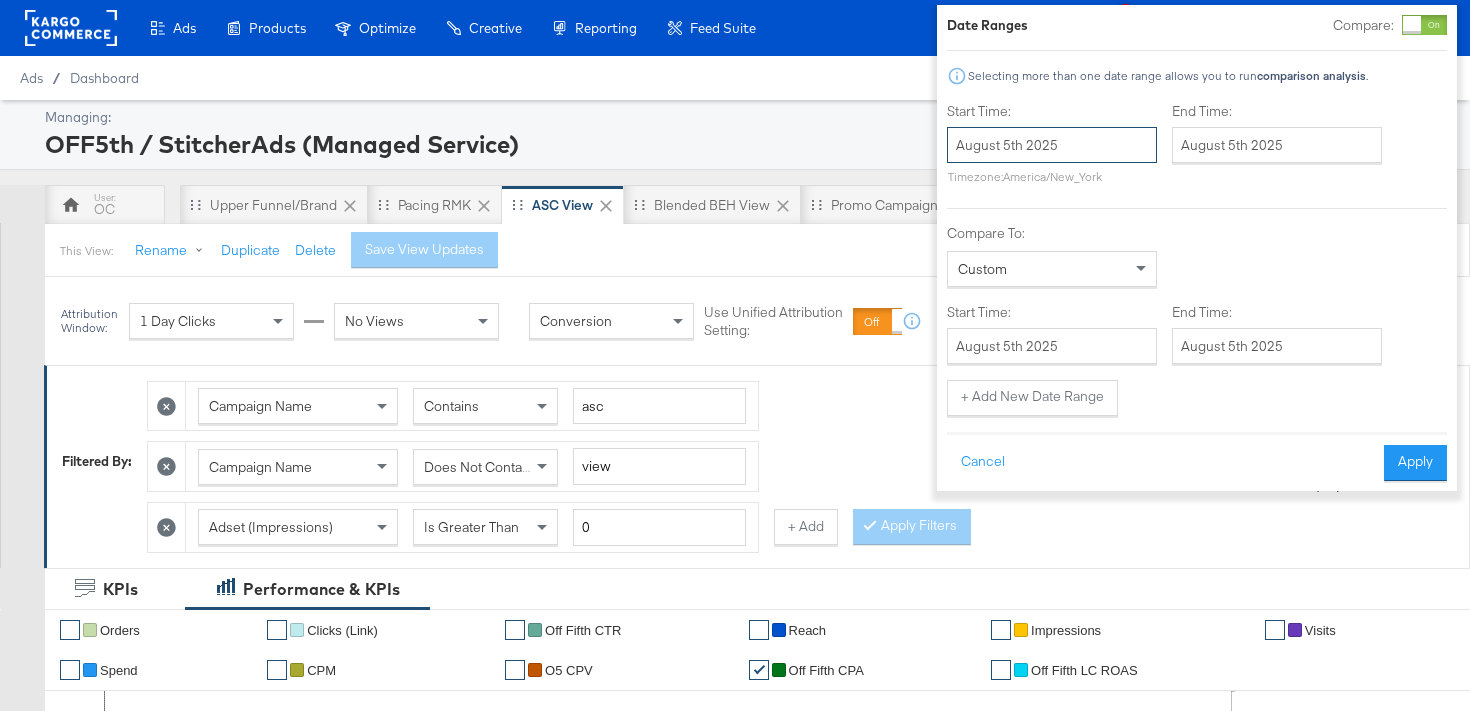 click on "August 5th 2025" at bounding box center (1052, 145) 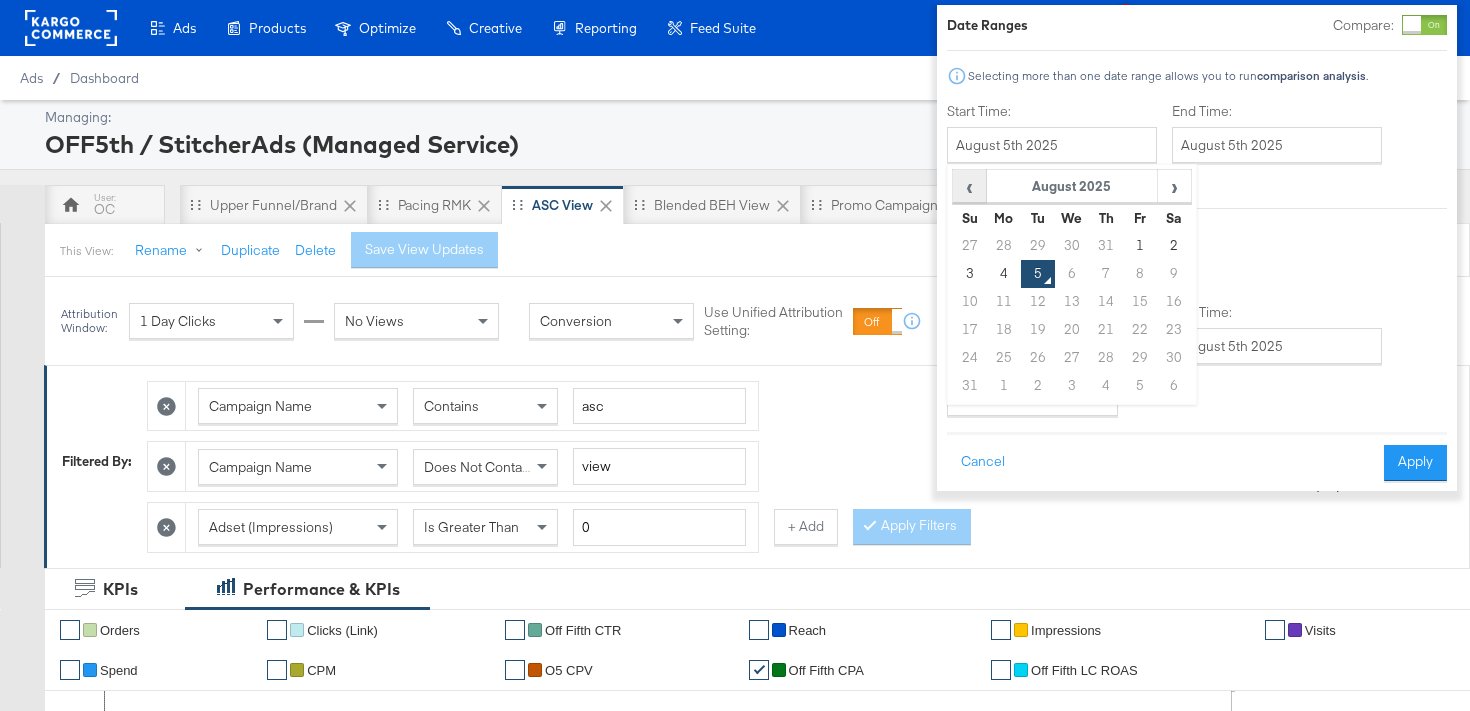 click on "‹" at bounding box center [969, 186] 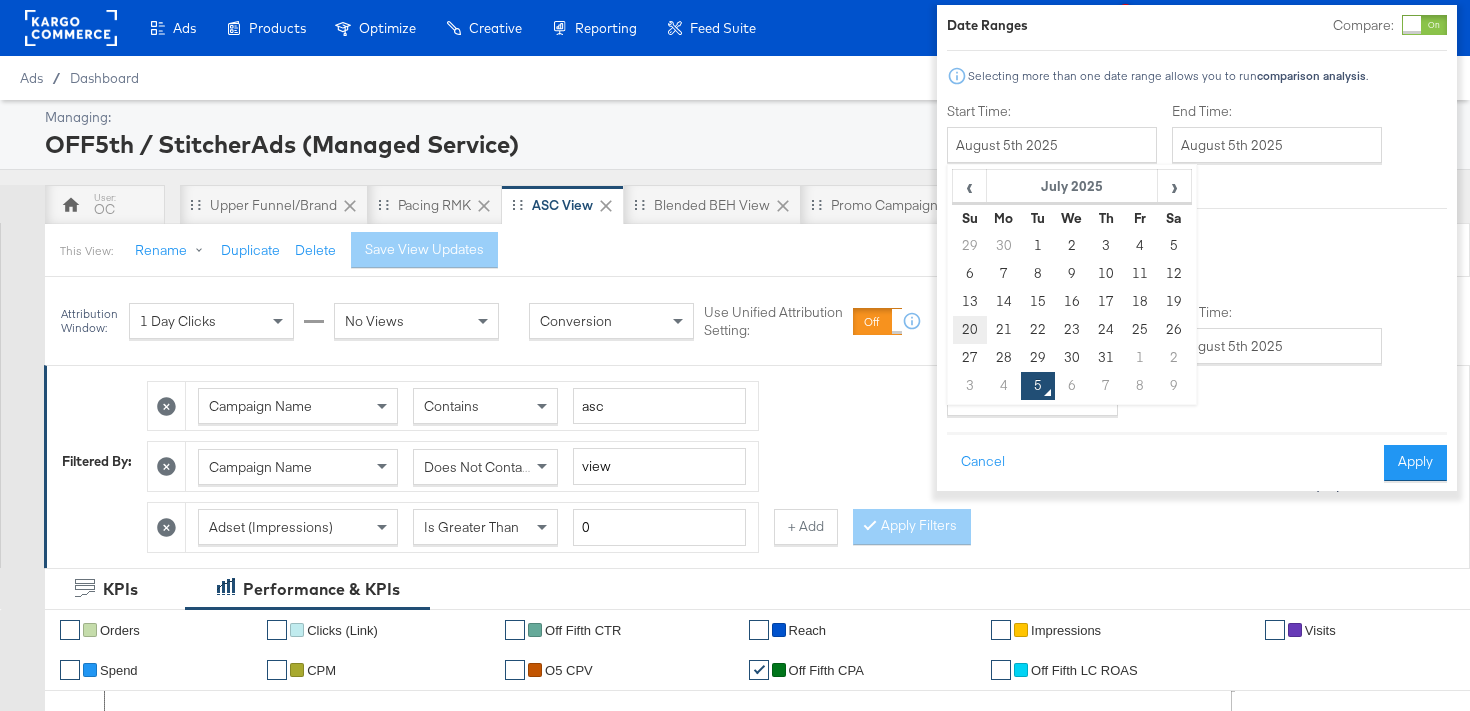 click on "20" at bounding box center (970, 330) 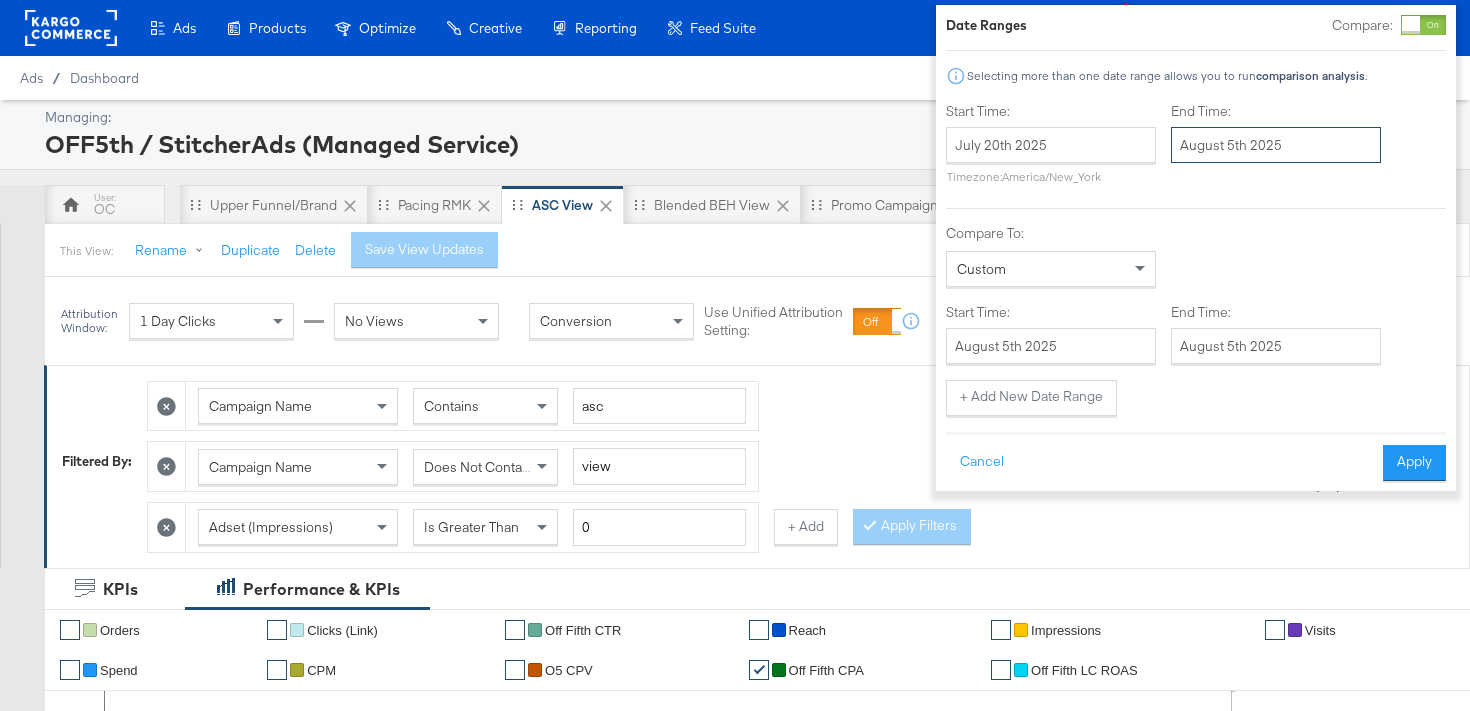 click on "August 5th 2025" at bounding box center (1276, 145) 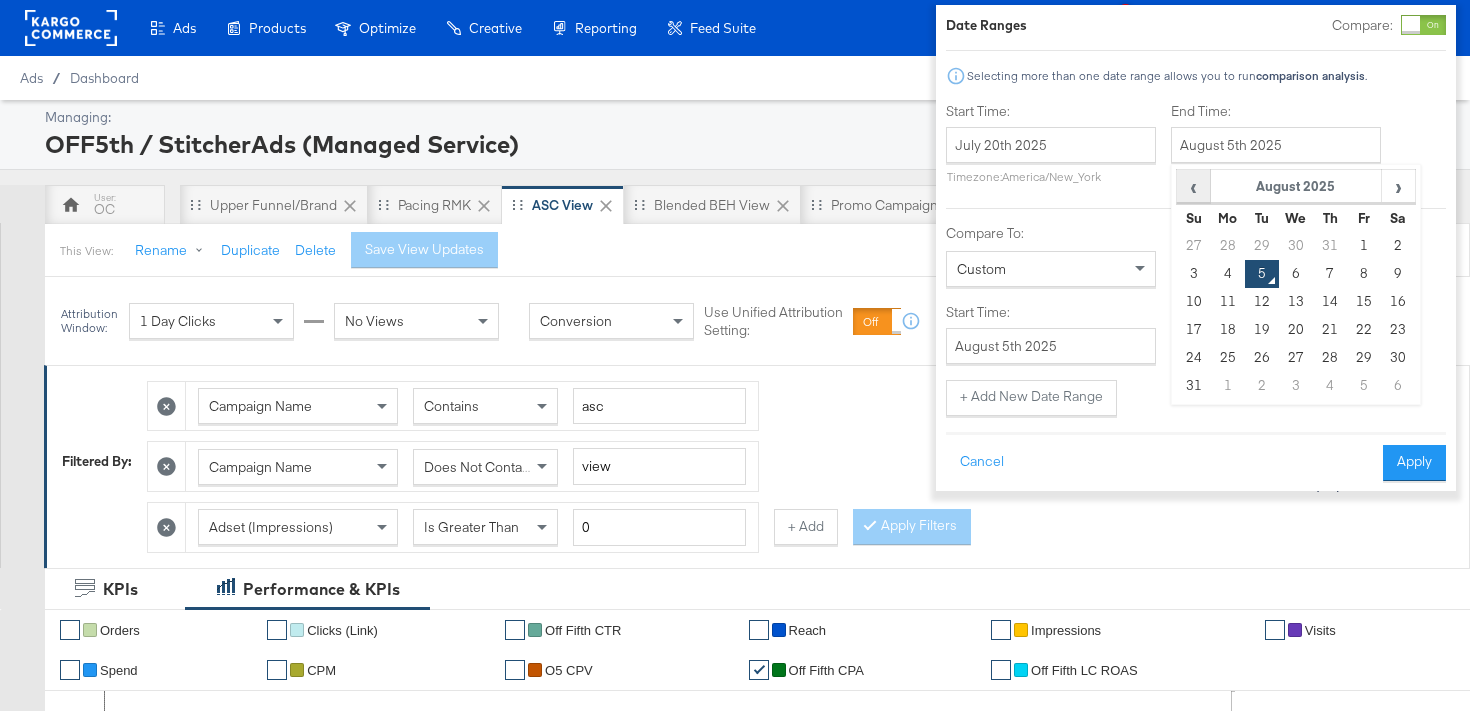 click on "‹" at bounding box center [1193, 186] 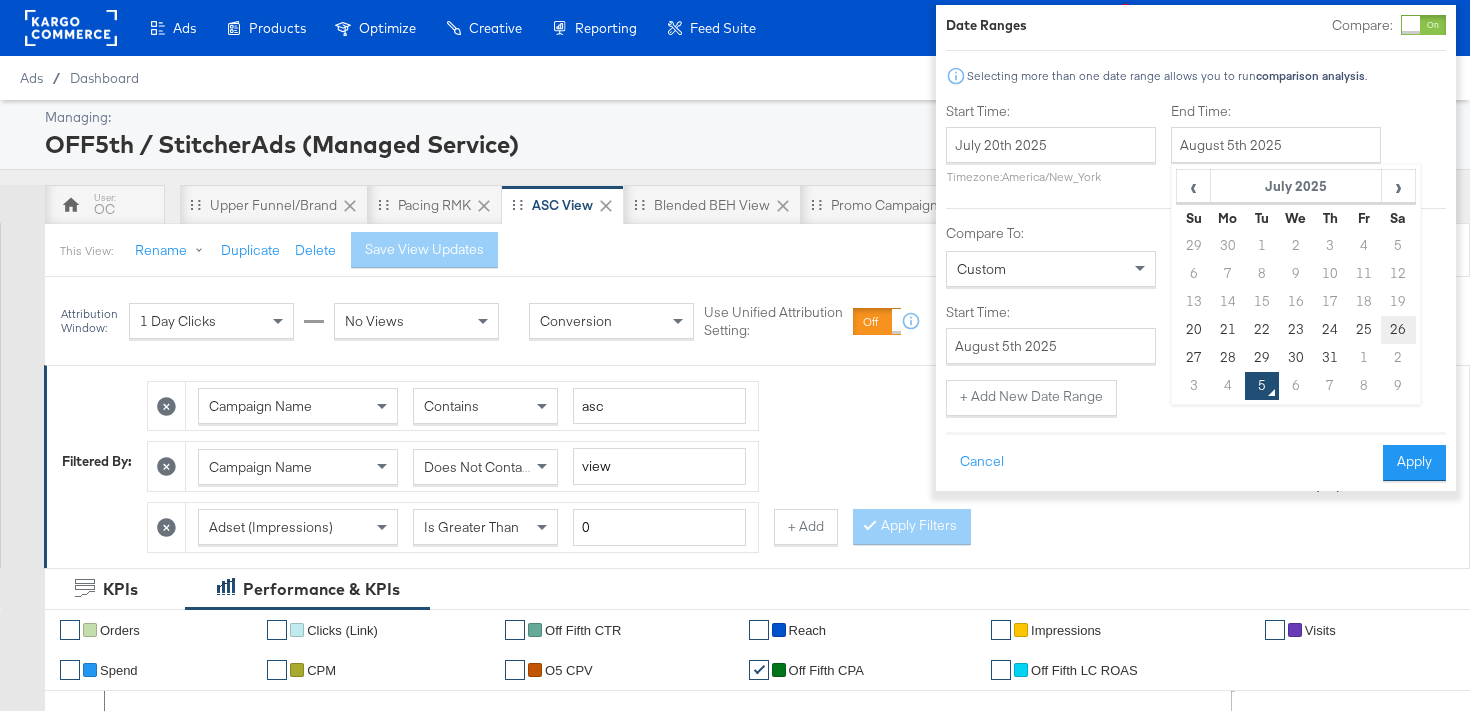 click on "26" at bounding box center (1398, 330) 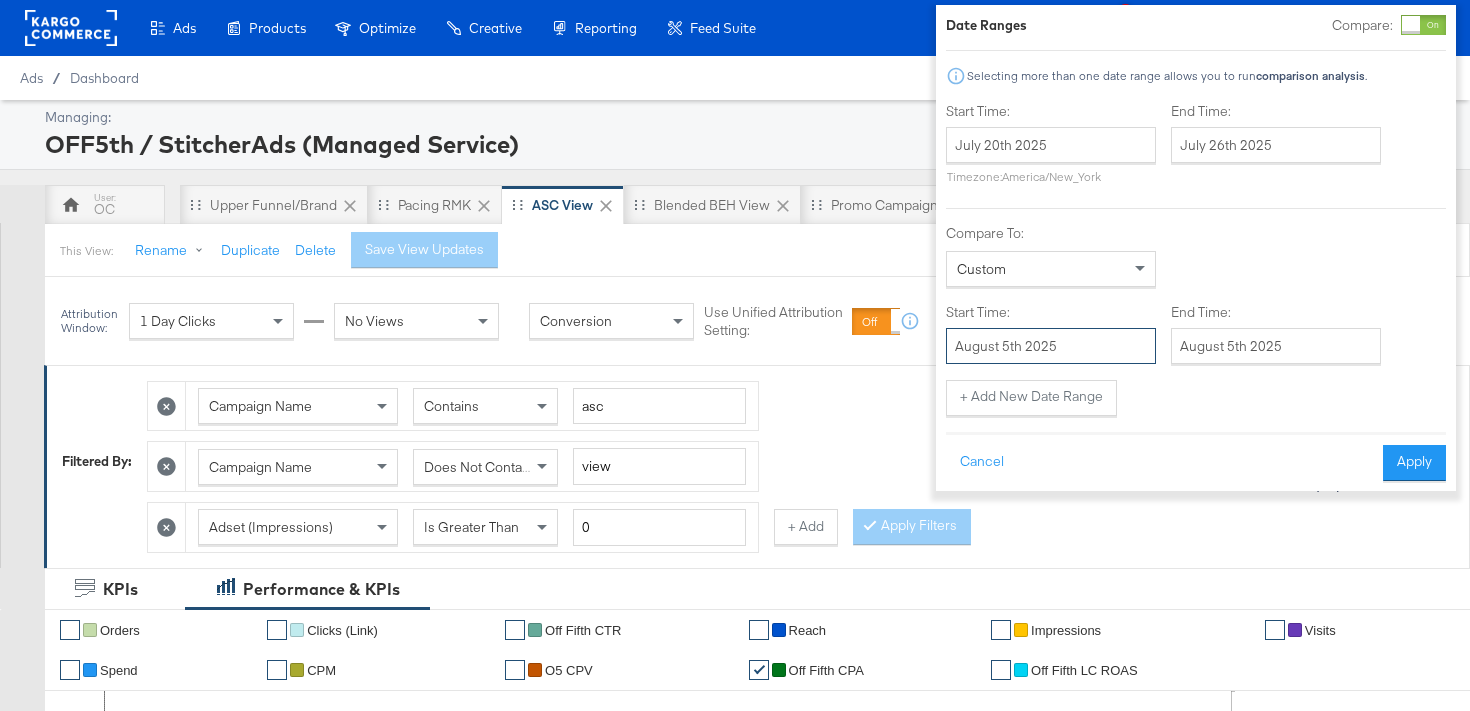 click on "August 5th 2025" at bounding box center (1051, 346) 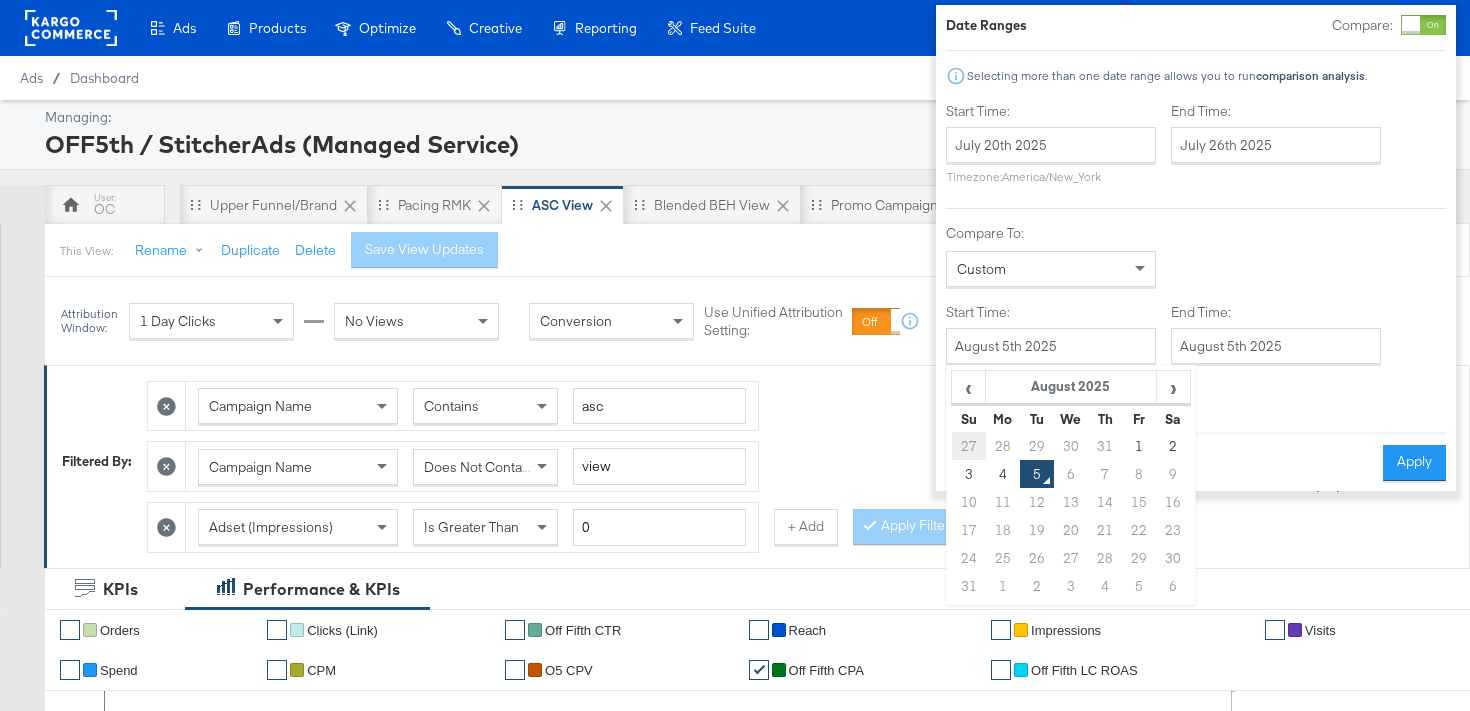 click on "27" at bounding box center [969, 446] 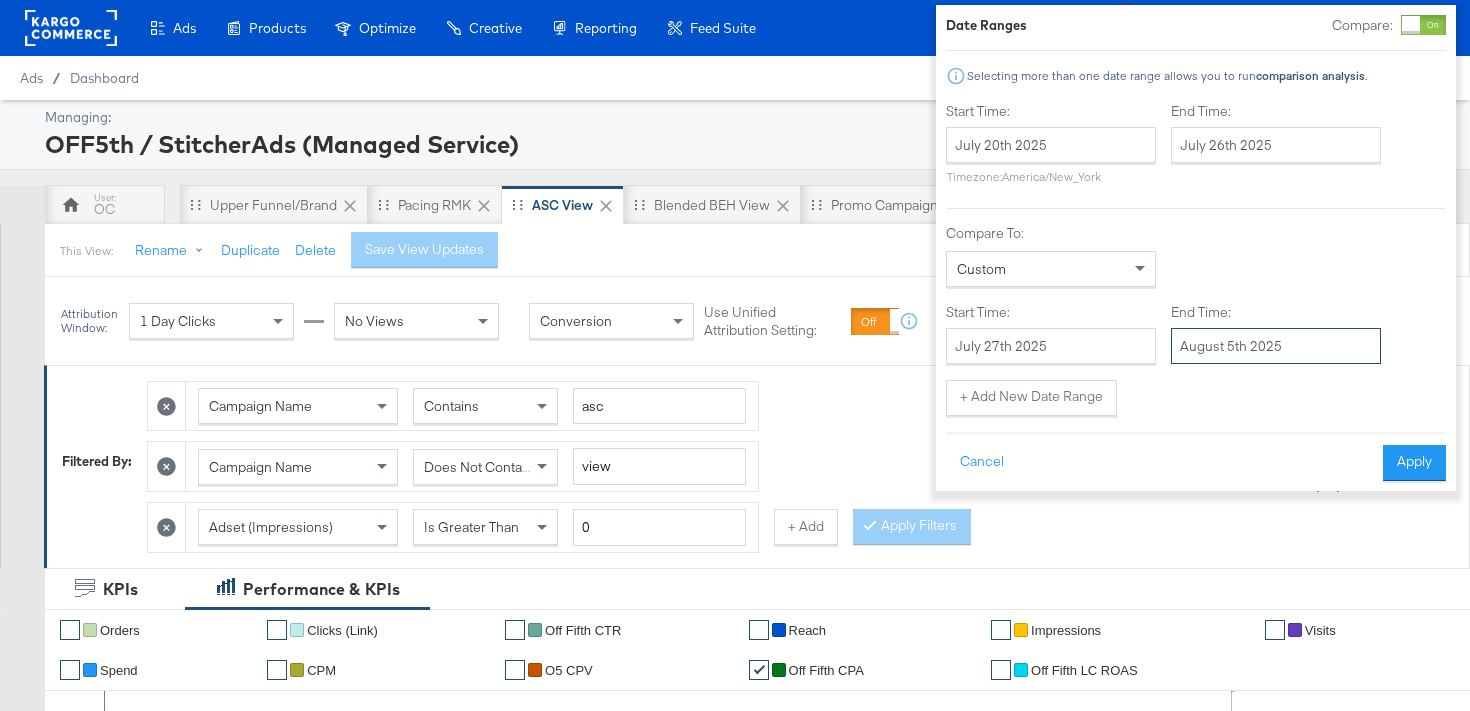 click on "August 5th 2025" at bounding box center (1276, 346) 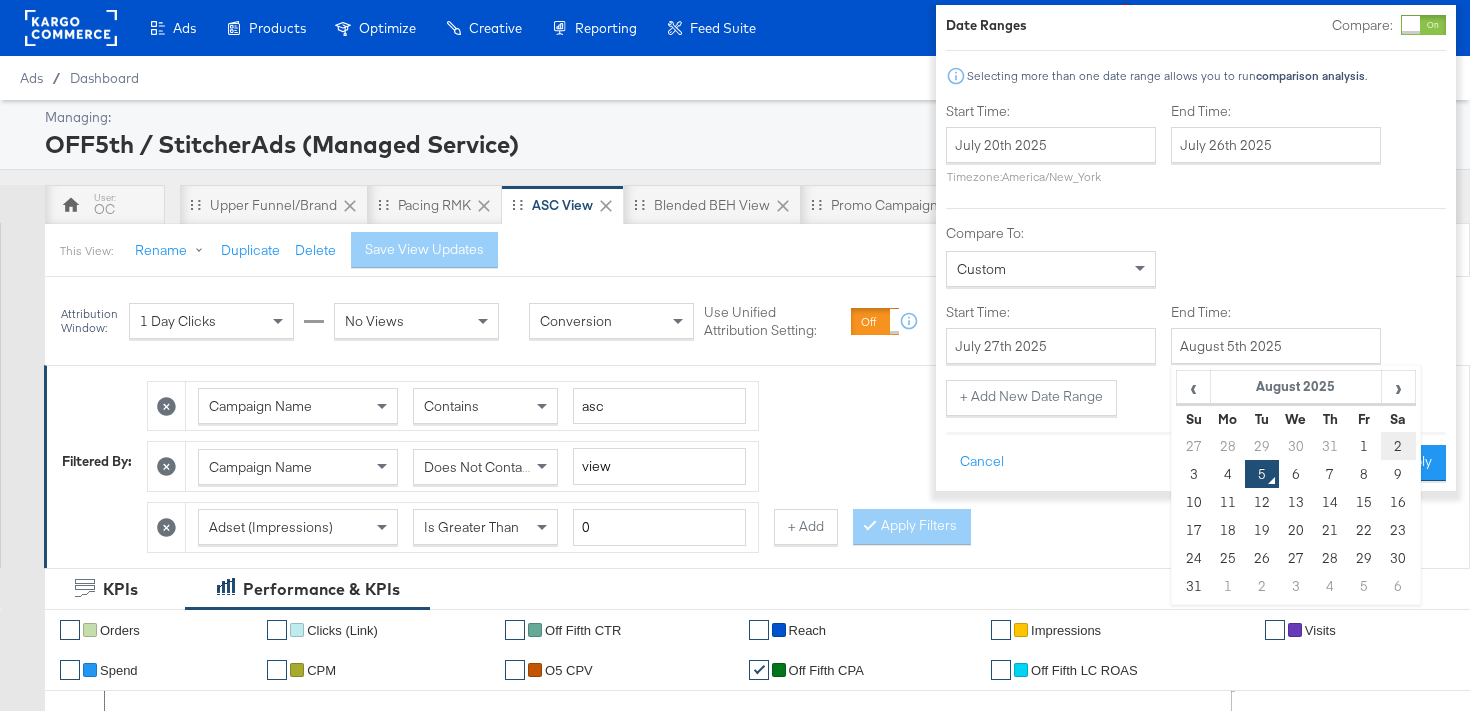 click on "2" at bounding box center (1398, 446) 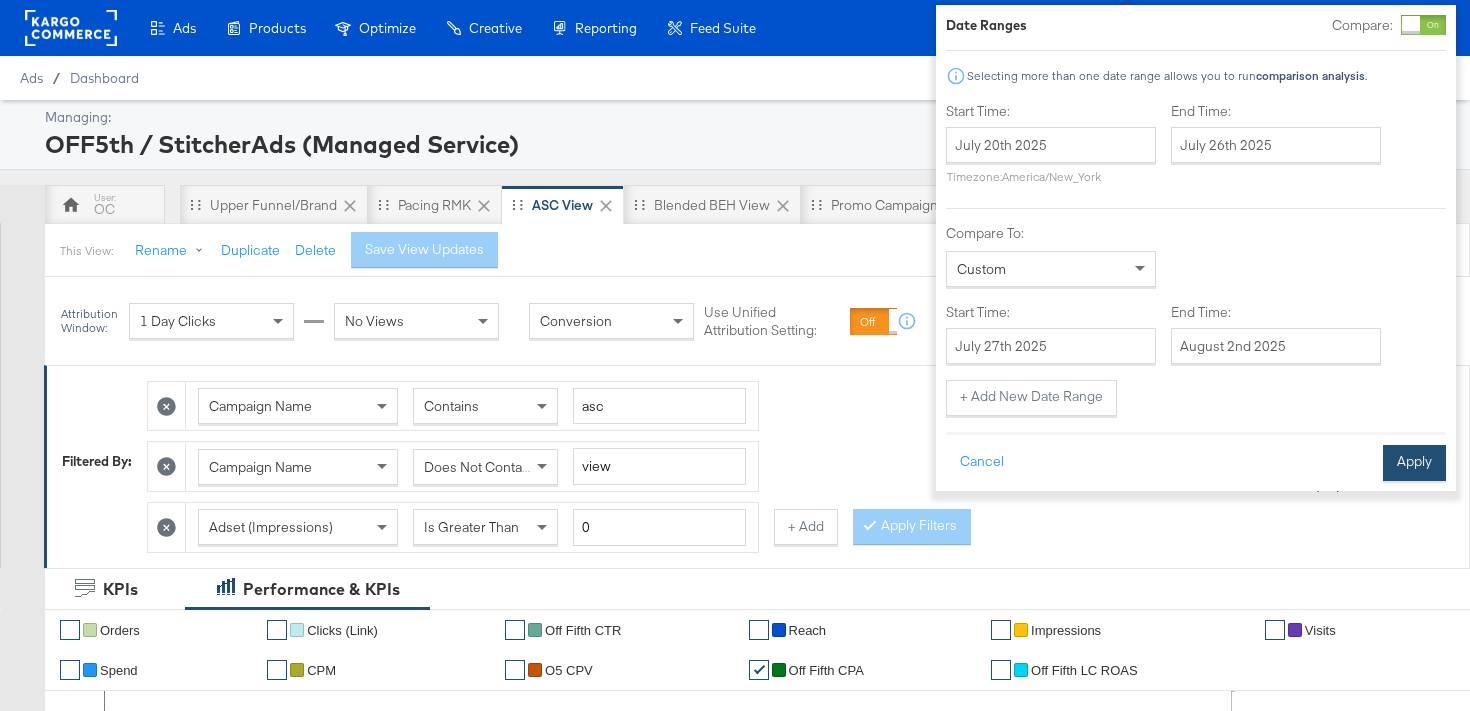 click on "Apply" at bounding box center [1414, 463] 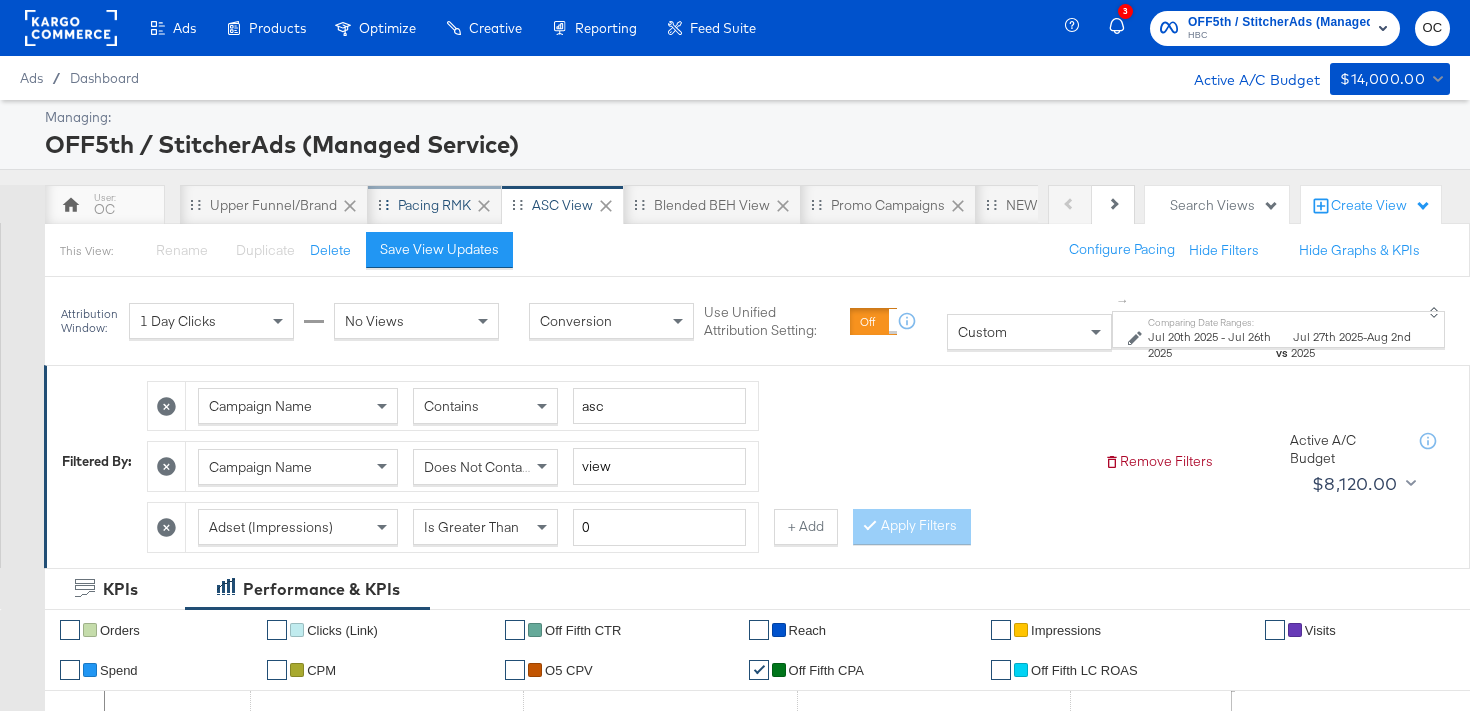 click on "Pacing RMK" at bounding box center (434, 205) 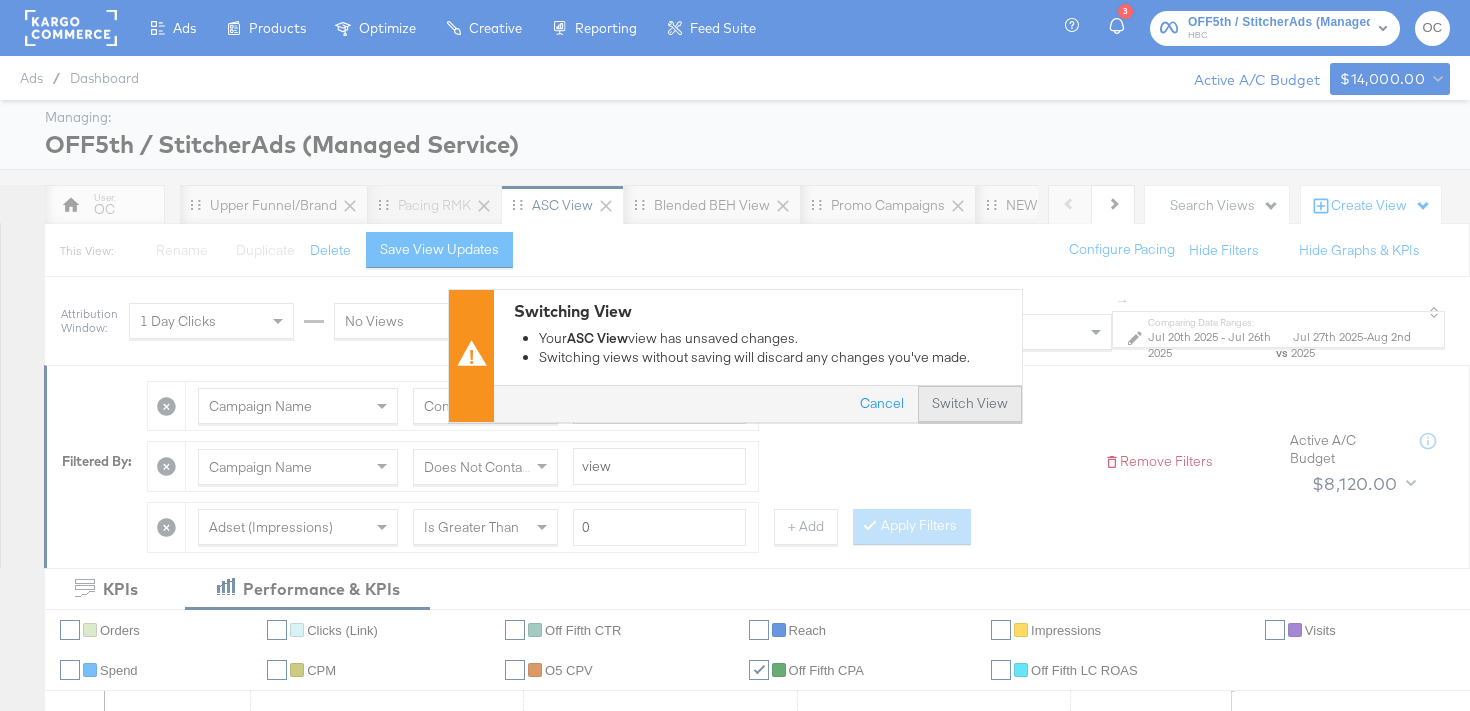 click on "Switch View" at bounding box center [970, 404] 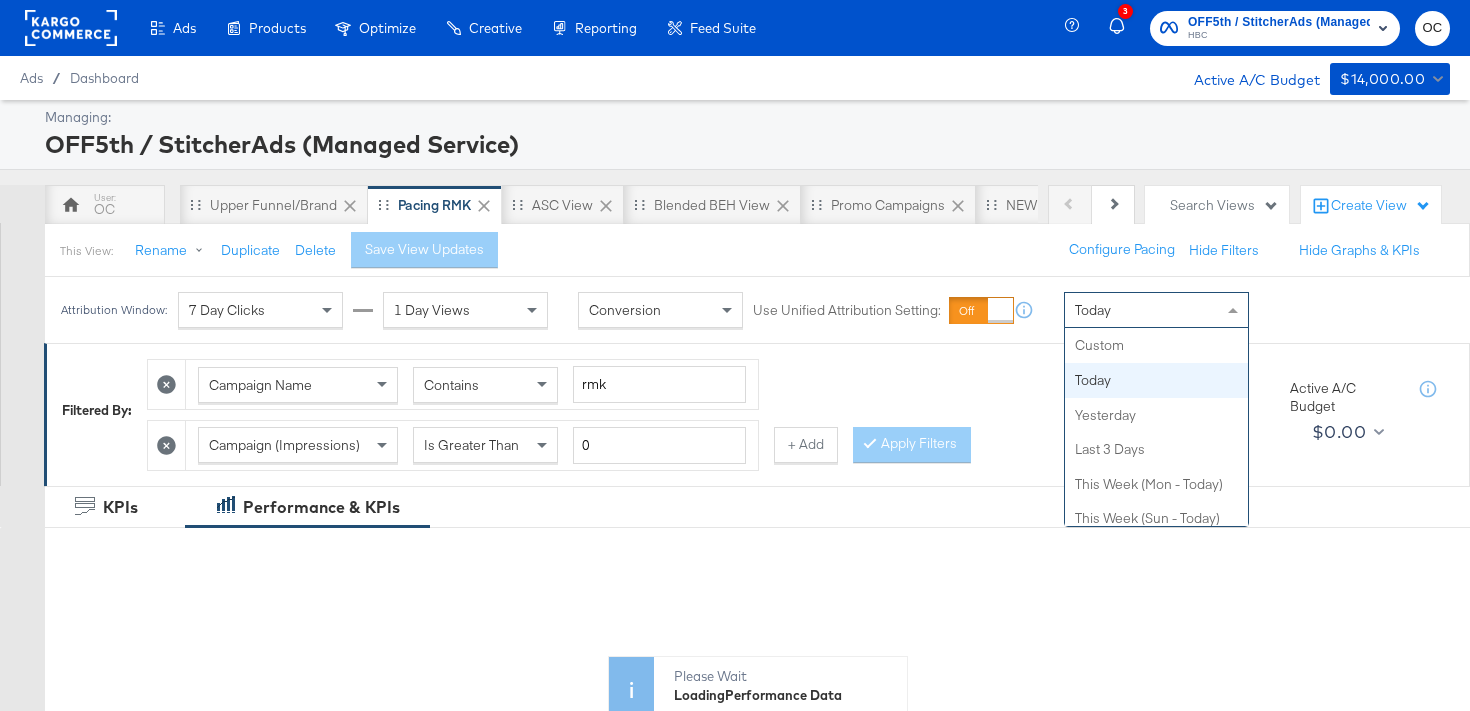 click on "Today" at bounding box center (1156, 310) 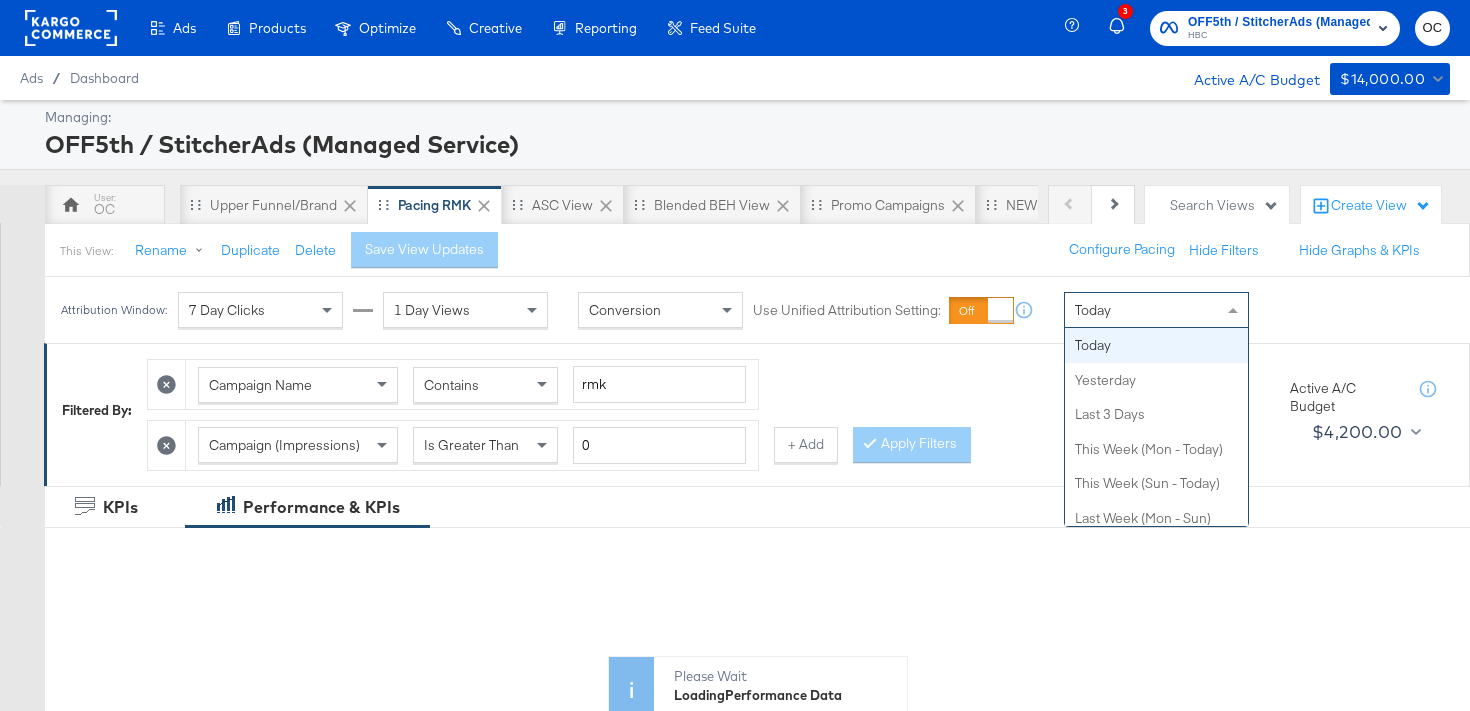 scroll, scrollTop: 0, scrollLeft: 0, axis: both 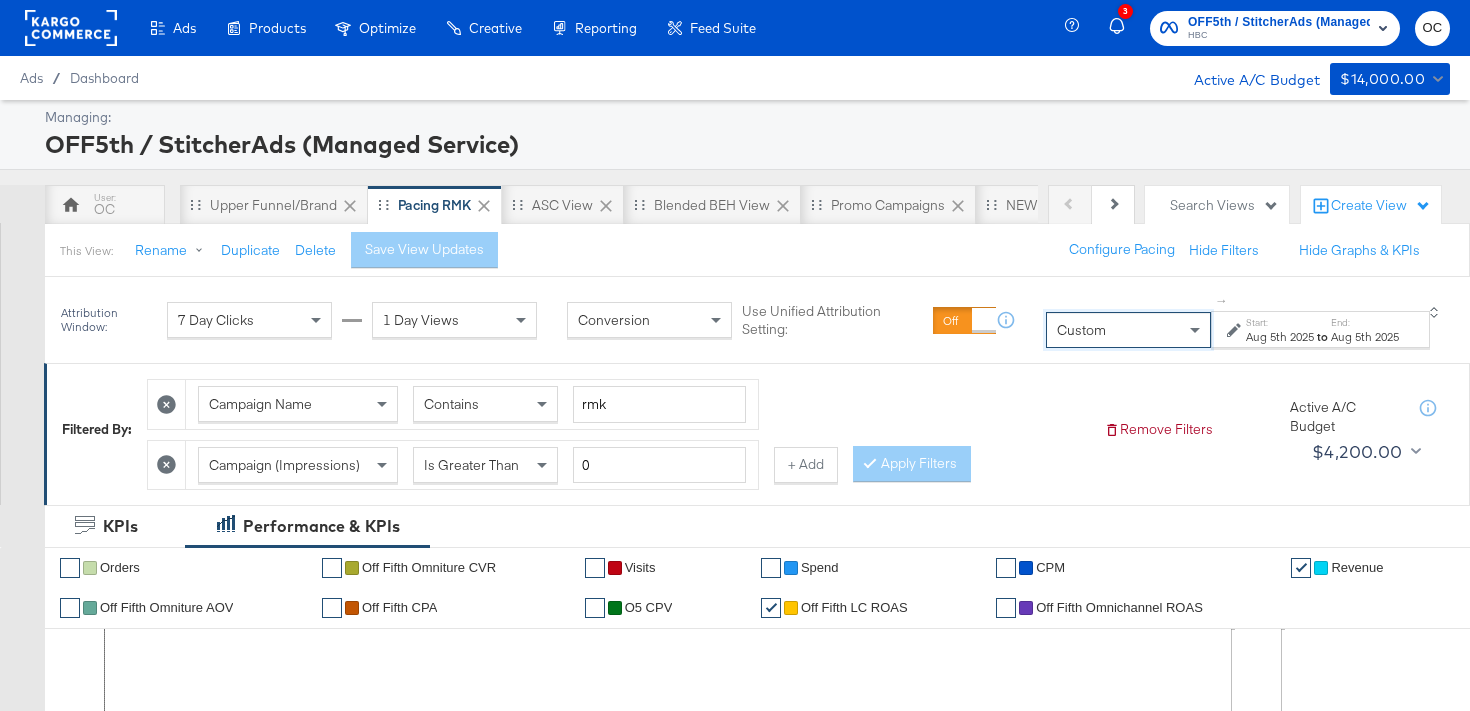 click on "Aug 5th 2025" at bounding box center (1280, 337) 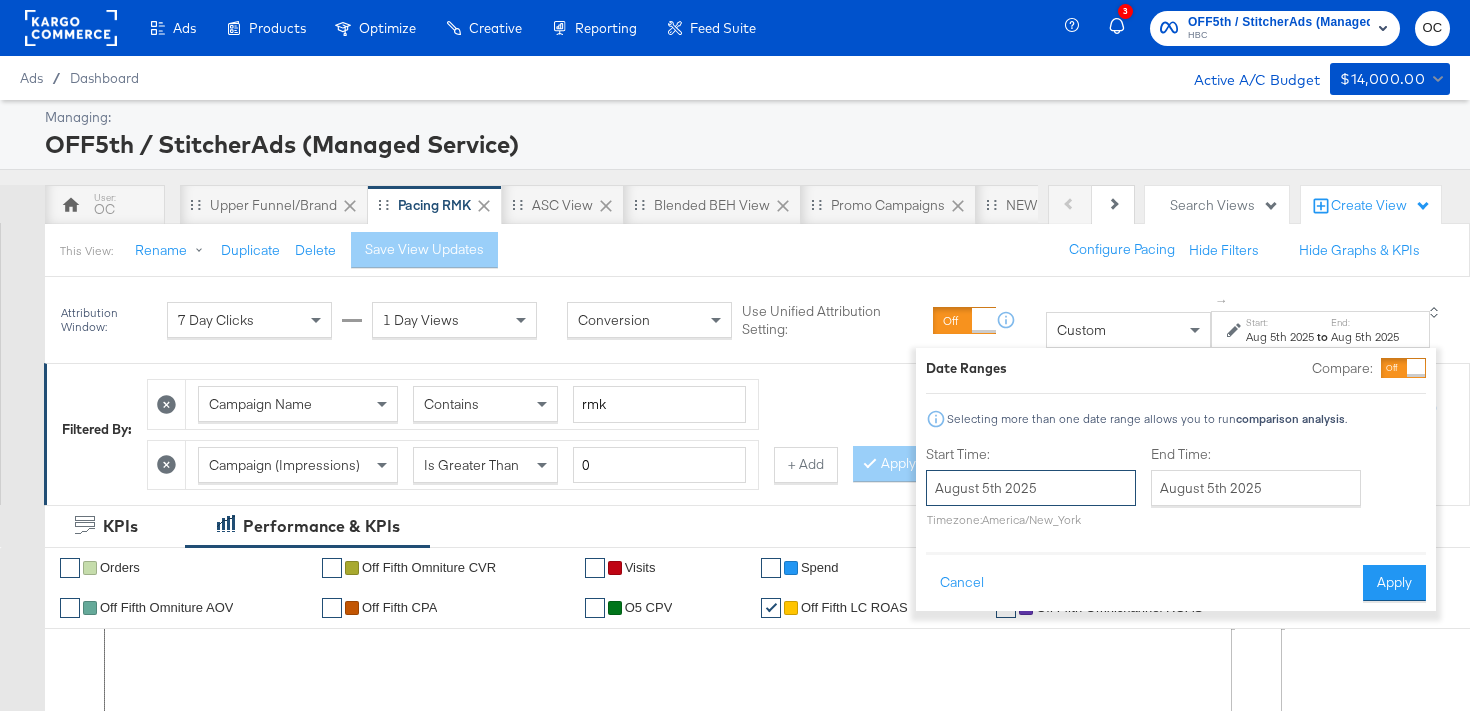 click on "August 5th 2025" at bounding box center [1031, 488] 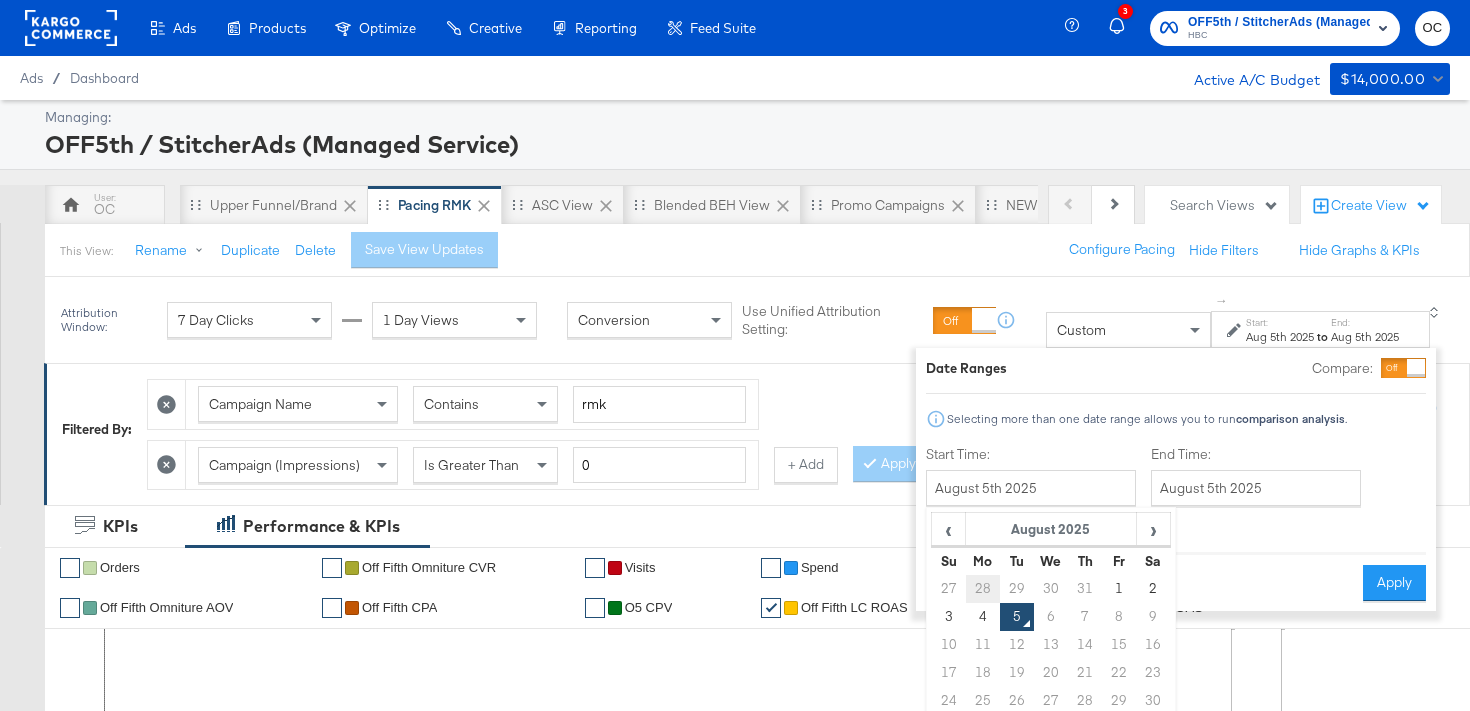 click on "28" at bounding box center [983, 589] 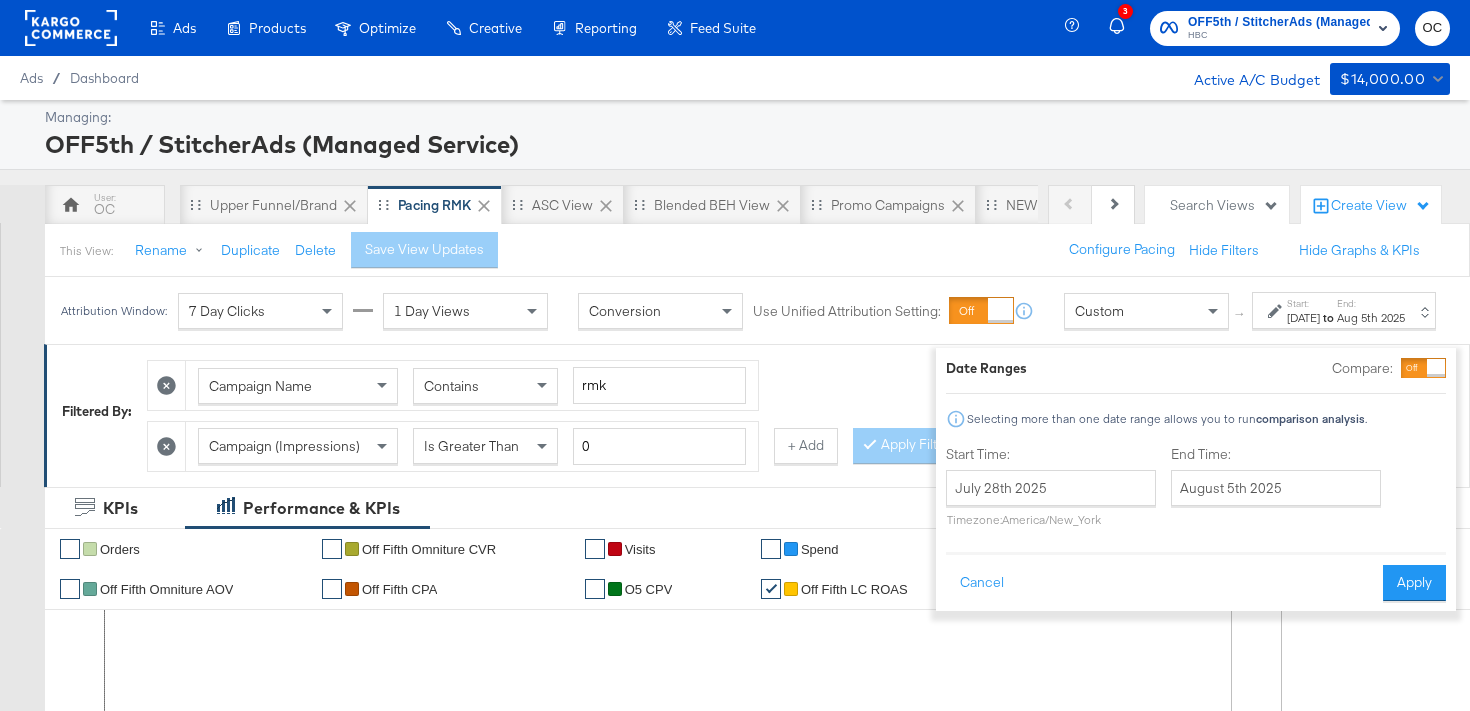 click on "End Time: [DATE] ‹ [MONTH] › Su Mo Tu We Th Fr Sa 27 28 29 30 31 1 2 3 4 5 6 7 8 9 10 11 12 13 14 15 16 17 18 19 20 21 22 23 24 25 26 27 28 29 30 31 1 2 3 4 5 6" at bounding box center [1280, 490] 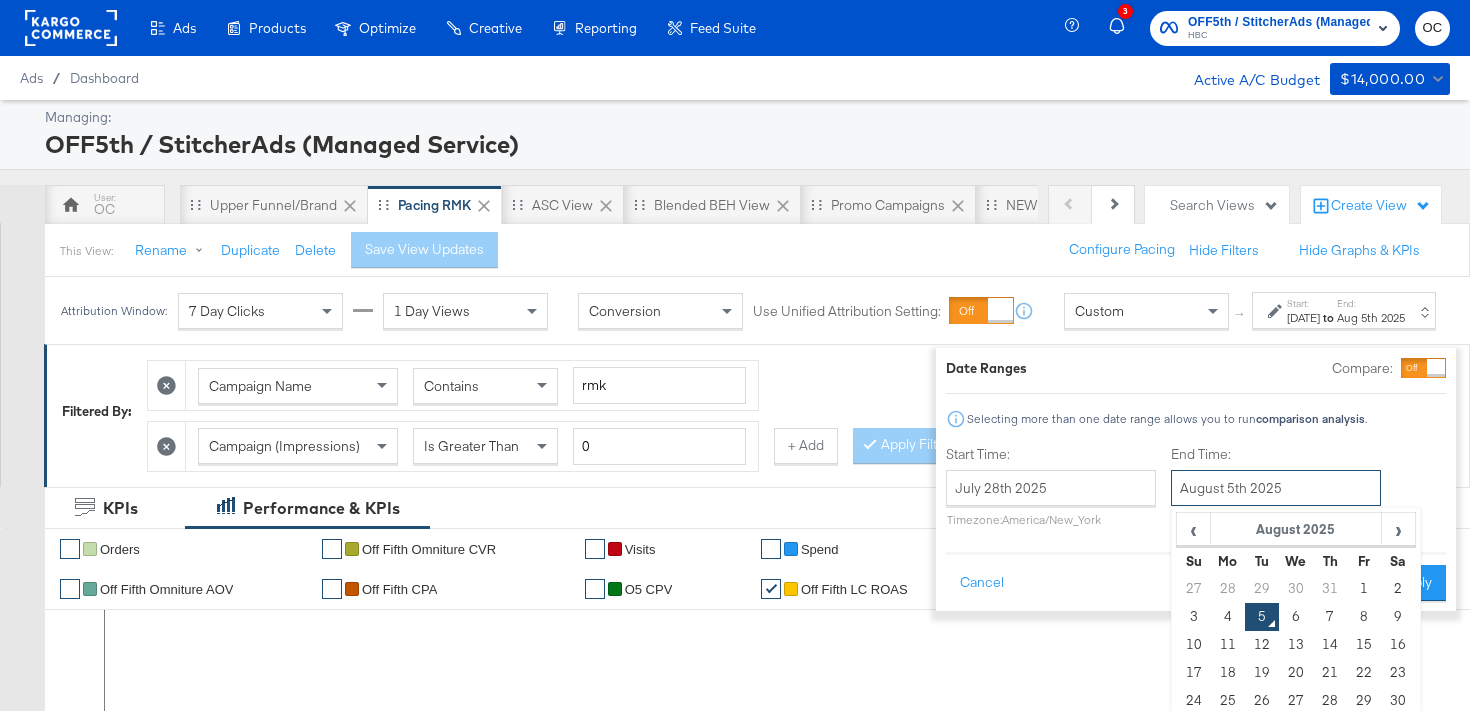 click on "August 5th 2025" at bounding box center [1276, 488] 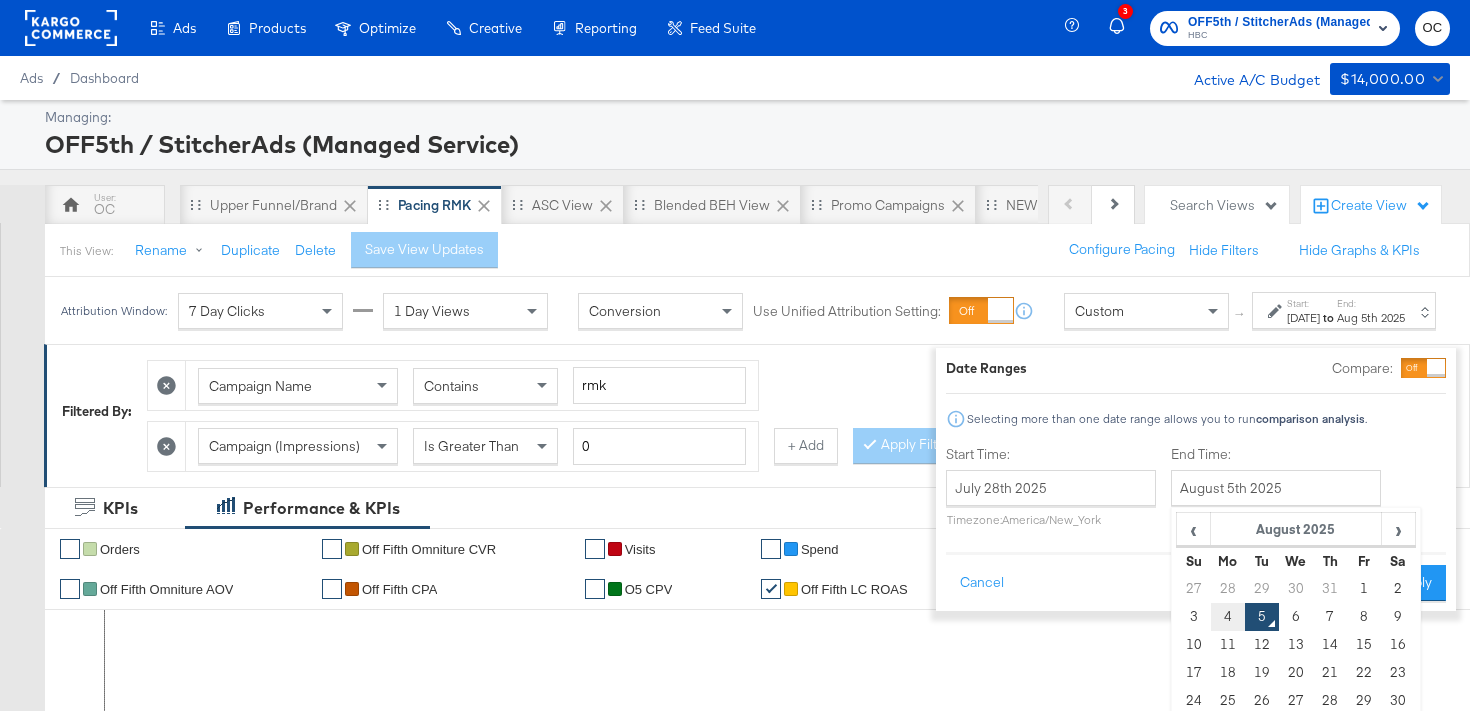 click on "4" at bounding box center (1228, 617) 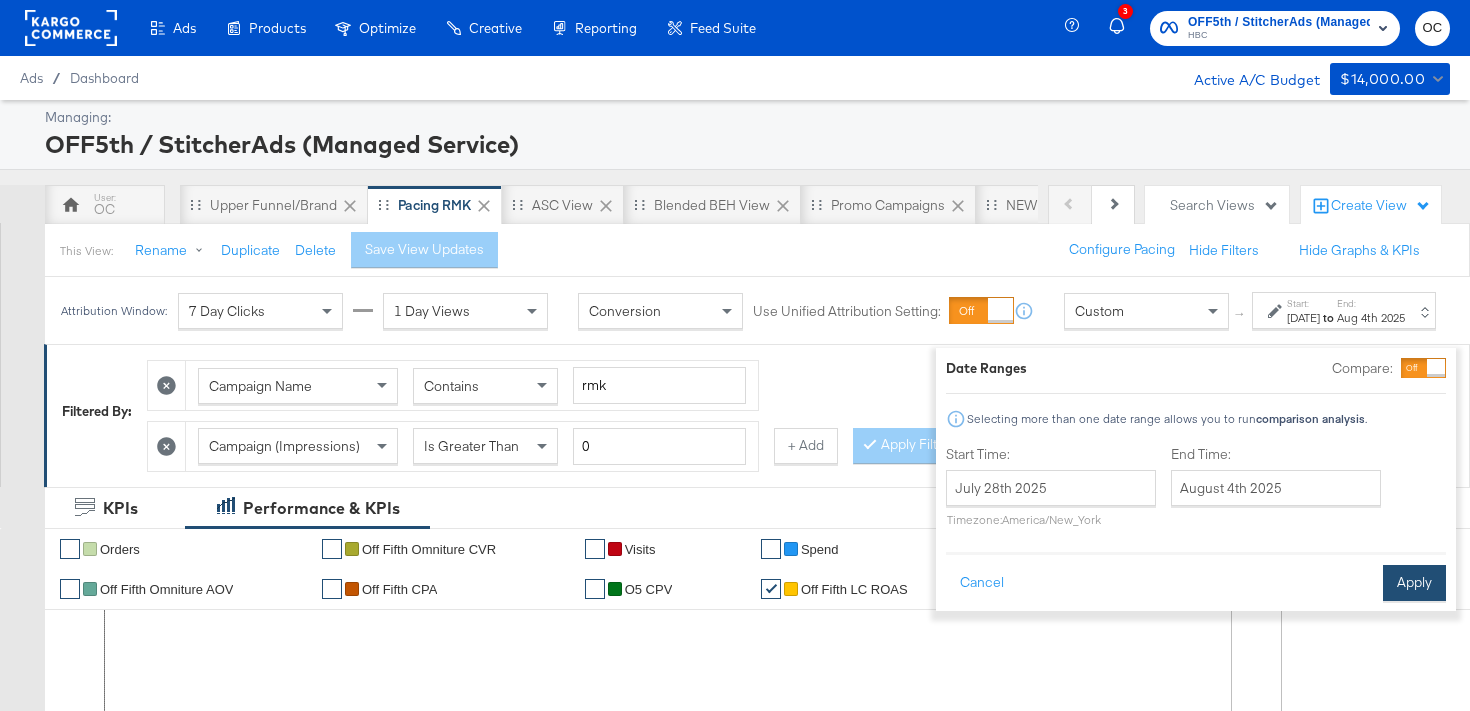 click on "Apply" at bounding box center [1414, 583] 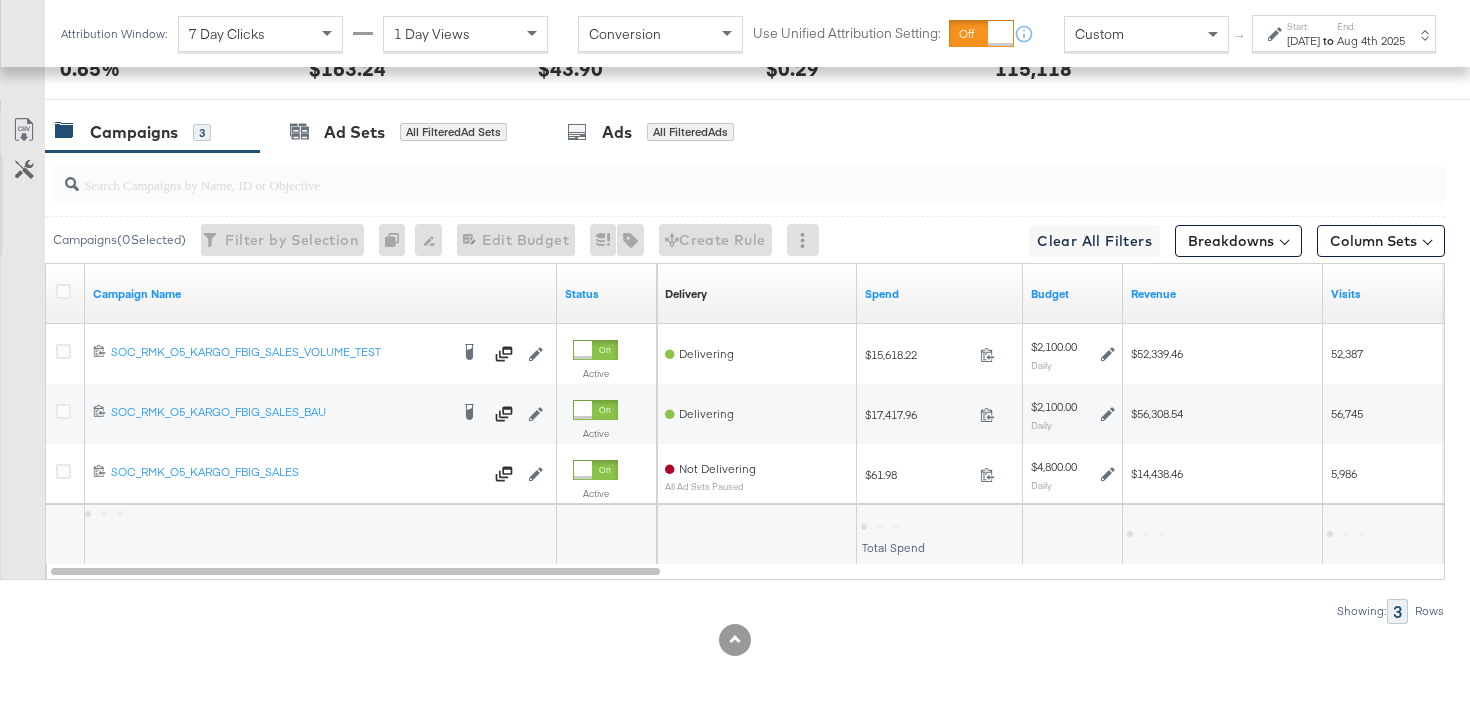 scroll, scrollTop: 1032, scrollLeft: 0, axis: vertical 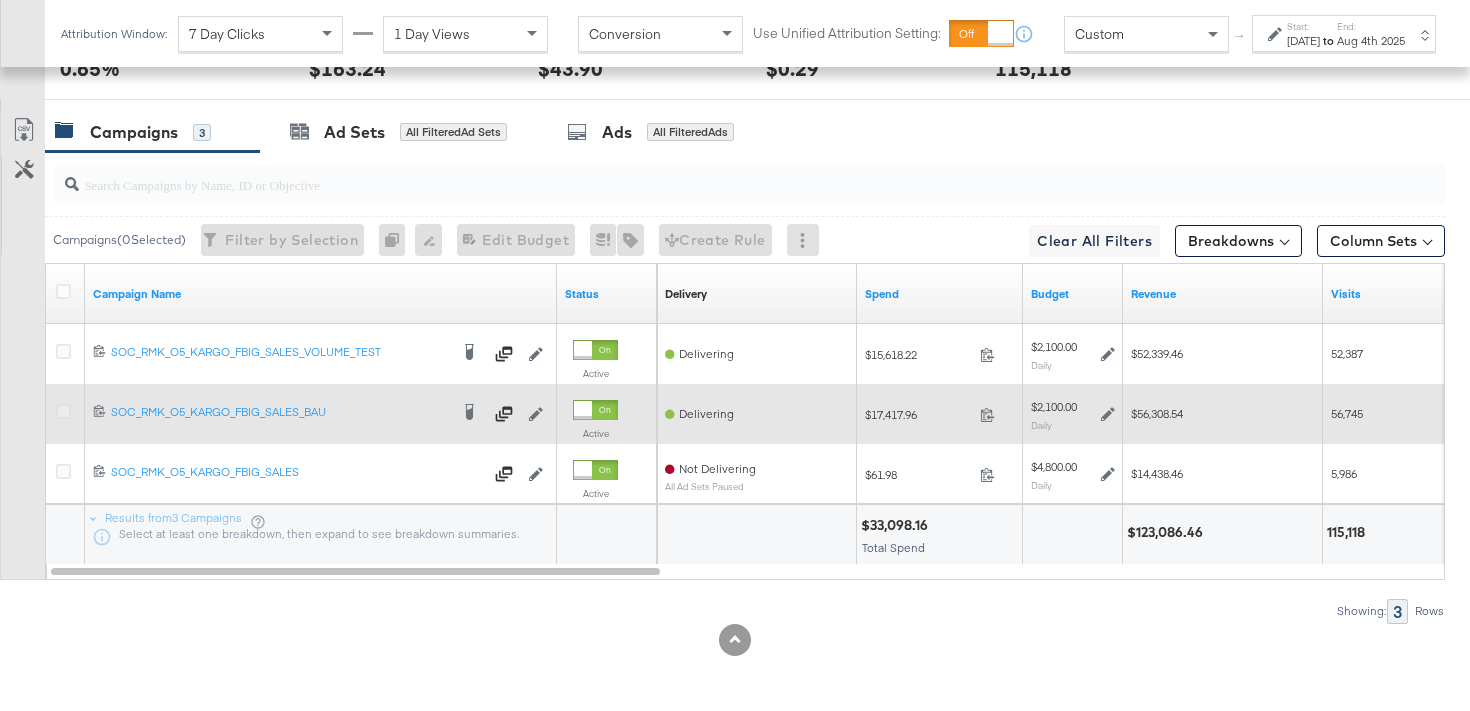 click at bounding box center (63, 411) 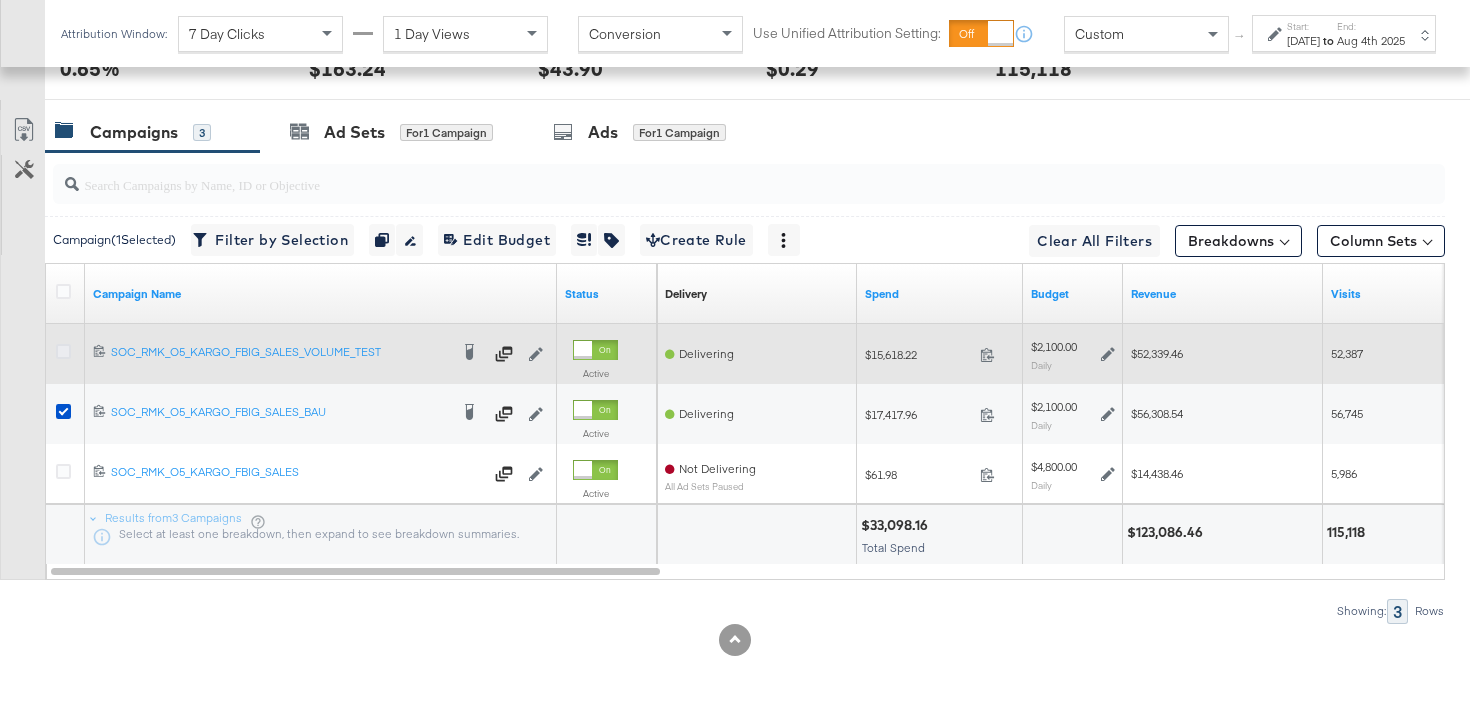click at bounding box center [63, 351] 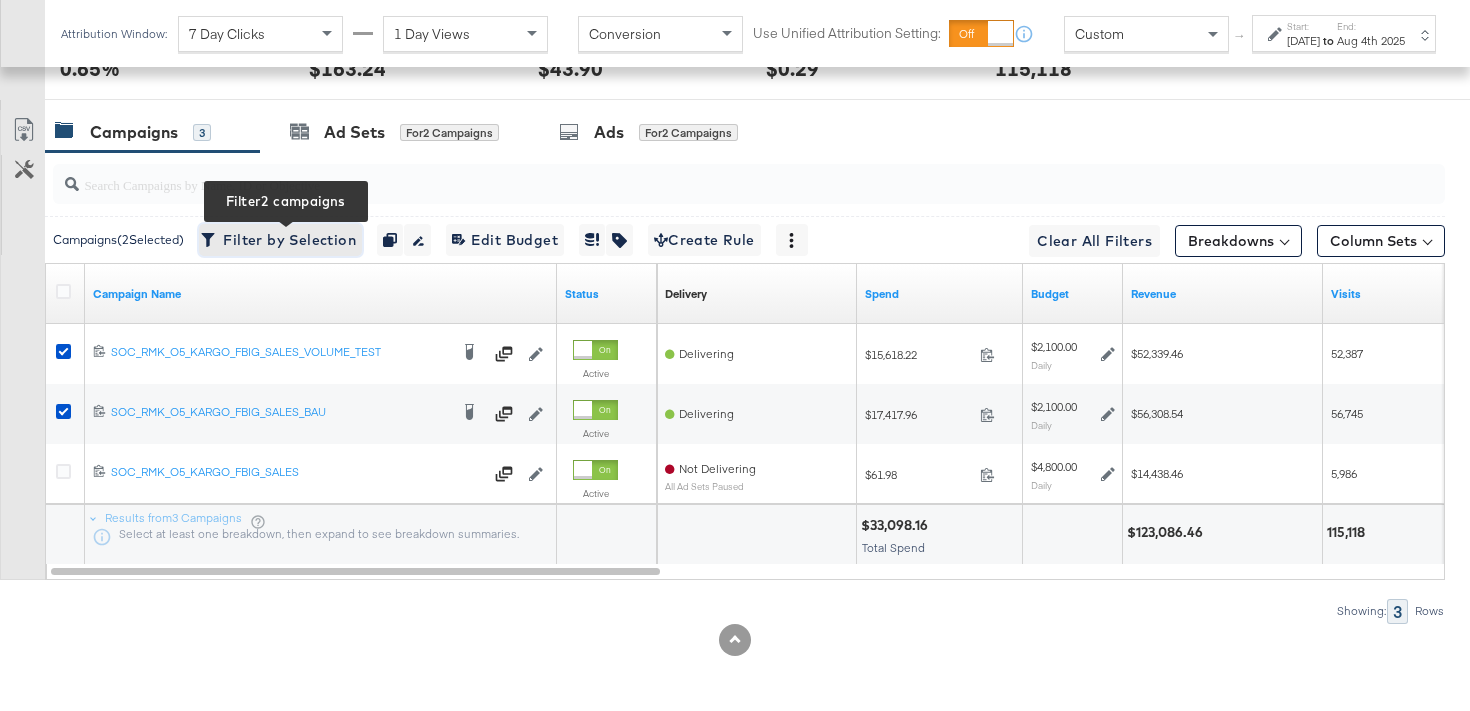 click on "Filter by Selection Filter  2 campaigns" at bounding box center (280, 240) 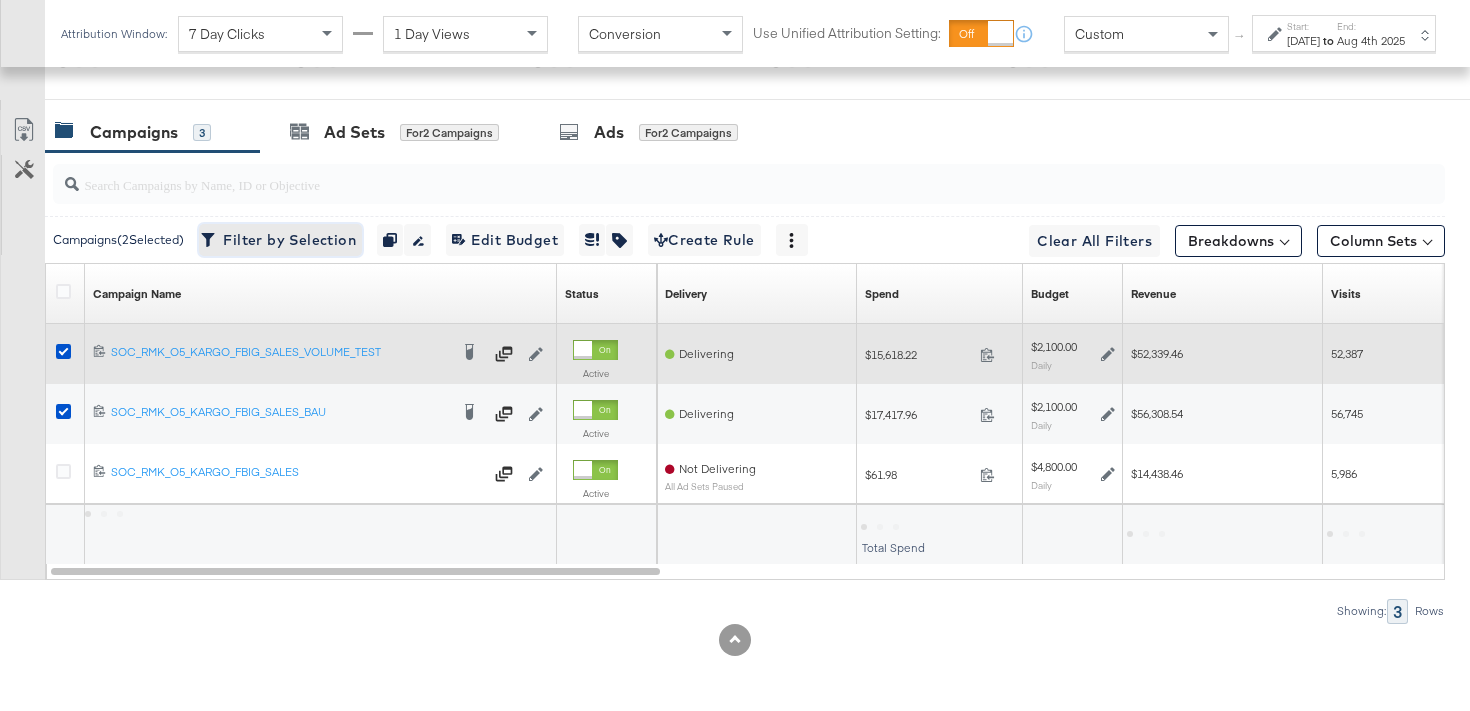 scroll, scrollTop: 732, scrollLeft: 0, axis: vertical 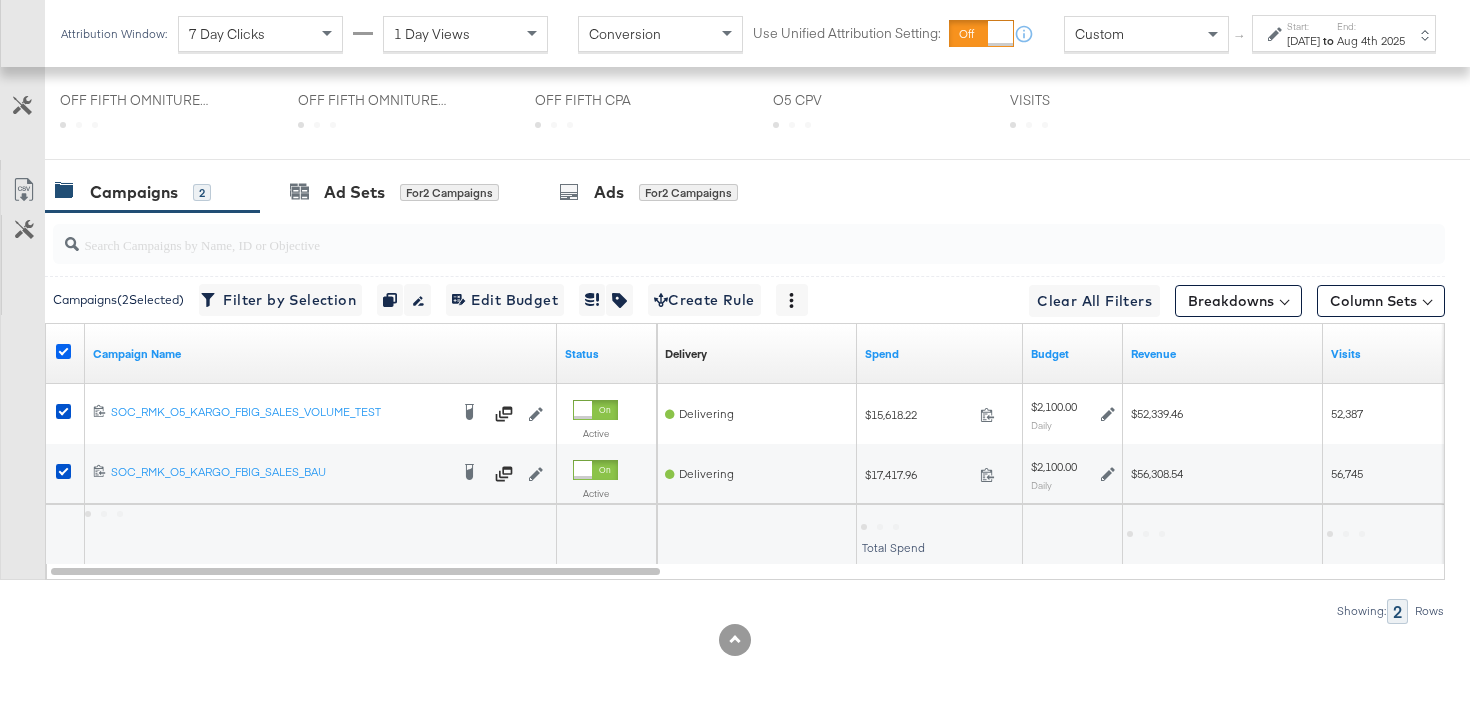 click at bounding box center (63, 351) 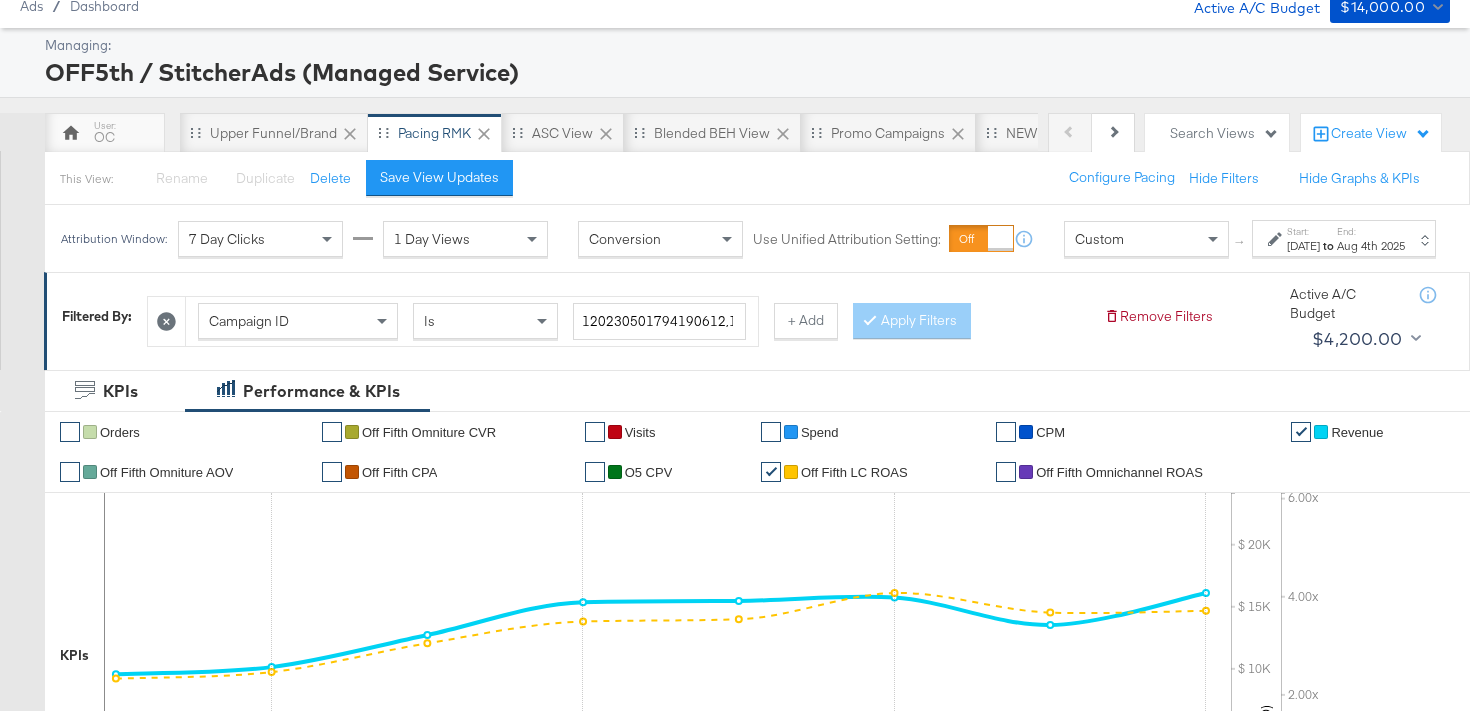 scroll, scrollTop: 0, scrollLeft: 0, axis: both 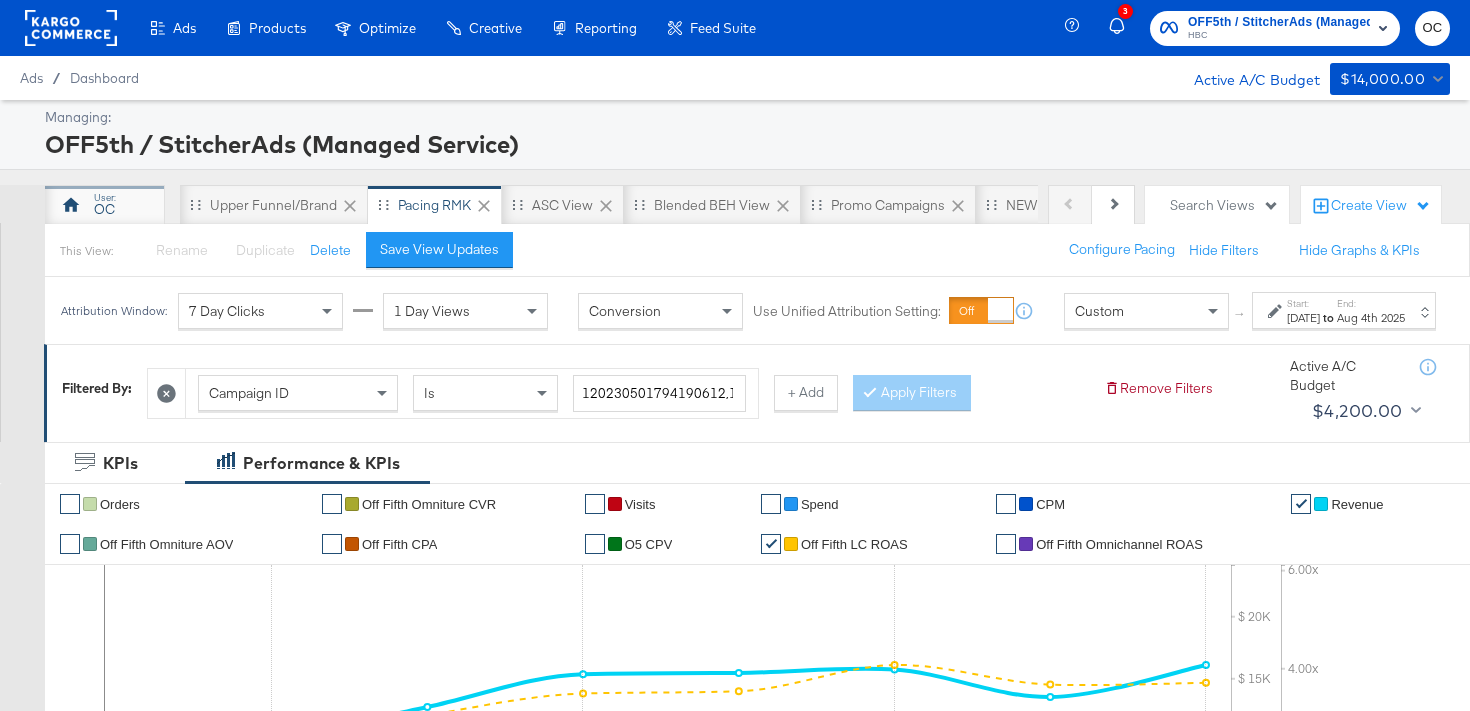 click on "OC" at bounding box center [105, 205] 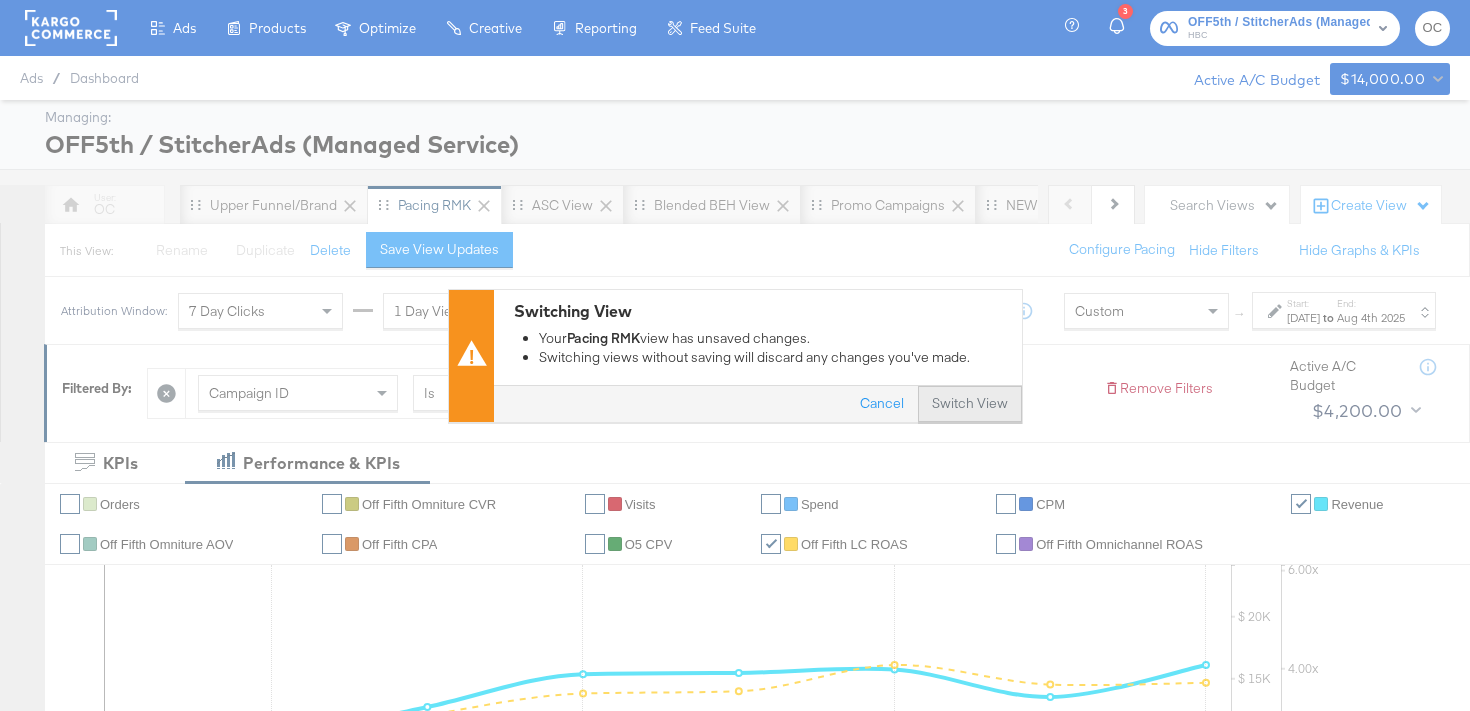 click on "Switch View" at bounding box center [970, 404] 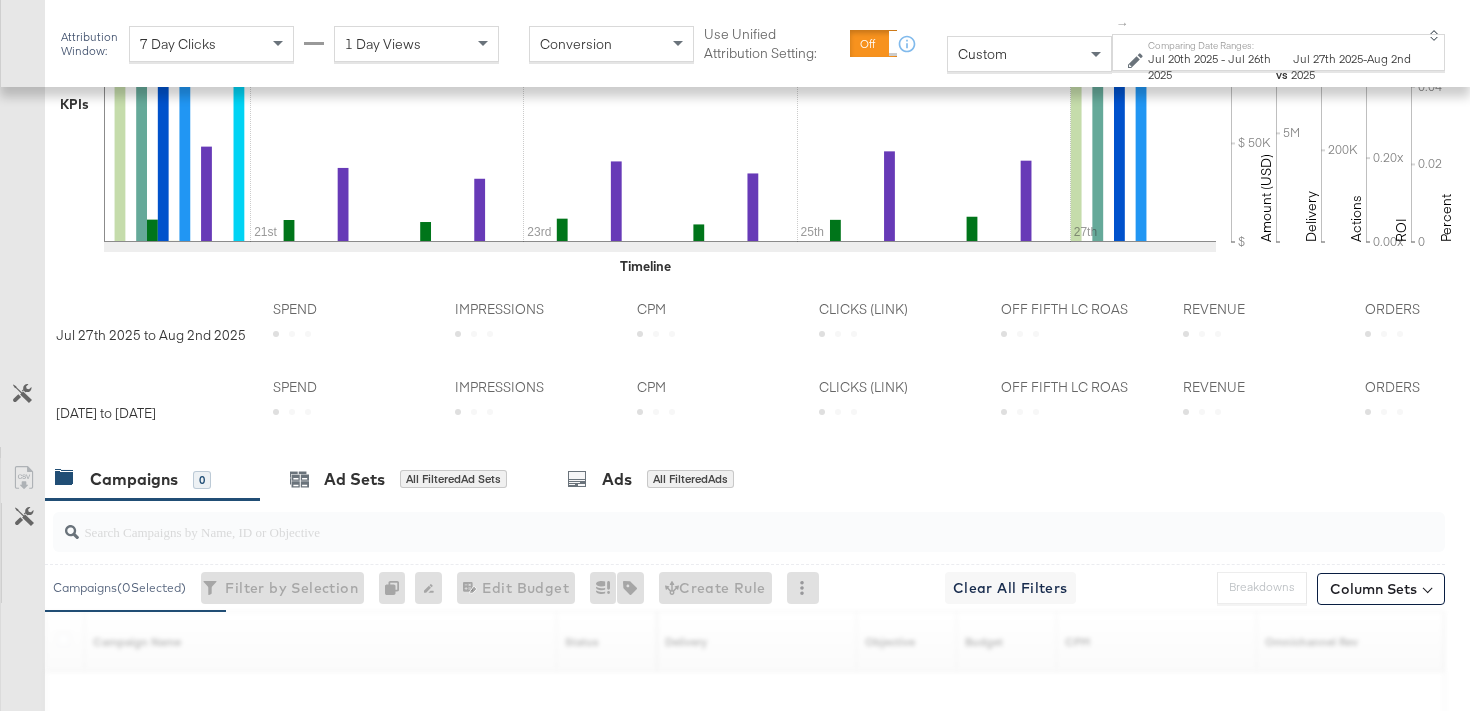 scroll, scrollTop: 838, scrollLeft: 0, axis: vertical 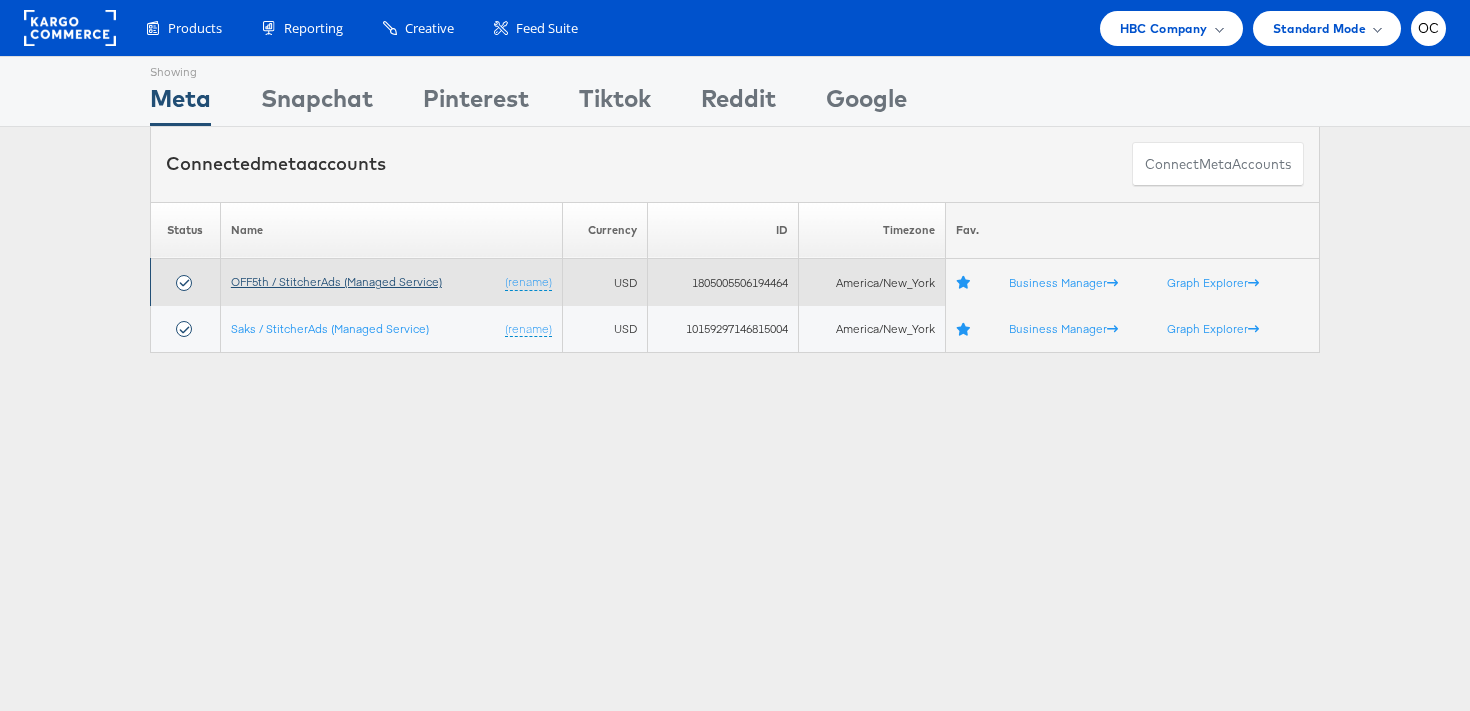 click on "OFF5th / StitcherAds (Managed Service)" at bounding box center [336, 281] 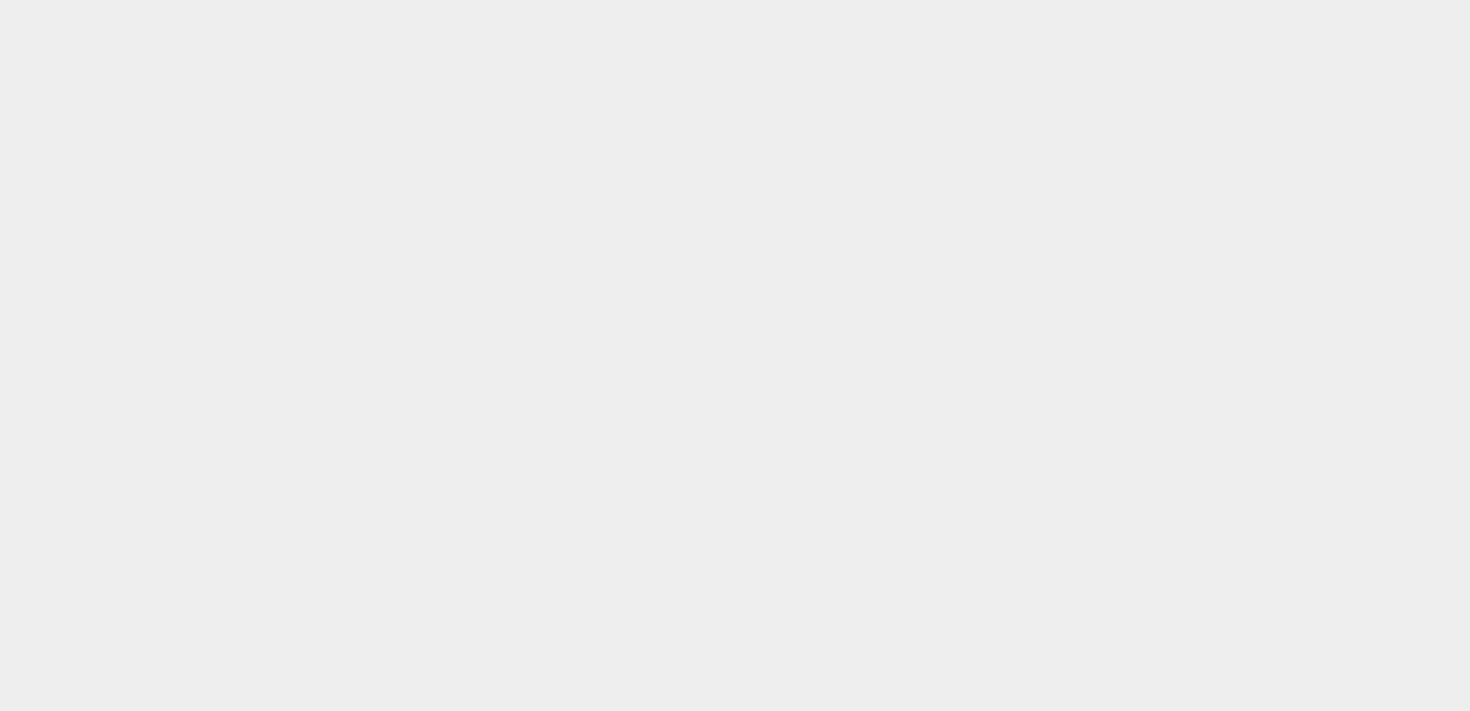 scroll, scrollTop: 0, scrollLeft: 0, axis: both 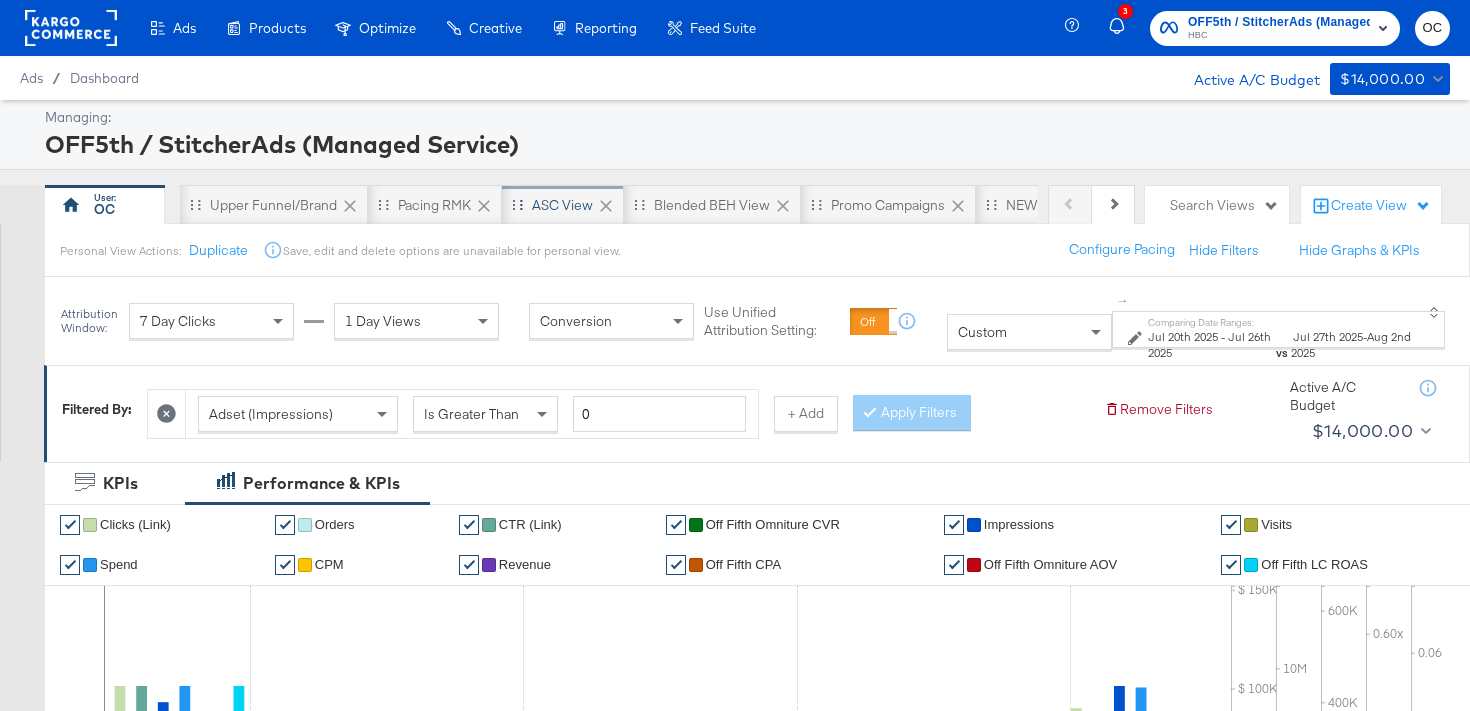 click on "ASC View" at bounding box center [562, 205] 